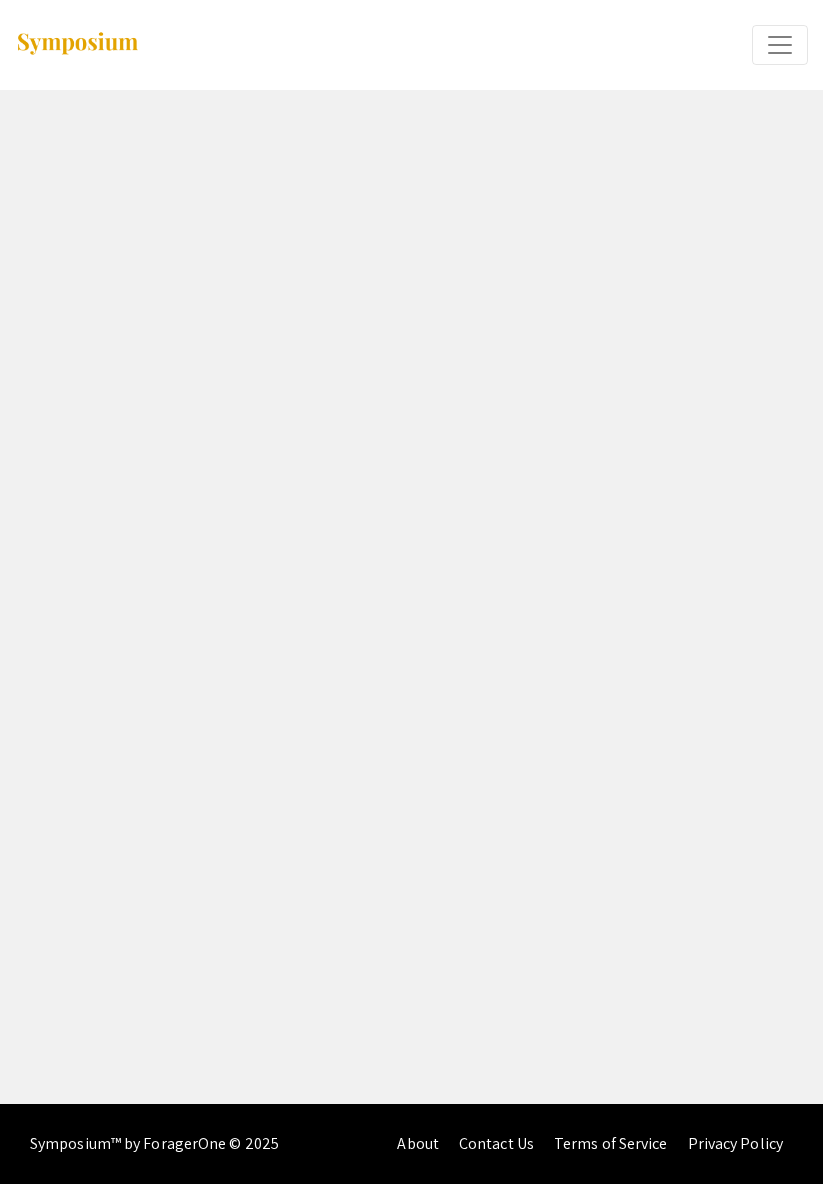 scroll, scrollTop: 0, scrollLeft: 0, axis: both 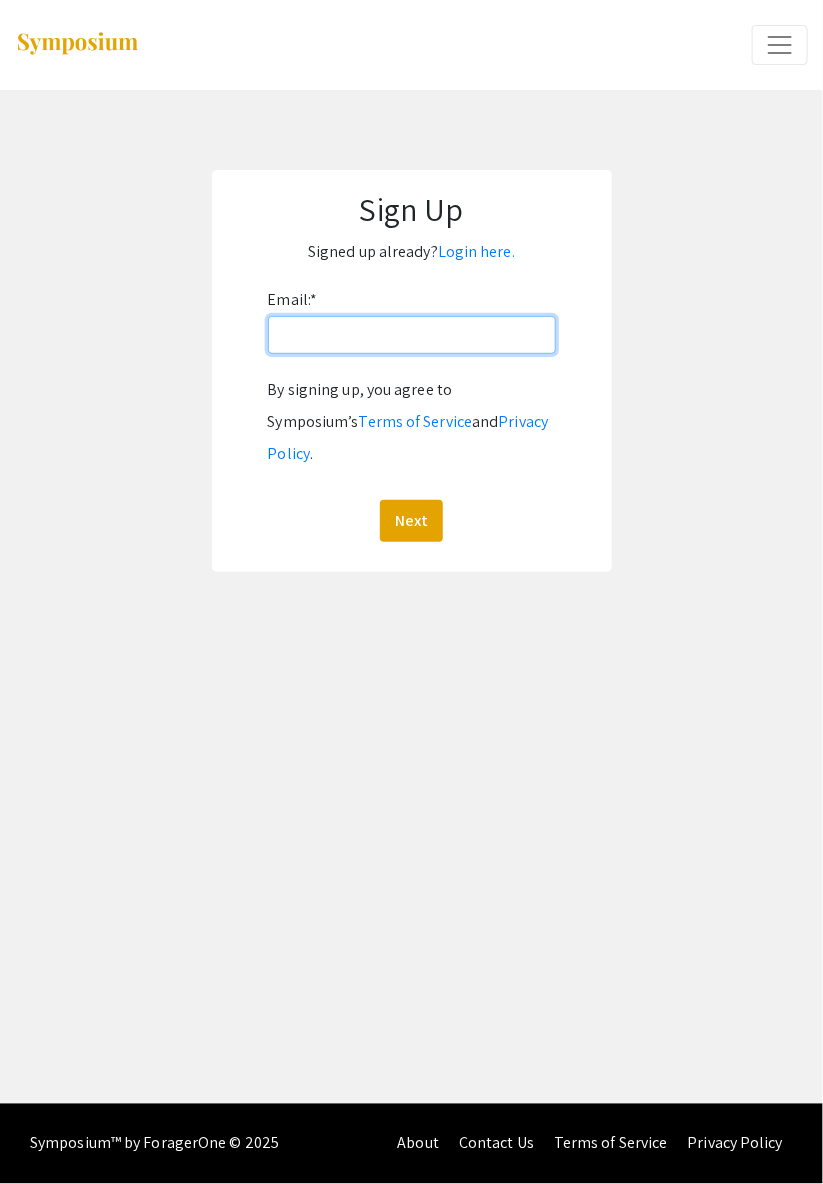click on "Email:  *" at bounding box center [412, 335] 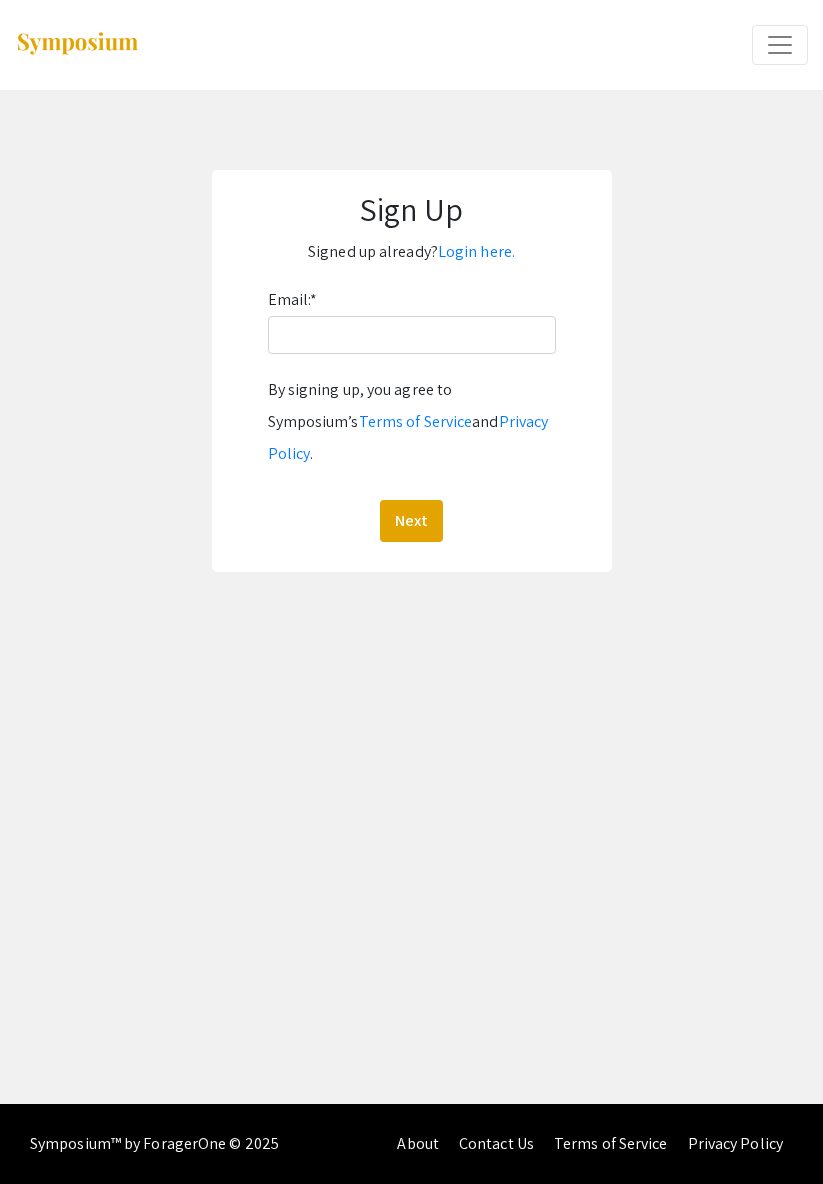 scroll, scrollTop: 0, scrollLeft: 0, axis: both 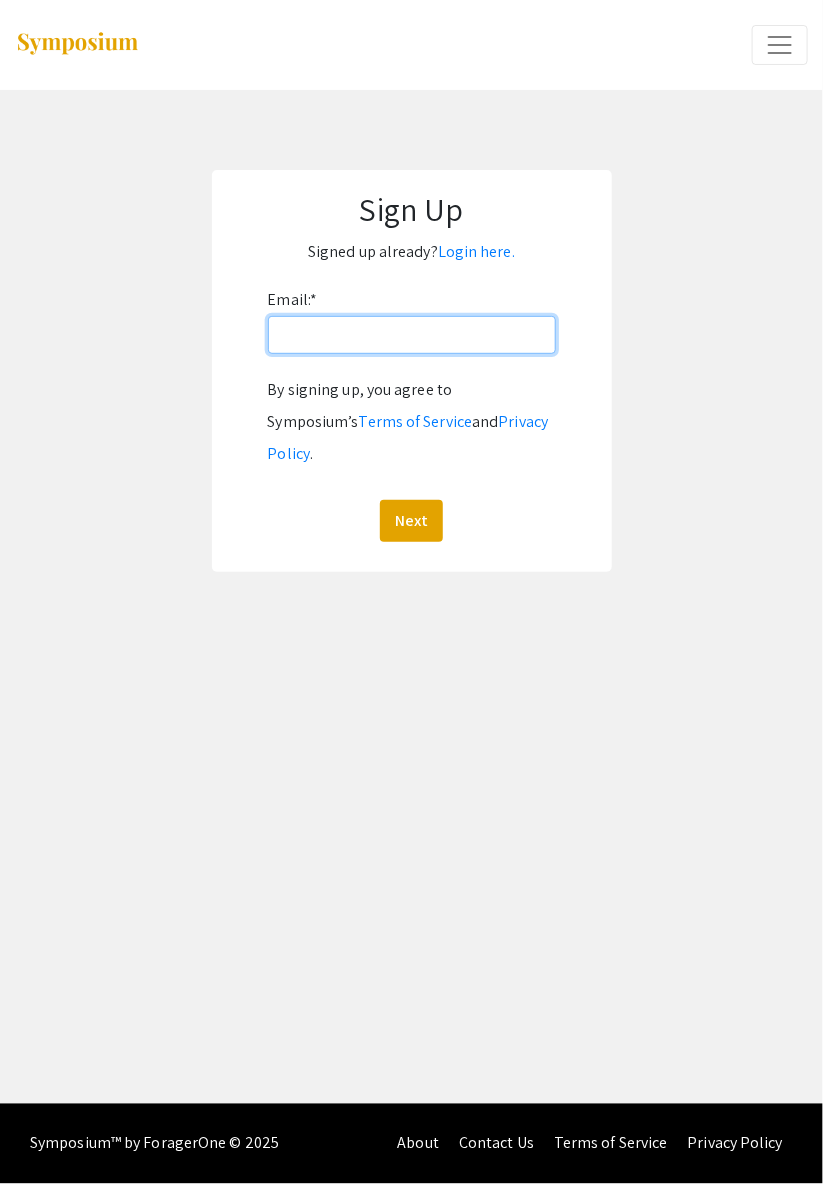 click on "Email:  *" at bounding box center [412, 335] 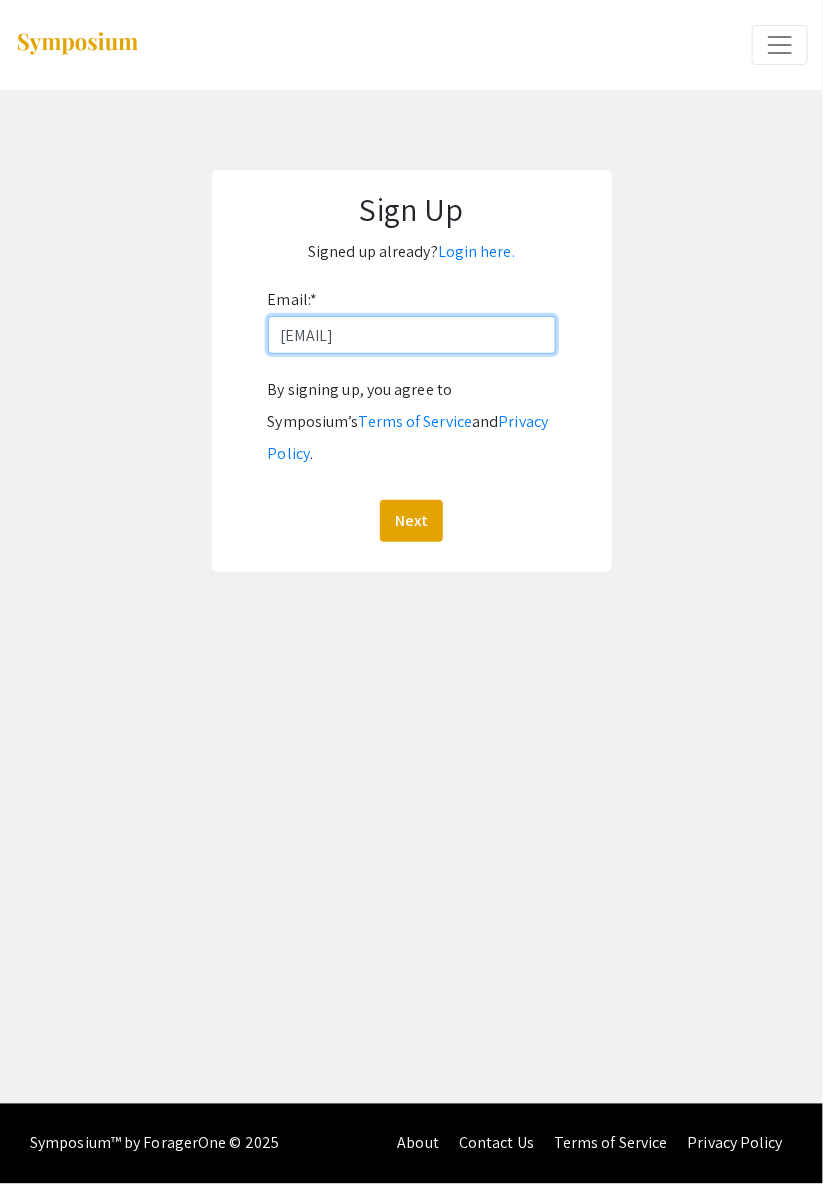 type on "julianoer@students.national-u.edu.ph" 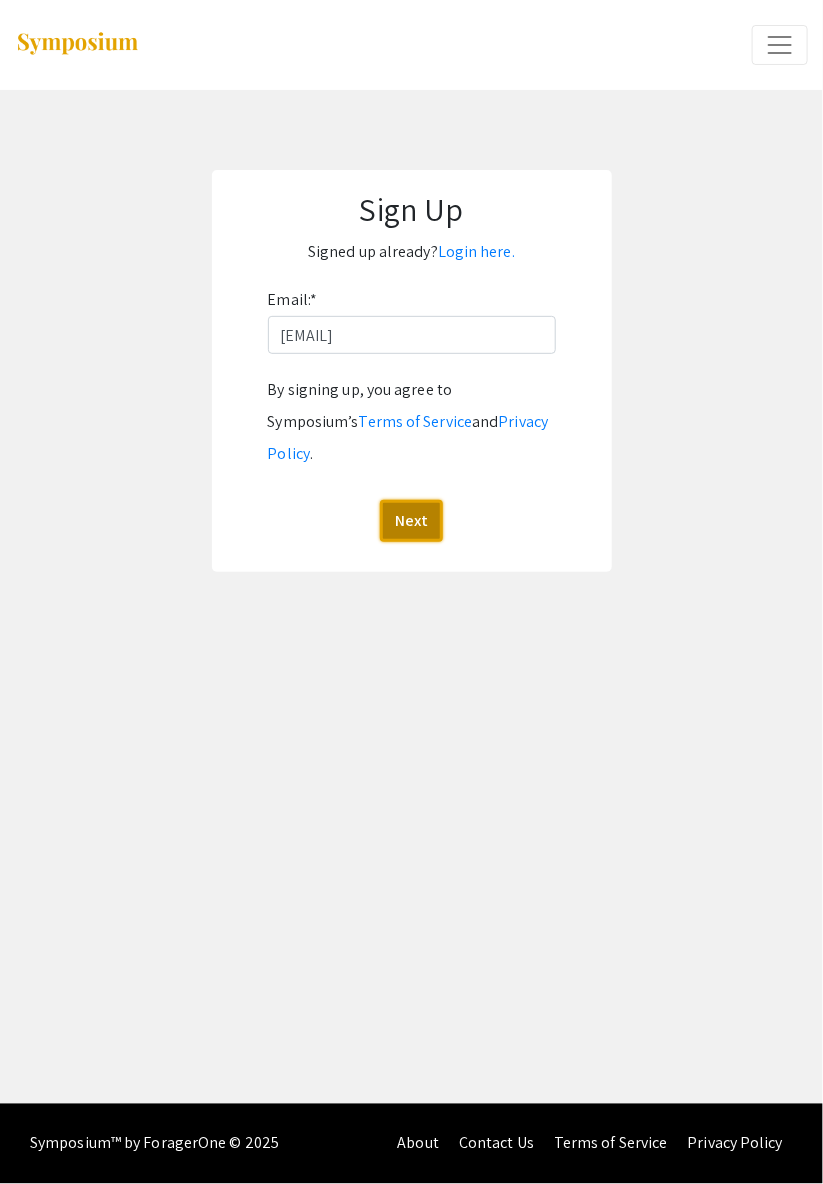 click on "Next" 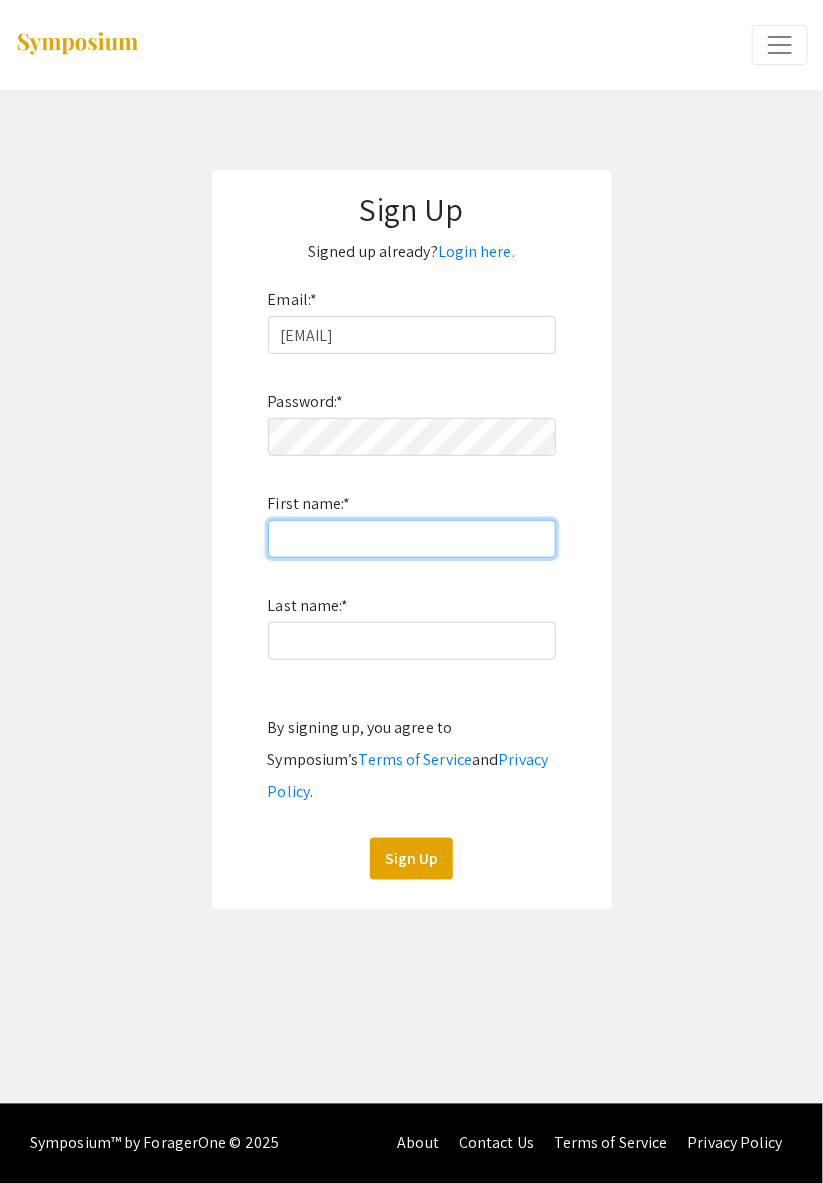 click on "First name:  *" at bounding box center [412, 539] 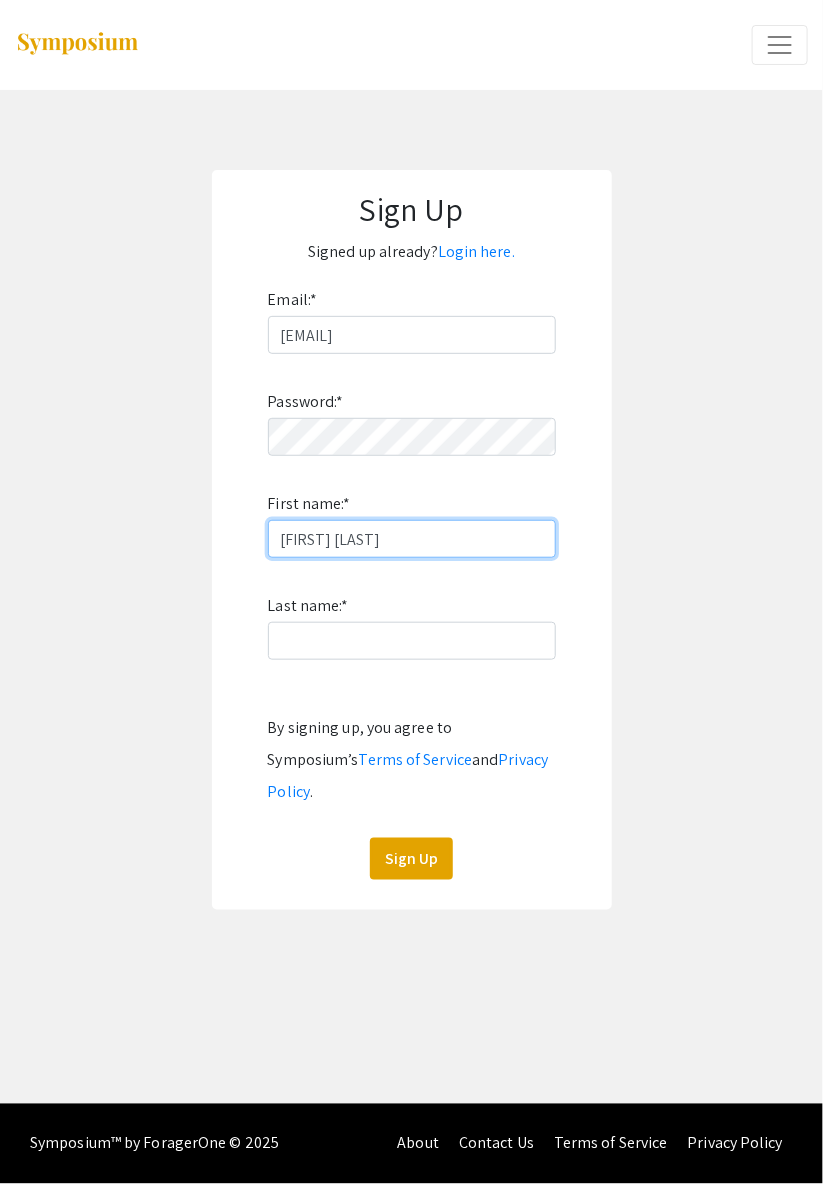 type on "Elaine Nicole" 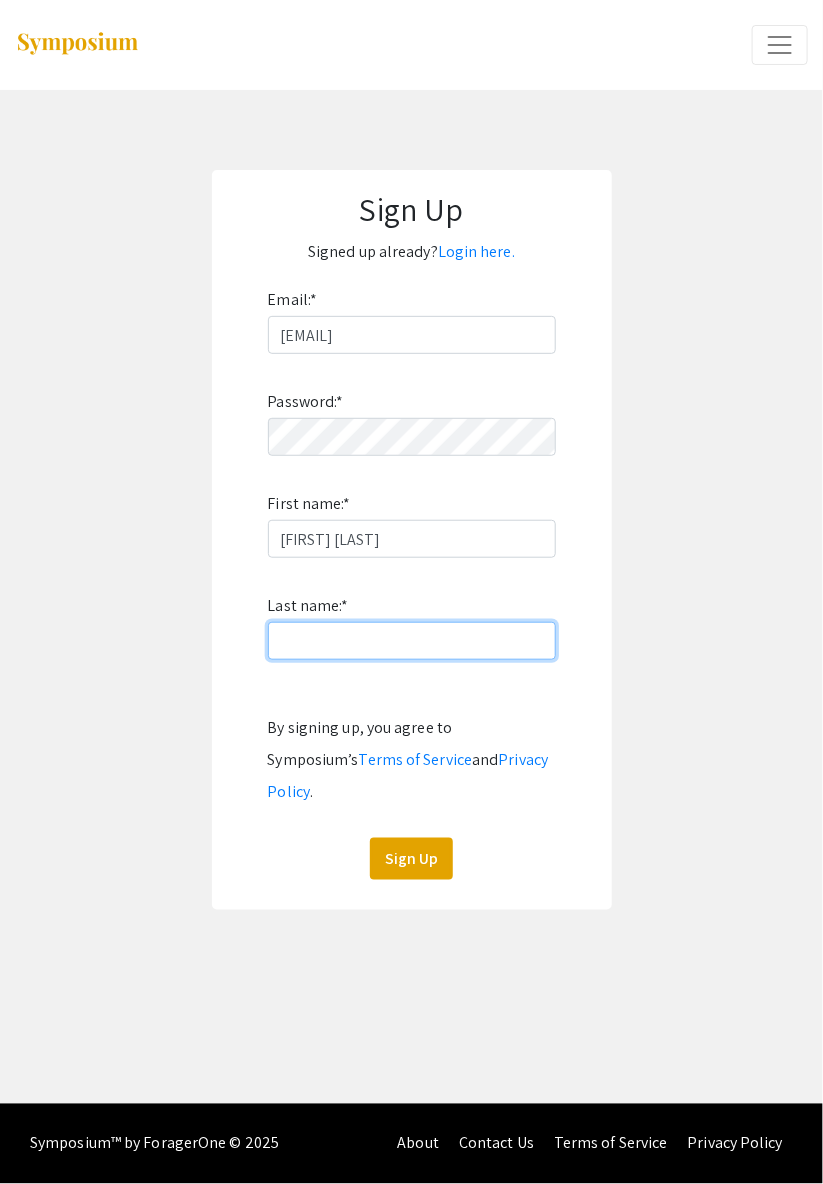click on "Last name:  *" at bounding box center (412, 641) 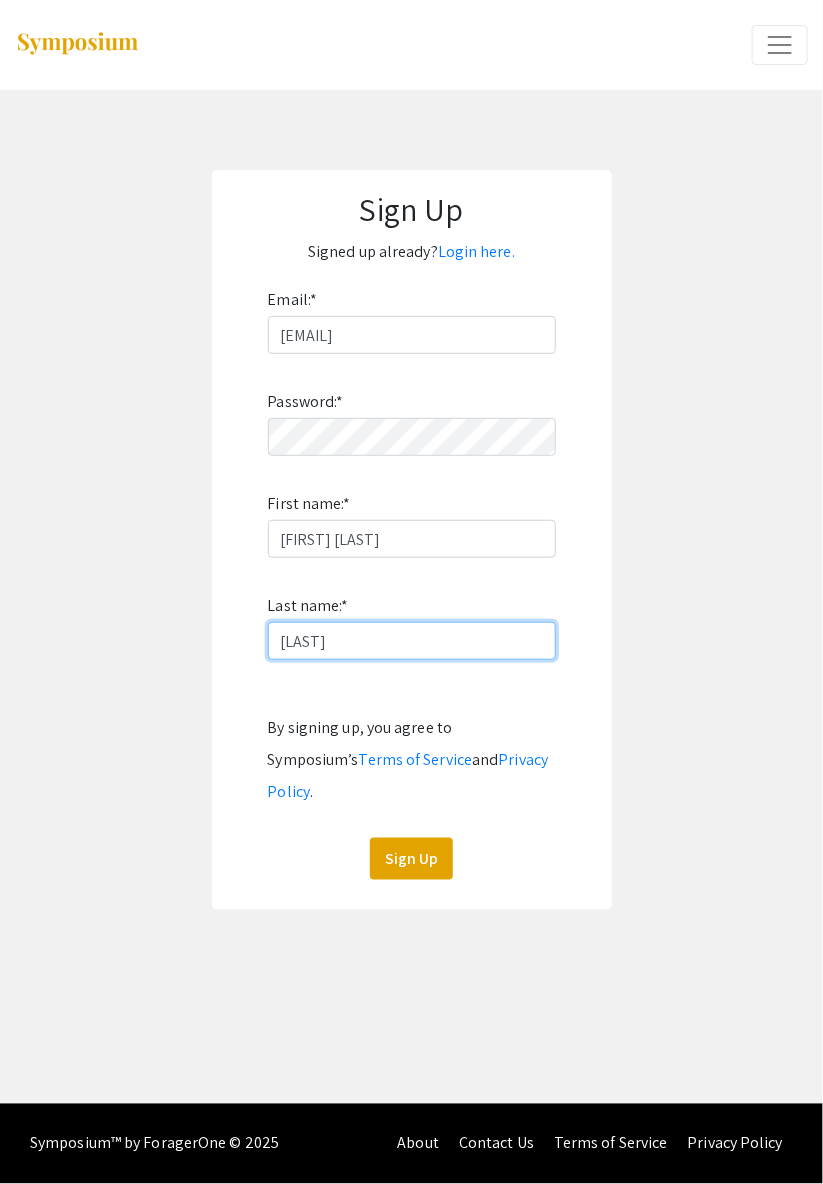 type on "Juliano" 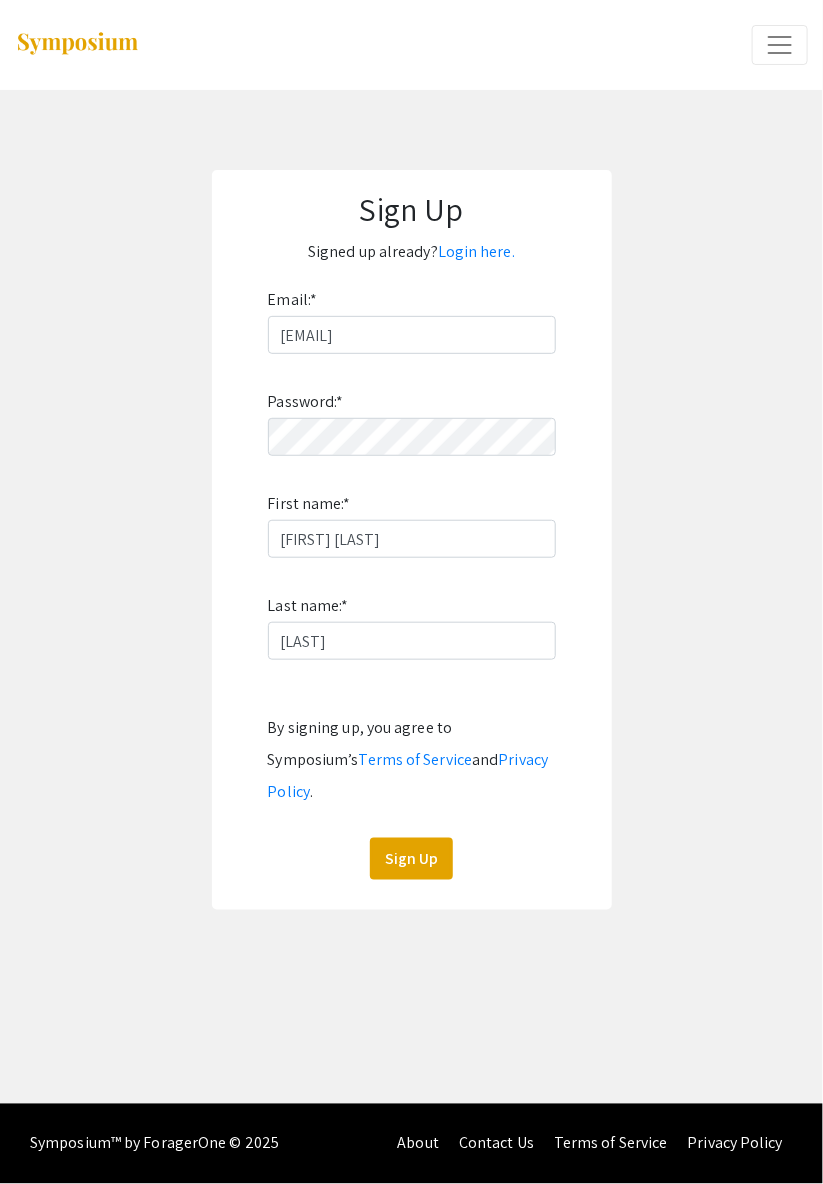 click on "Sign Up  Signed up already?  Login here. Email:  * julianoer@students.national-u.edu.ph  Password:  *  First name:  * Elaine Nicole Last name:  * Juliano  By signing up, you agree to Symposium’s  Terms of Service  and  Privacy Policy .  Sign Up" 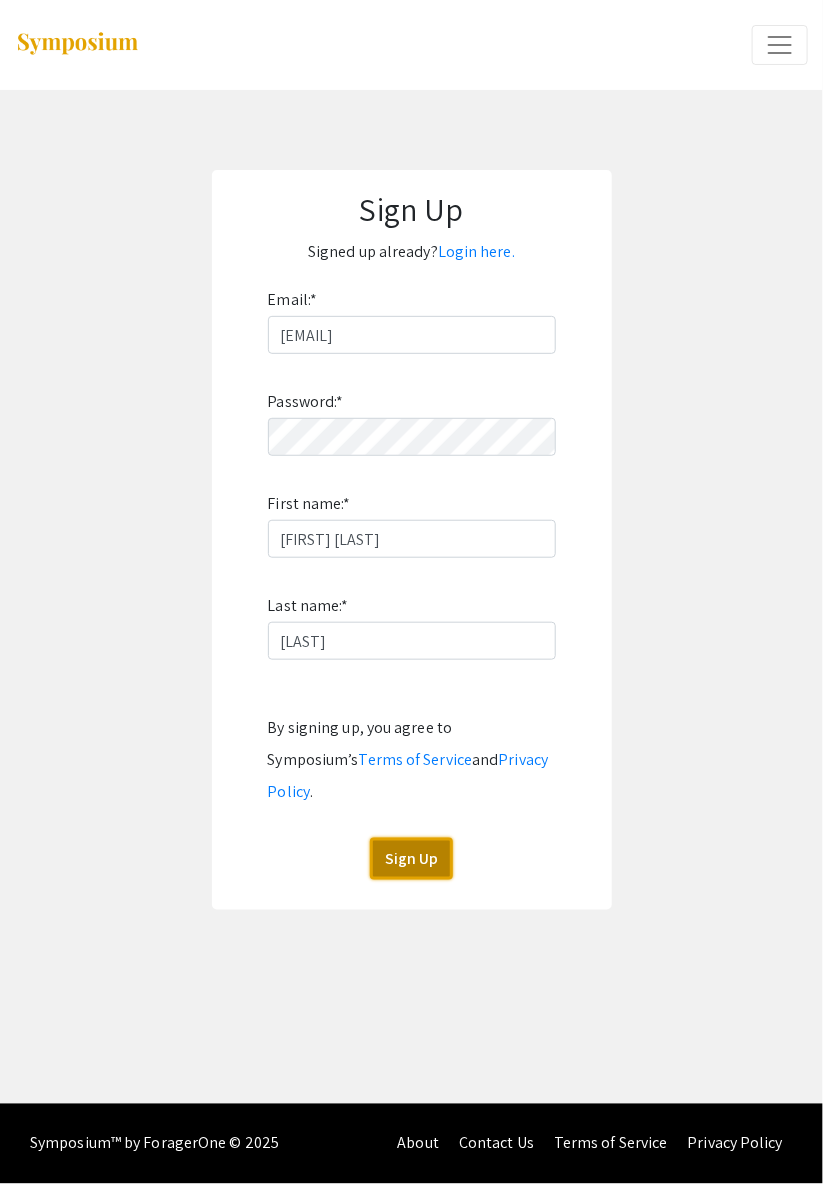 click on "Sign Up" 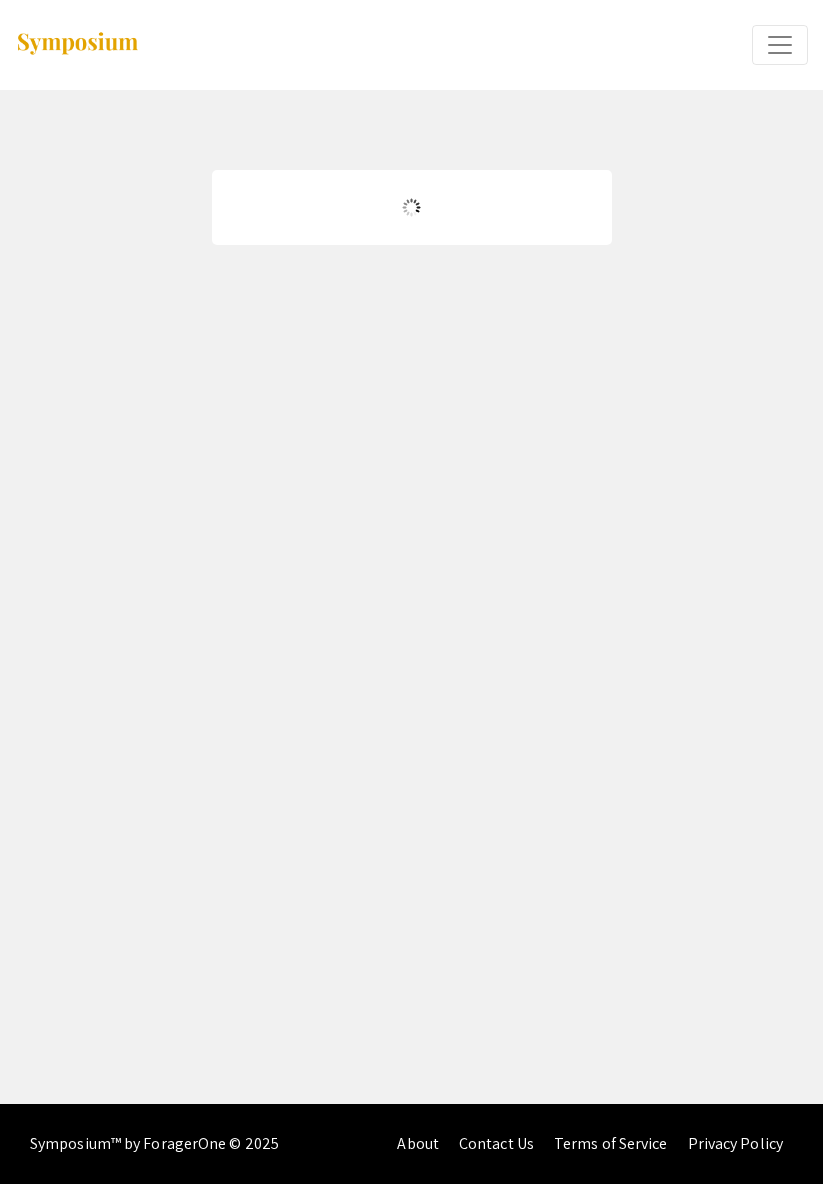 scroll, scrollTop: 0, scrollLeft: 0, axis: both 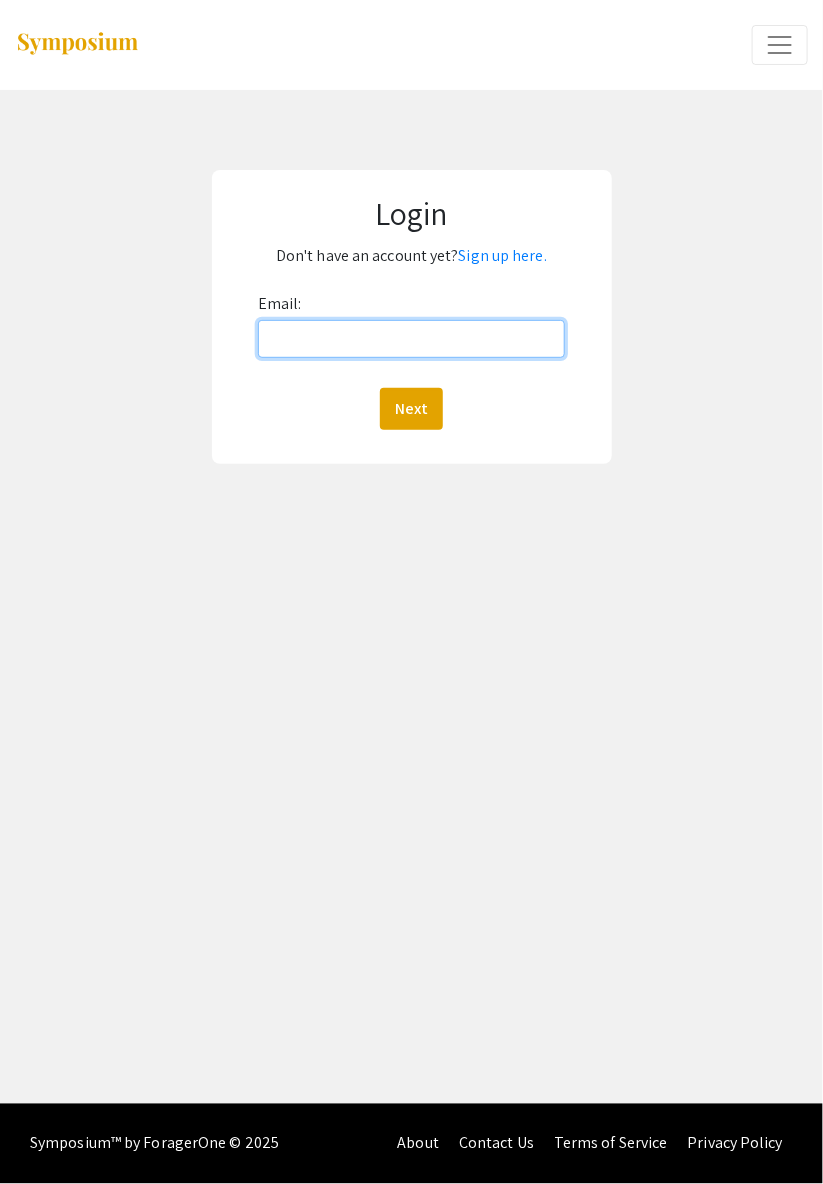 click on "Email:" at bounding box center (411, 339) 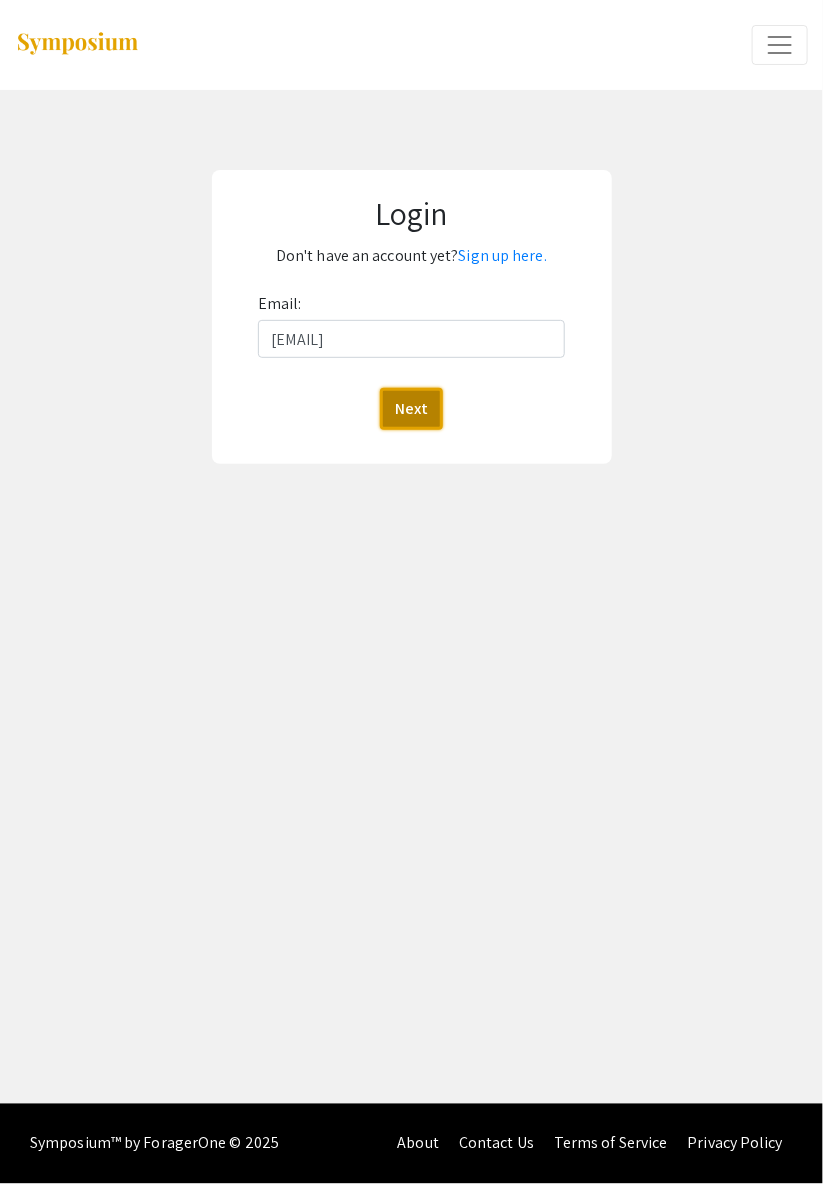 click on "Next" 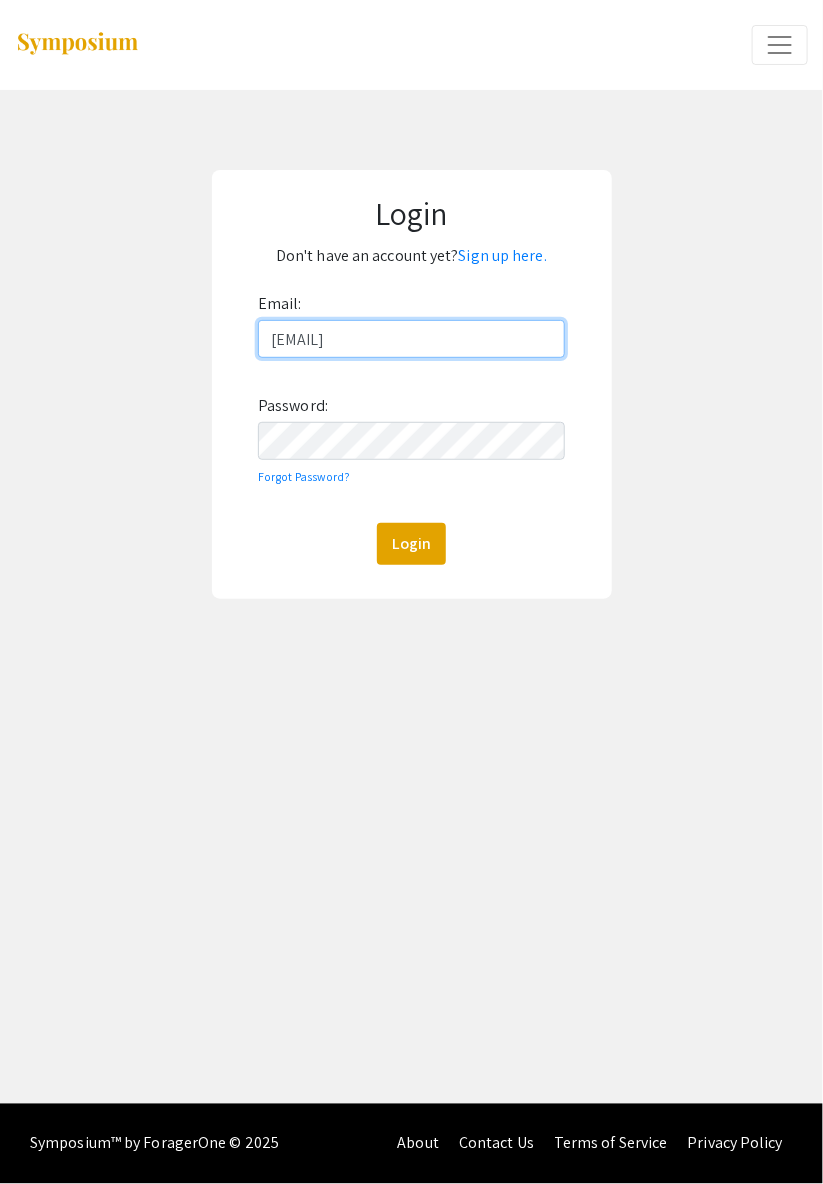 click on "julianoer@students.national-u.ph" at bounding box center (411, 339) 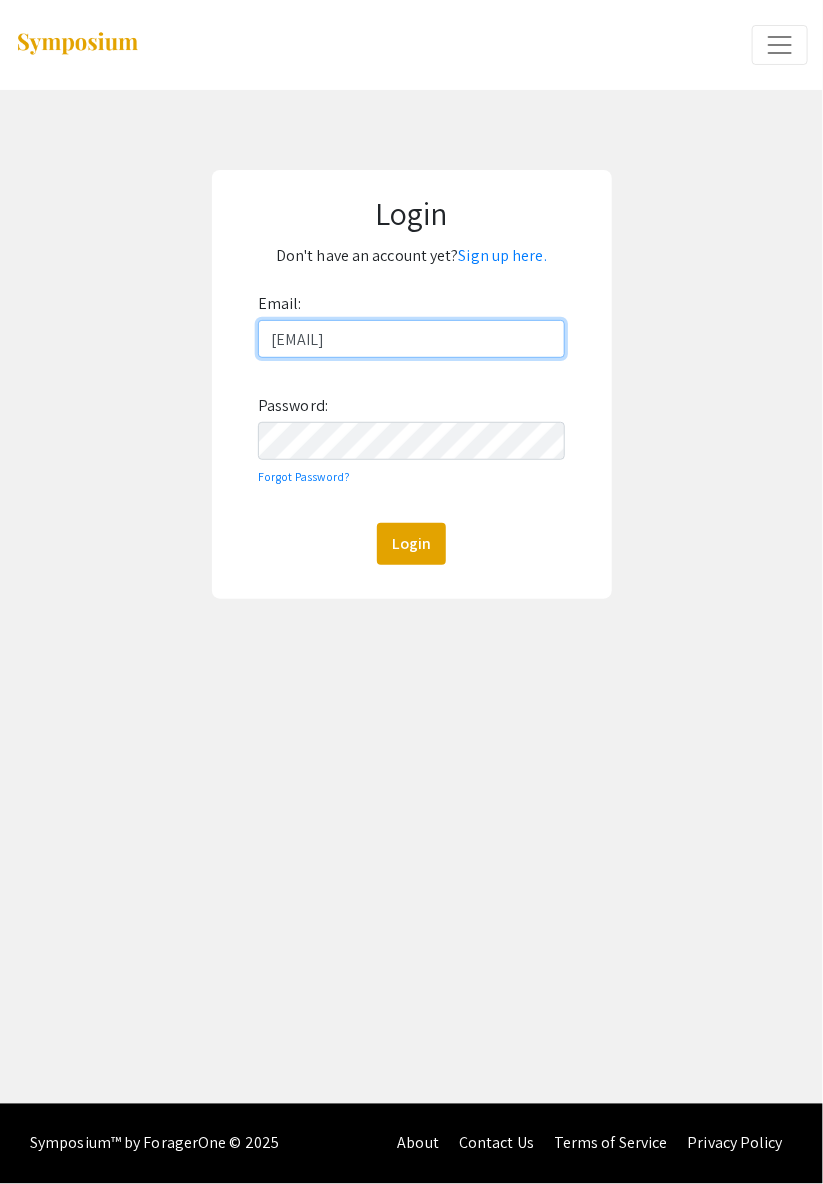 type on "julianoer@students.national-u.edu.ph" 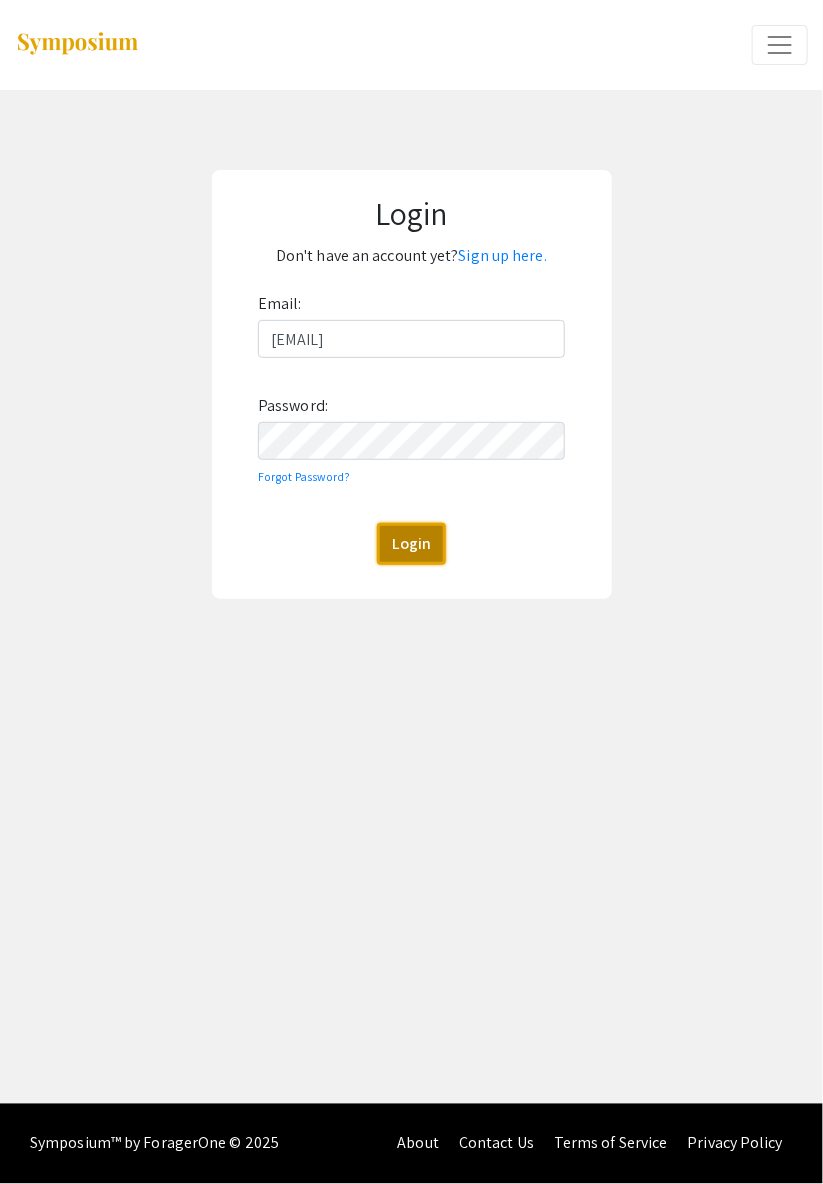 click on "Login" 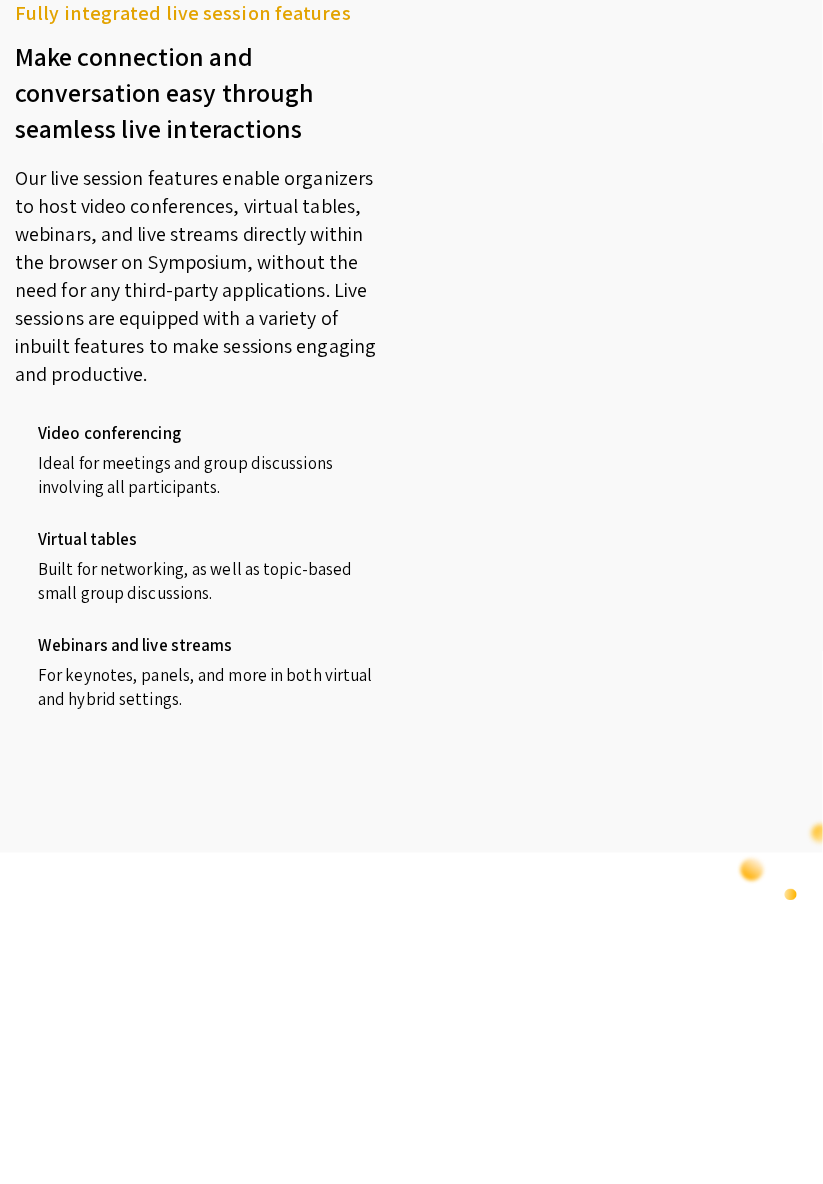 scroll, scrollTop: 2200, scrollLeft: 0, axis: vertical 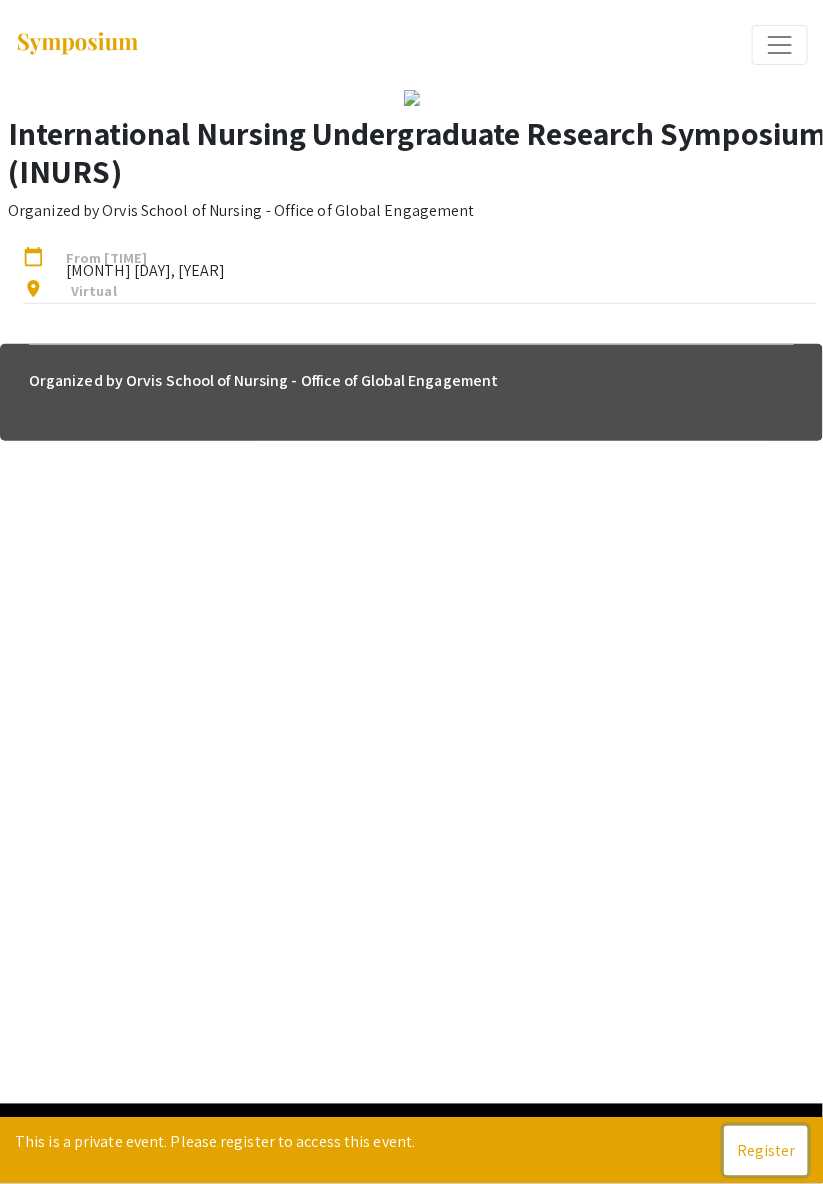 click on "Register" 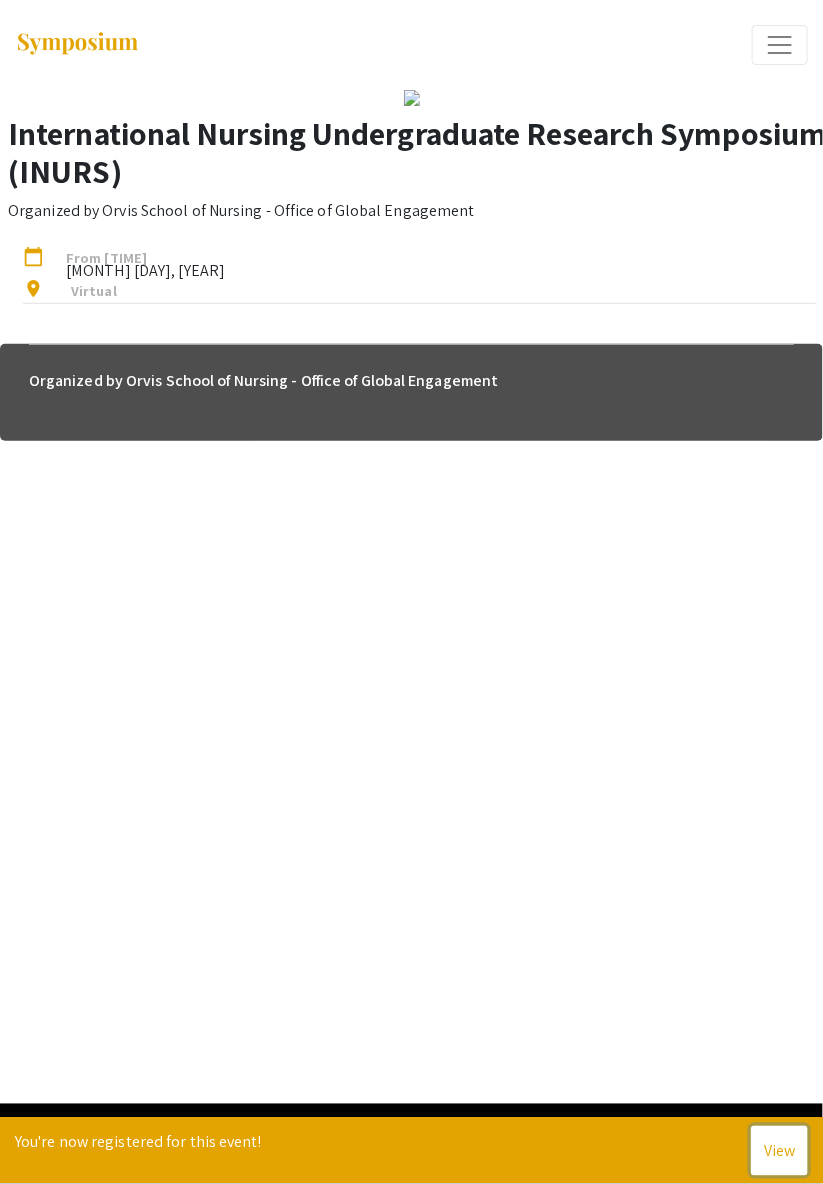 click on "View" 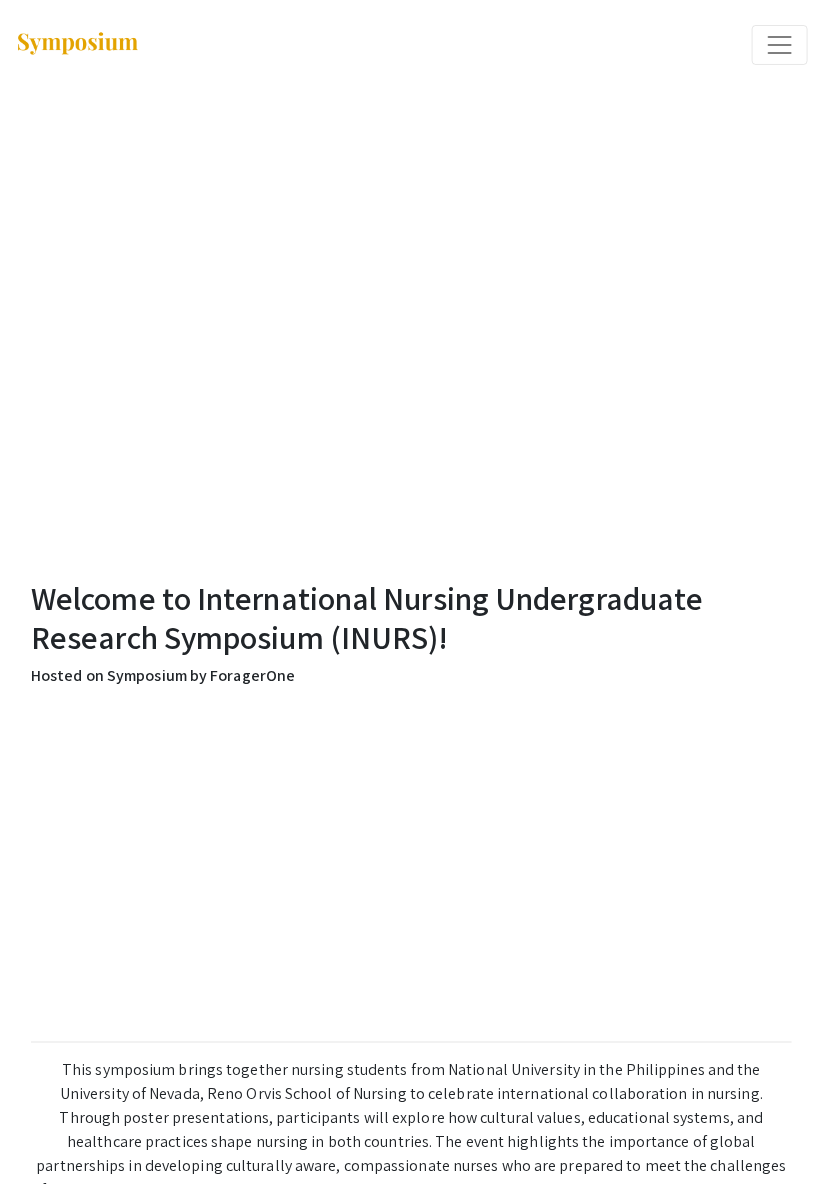 scroll, scrollTop: 1, scrollLeft: 0, axis: vertical 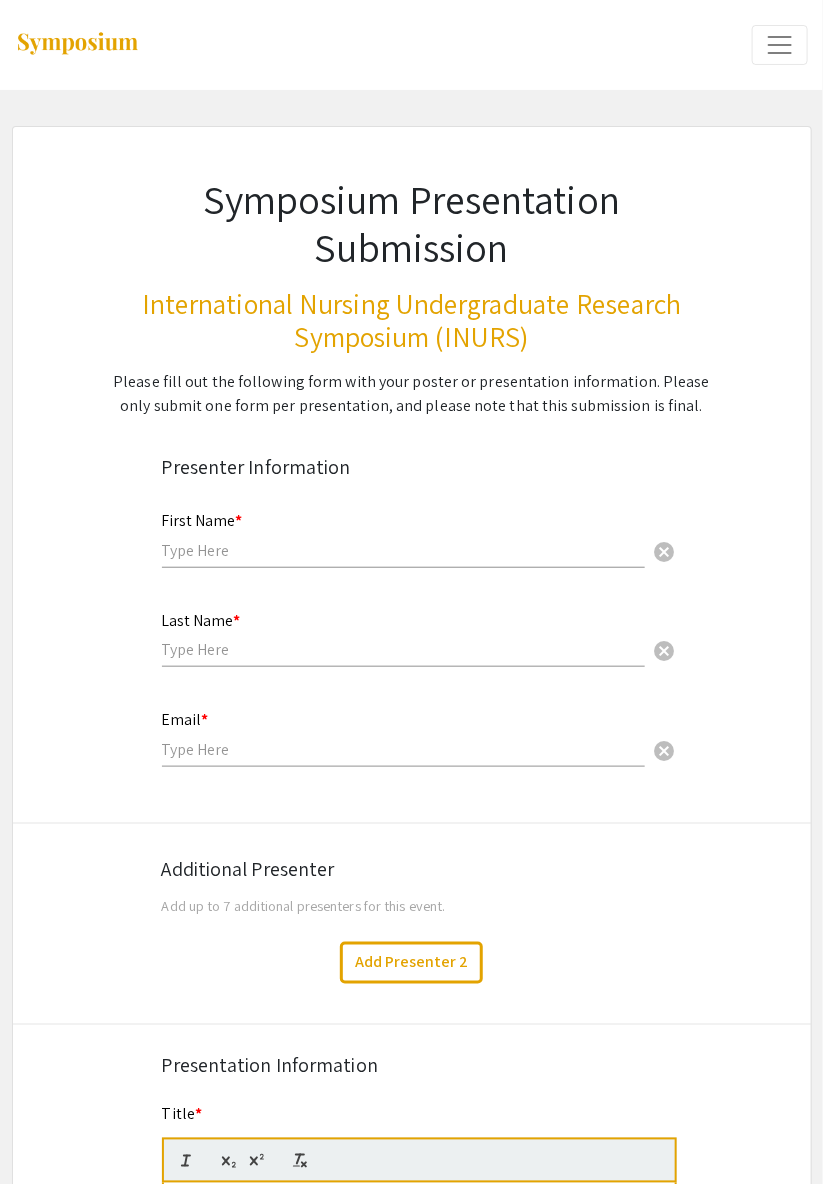 click at bounding box center (403, 550) 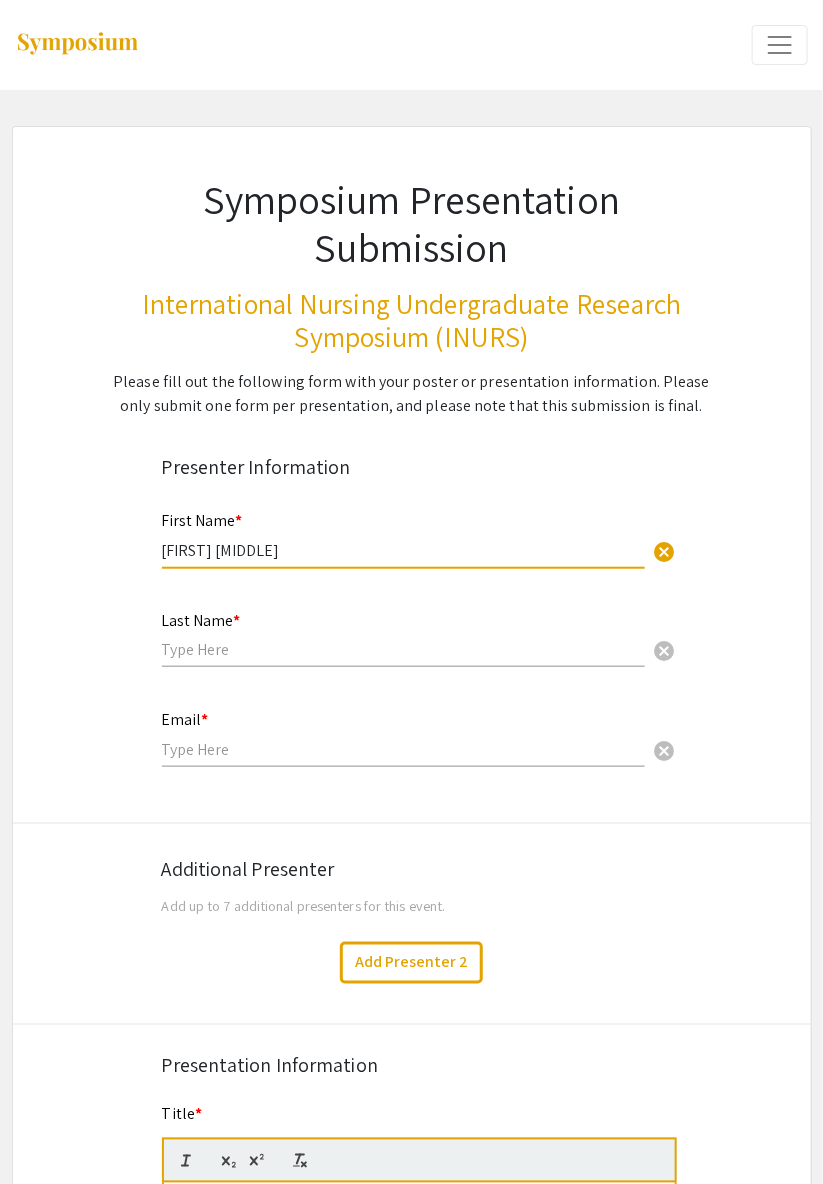 type on "[FIRST] [LAST]" 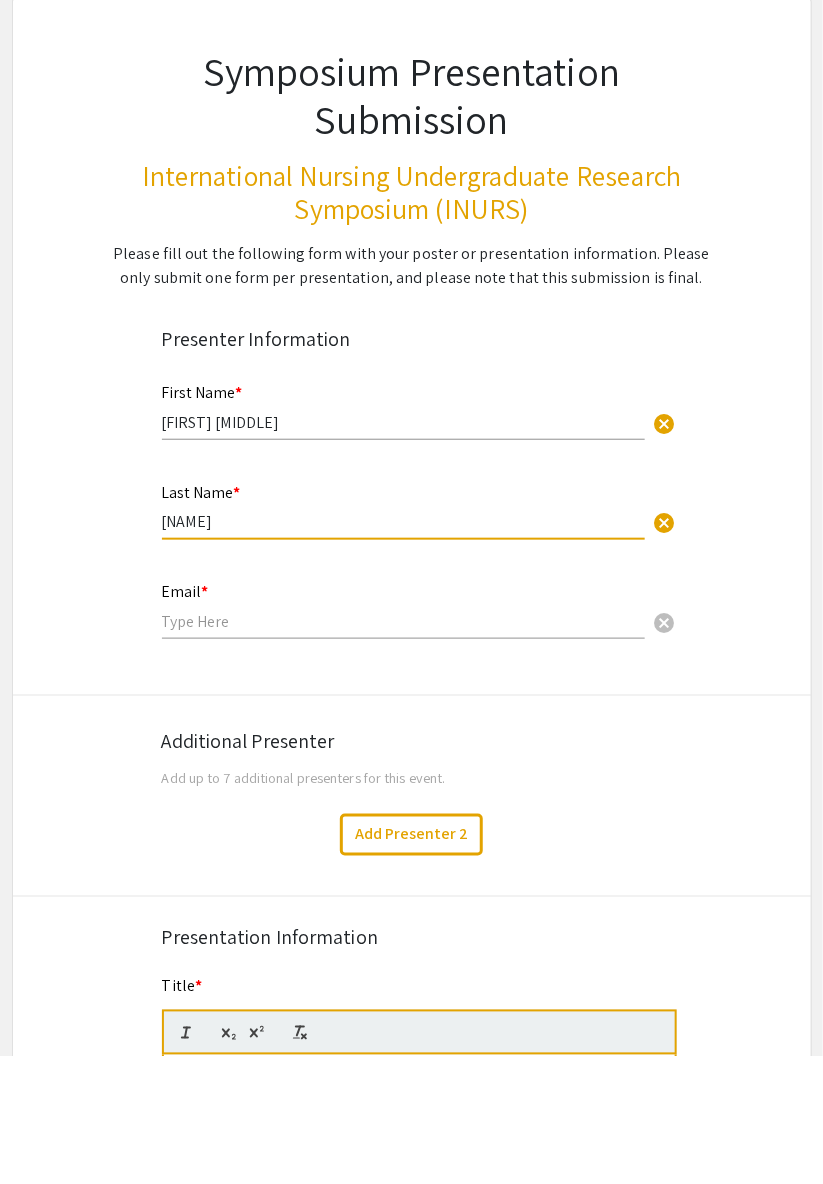 type on "[LAST]" 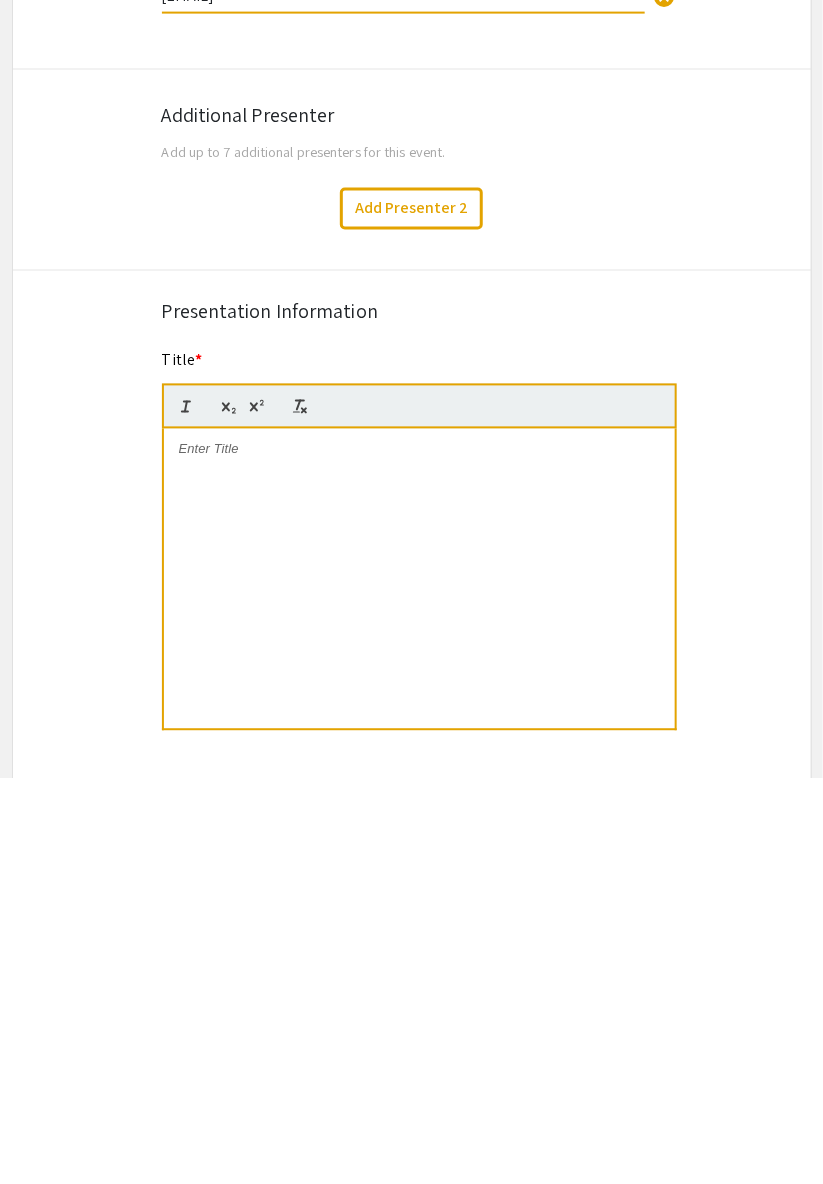 type on "julianoer@students.national-u.edu.ph" 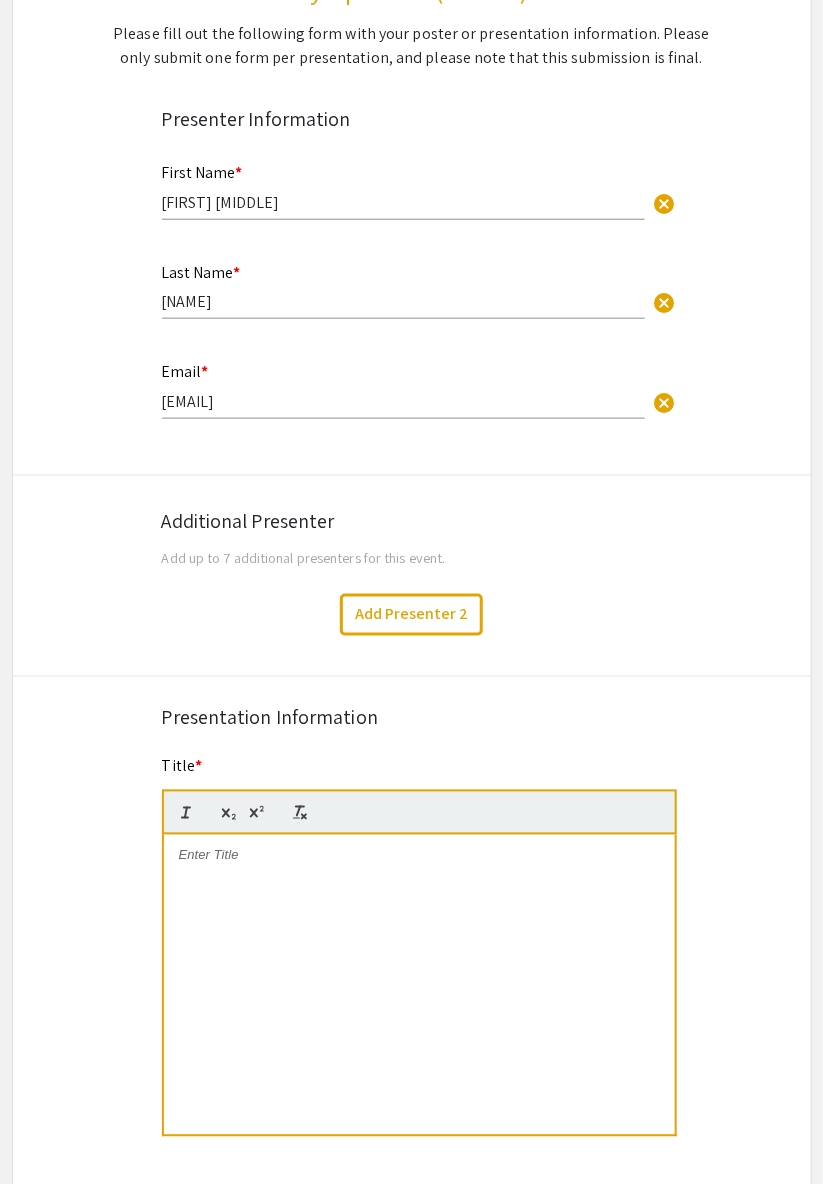 click on "Title *" 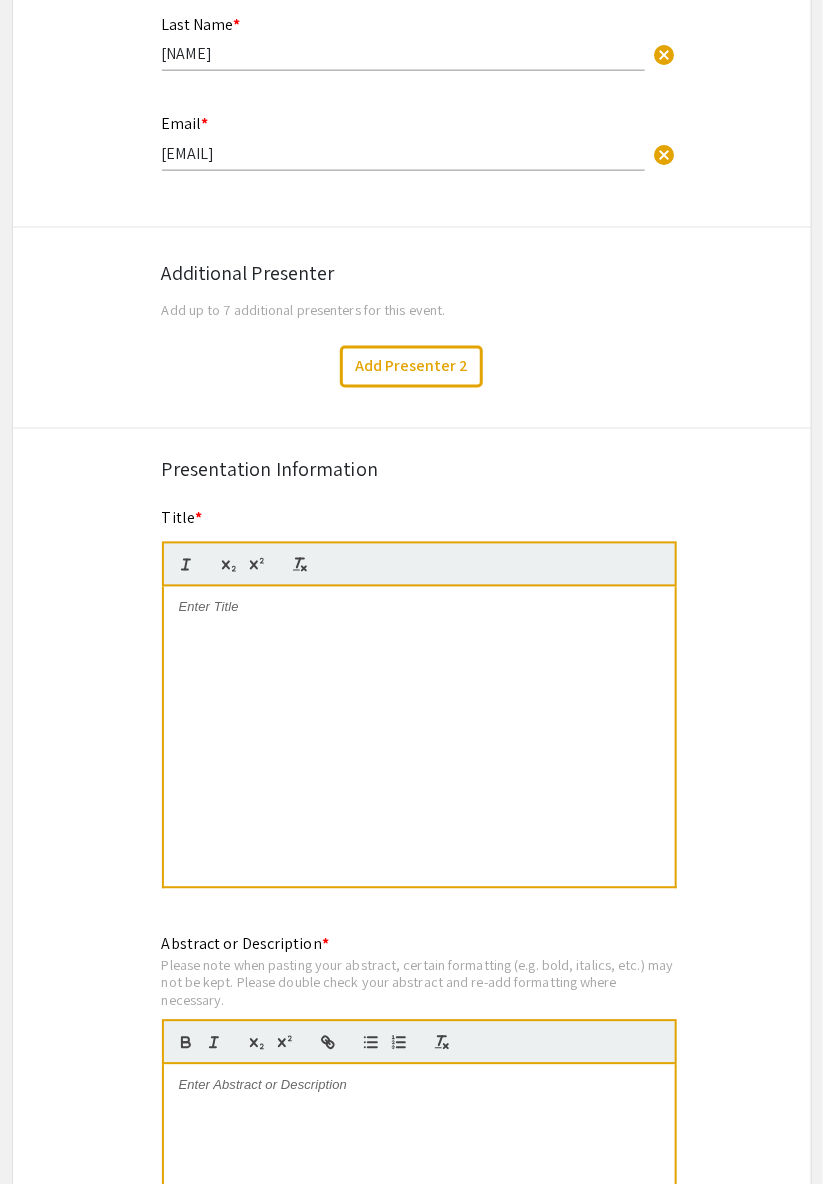 scroll, scrollTop: 598, scrollLeft: 0, axis: vertical 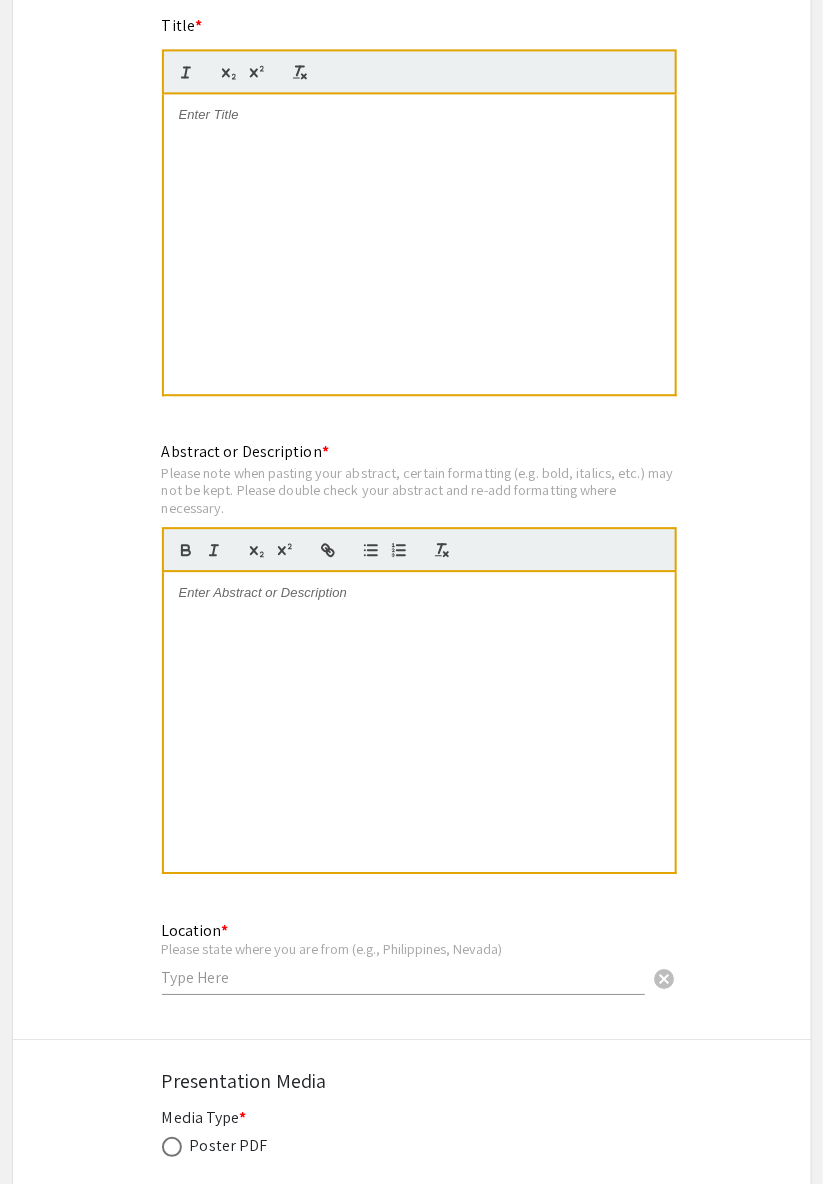 click at bounding box center [403, 977] 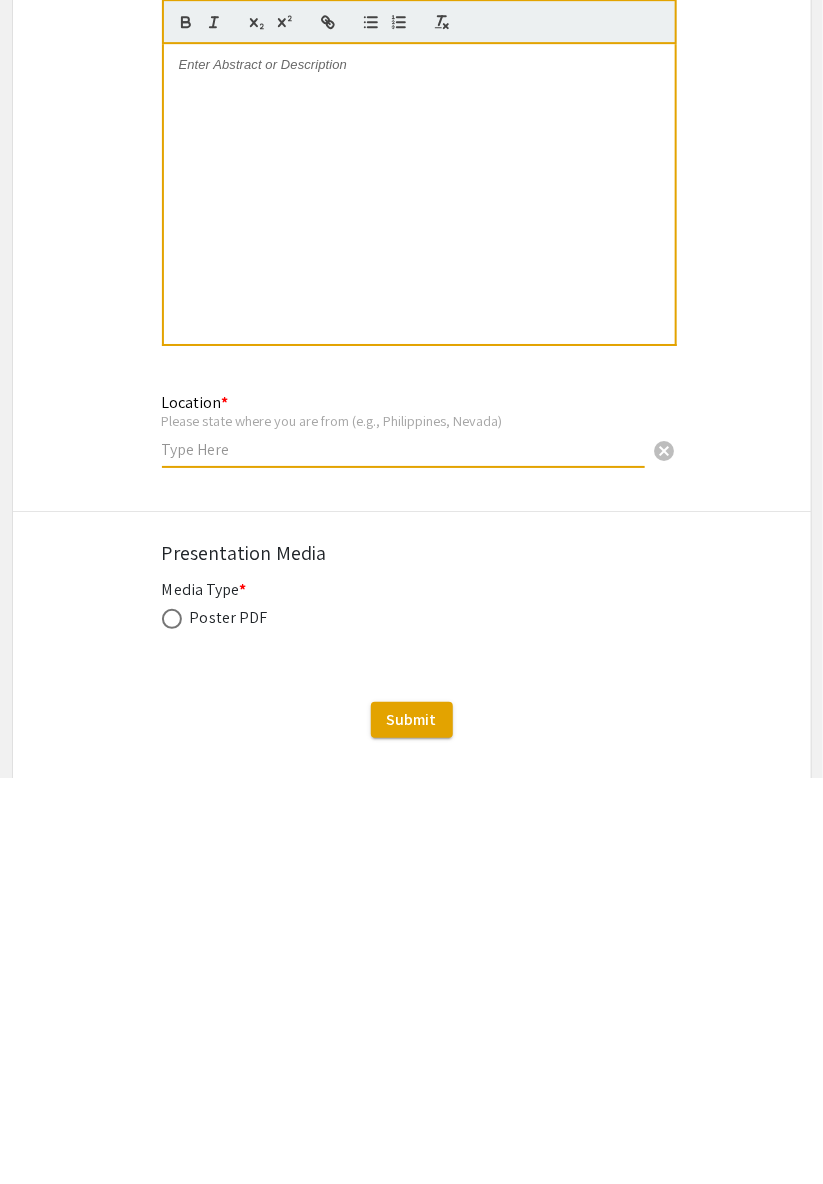 scroll, scrollTop: 1225, scrollLeft: 0, axis: vertical 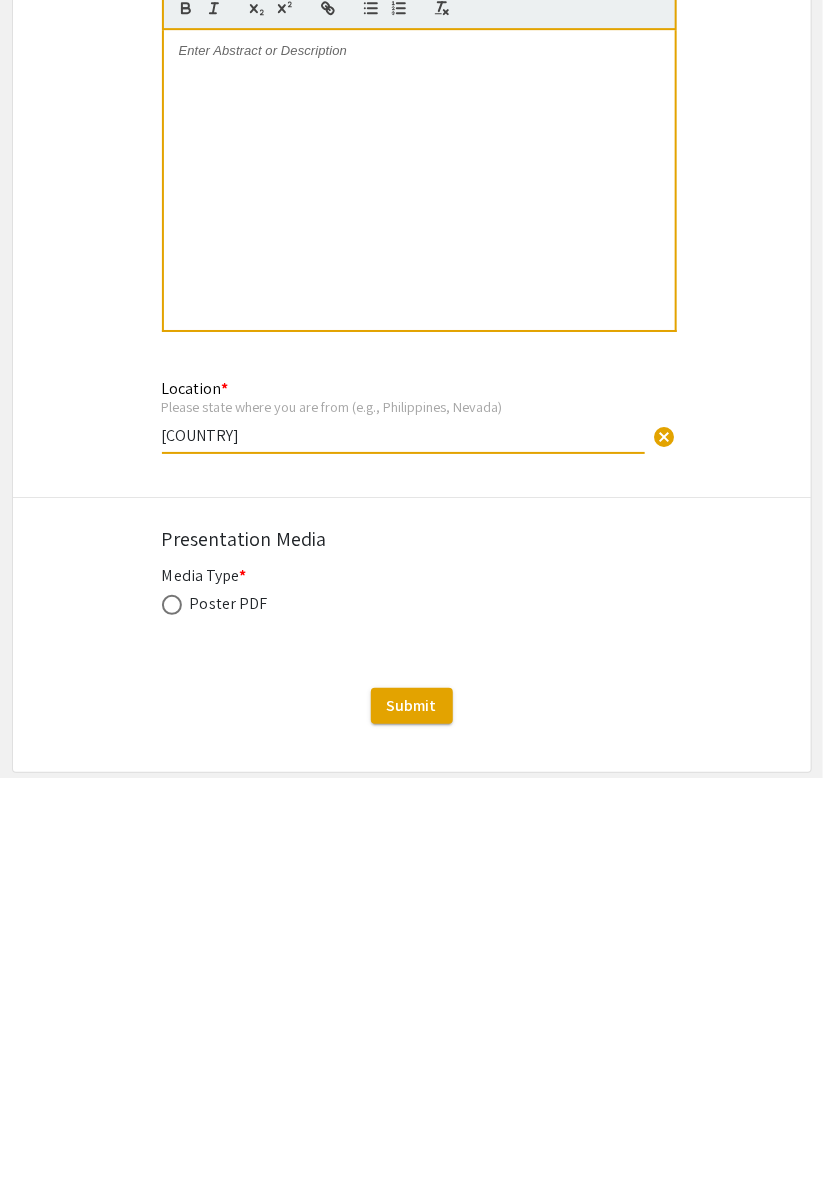 type on "Philippines" 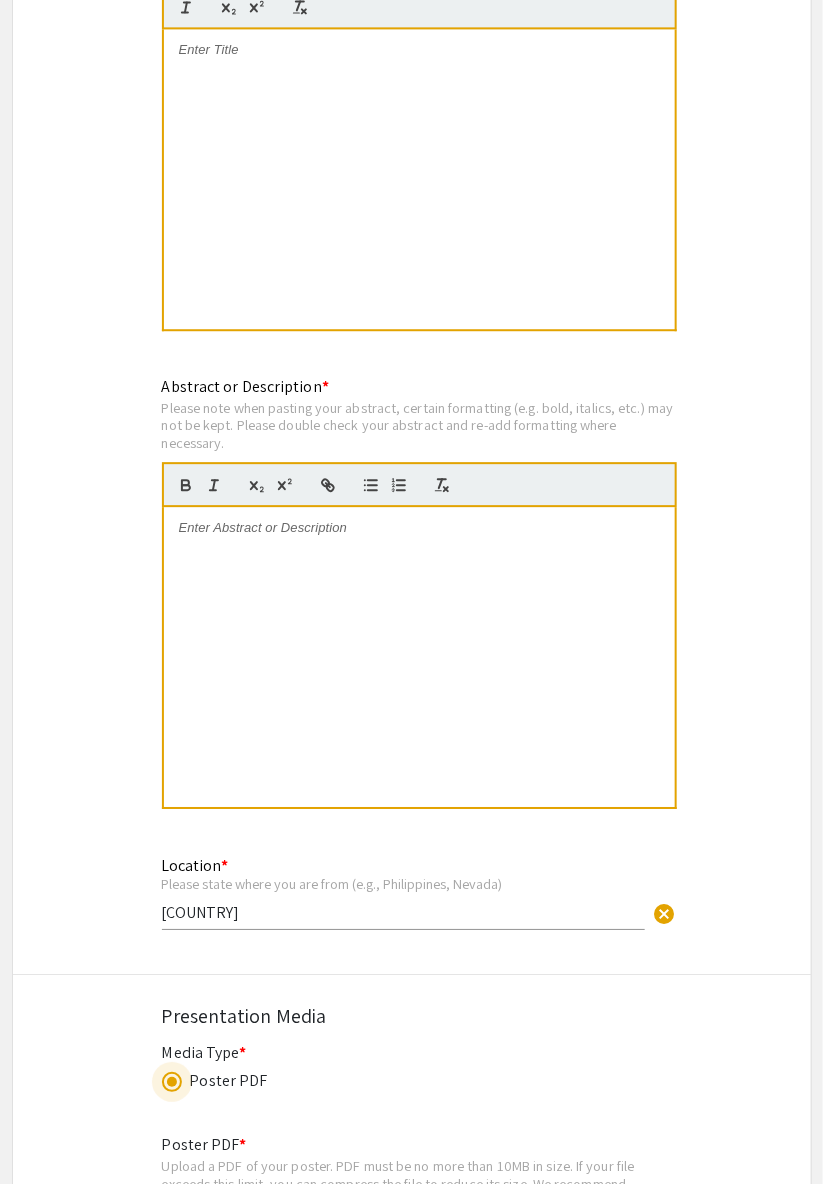 scroll, scrollTop: 1153, scrollLeft: 0, axis: vertical 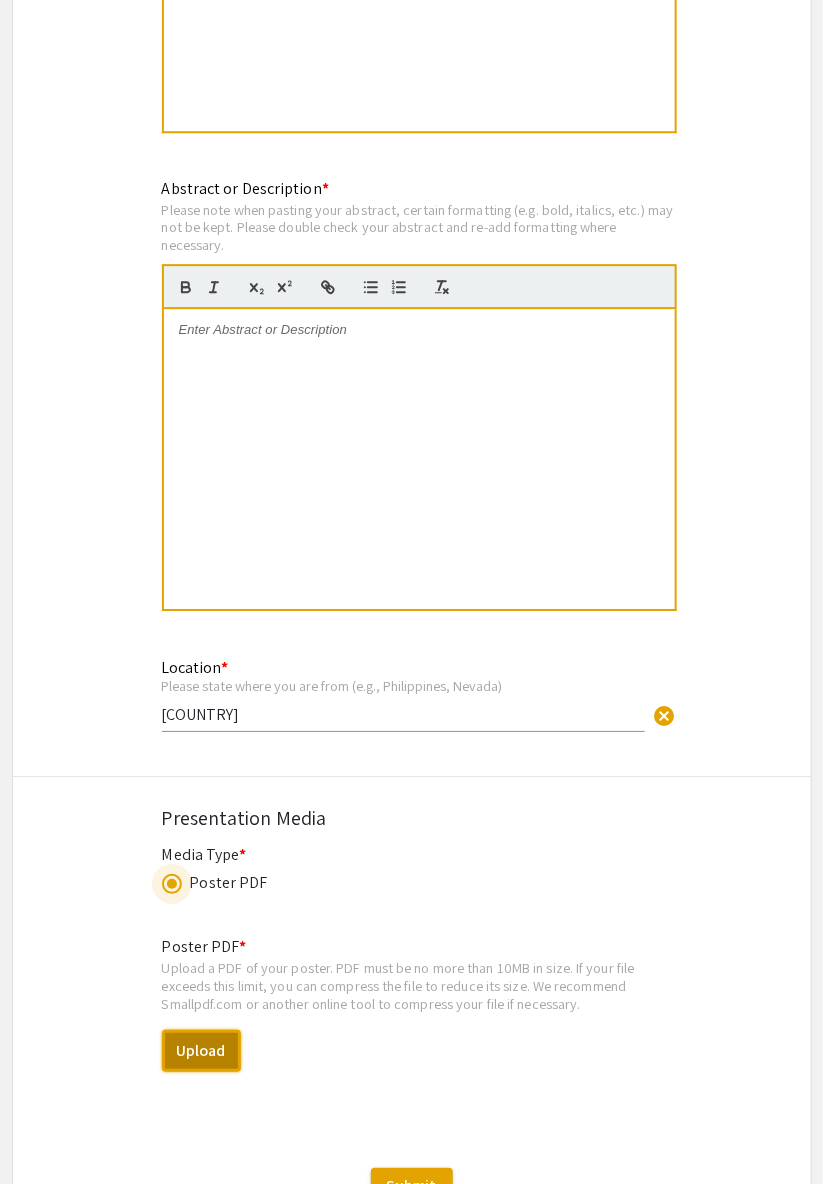 click on "Upload" at bounding box center (201, 1051) 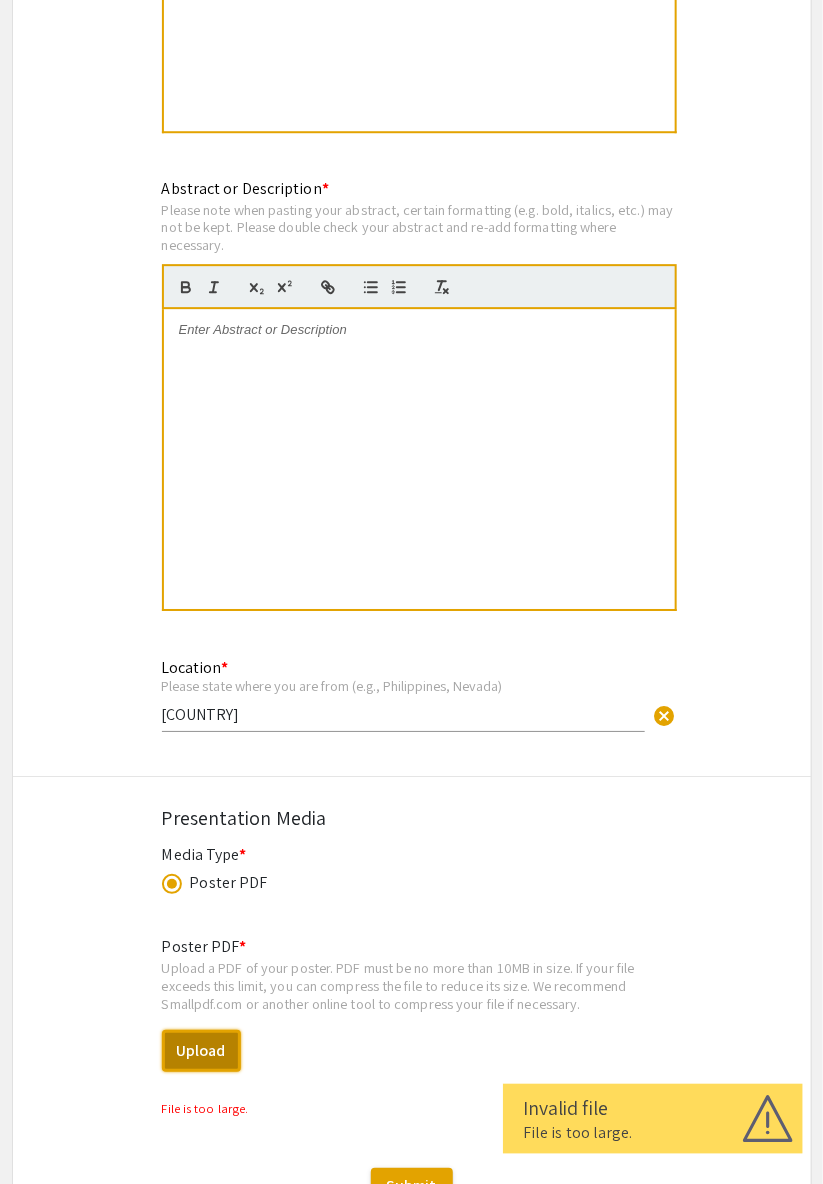 scroll, scrollTop: 1445, scrollLeft: 0, axis: vertical 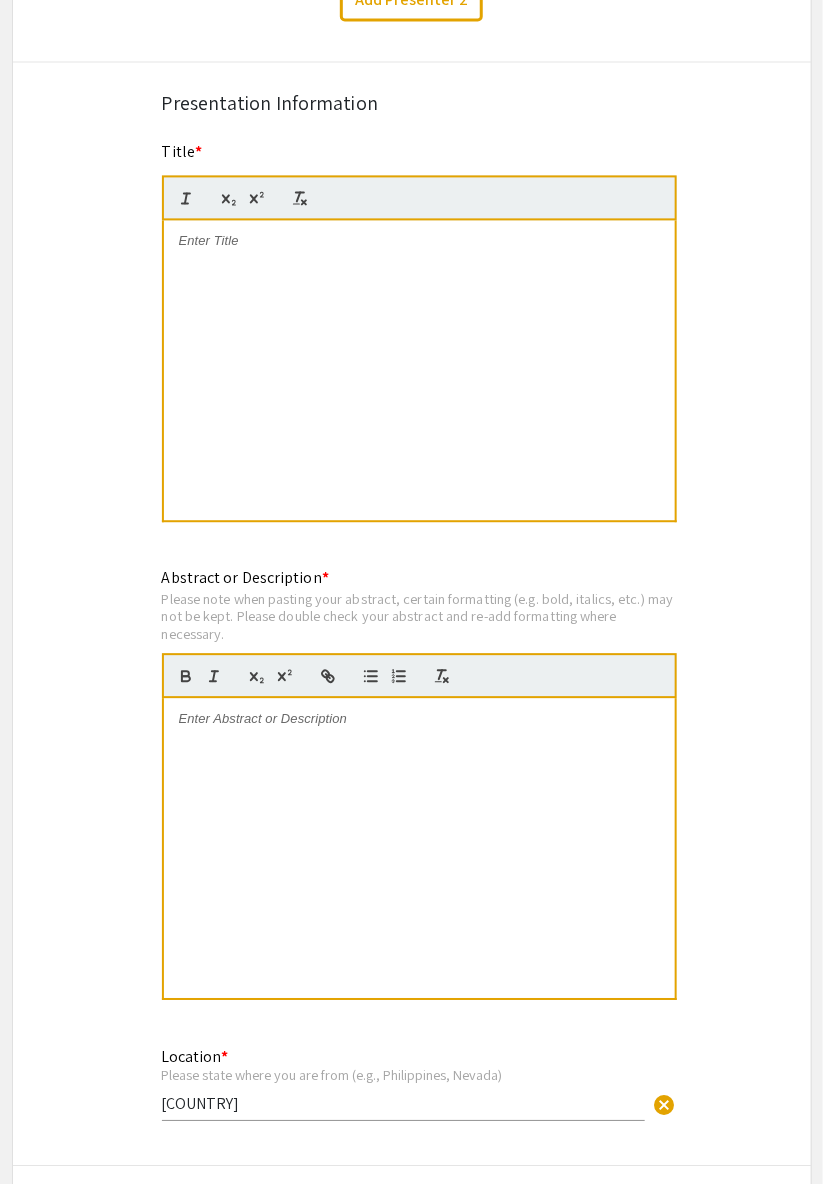 click at bounding box center [419, 370] 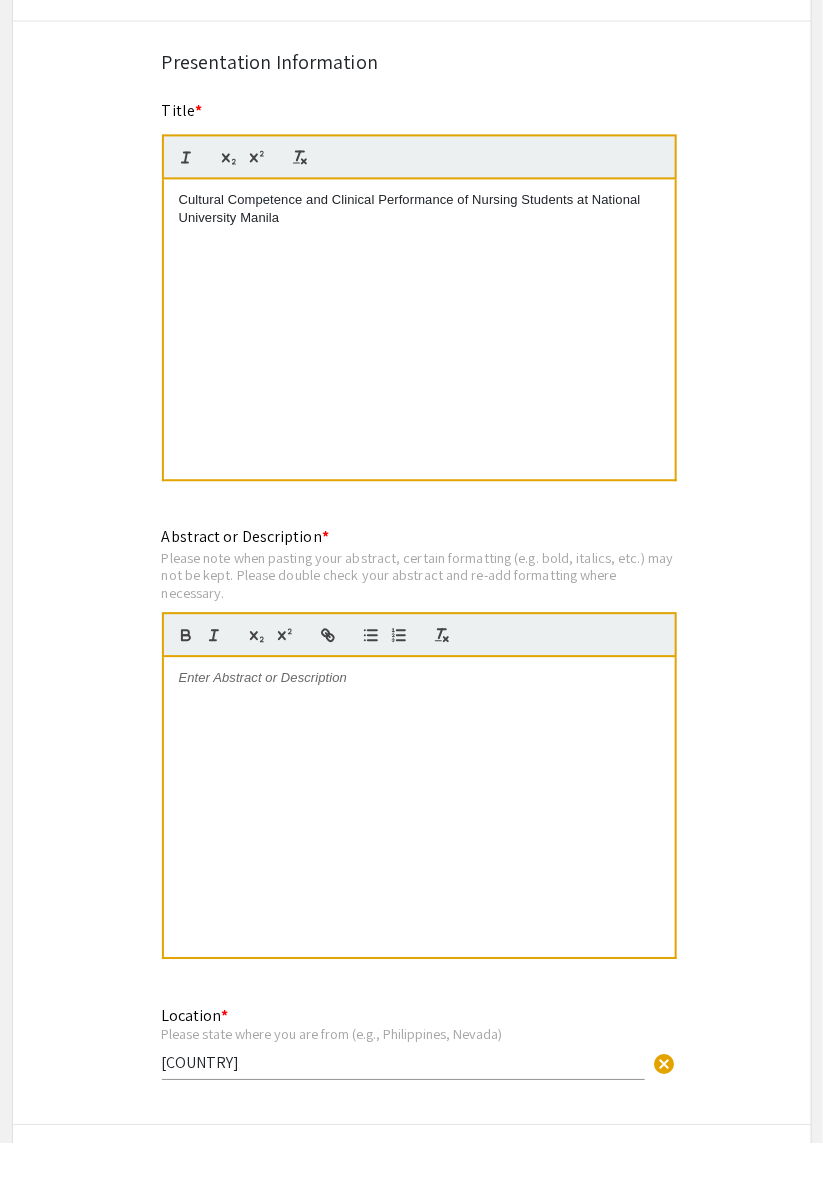 scroll, scrollTop: 963, scrollLeft: 0, axis: vertical 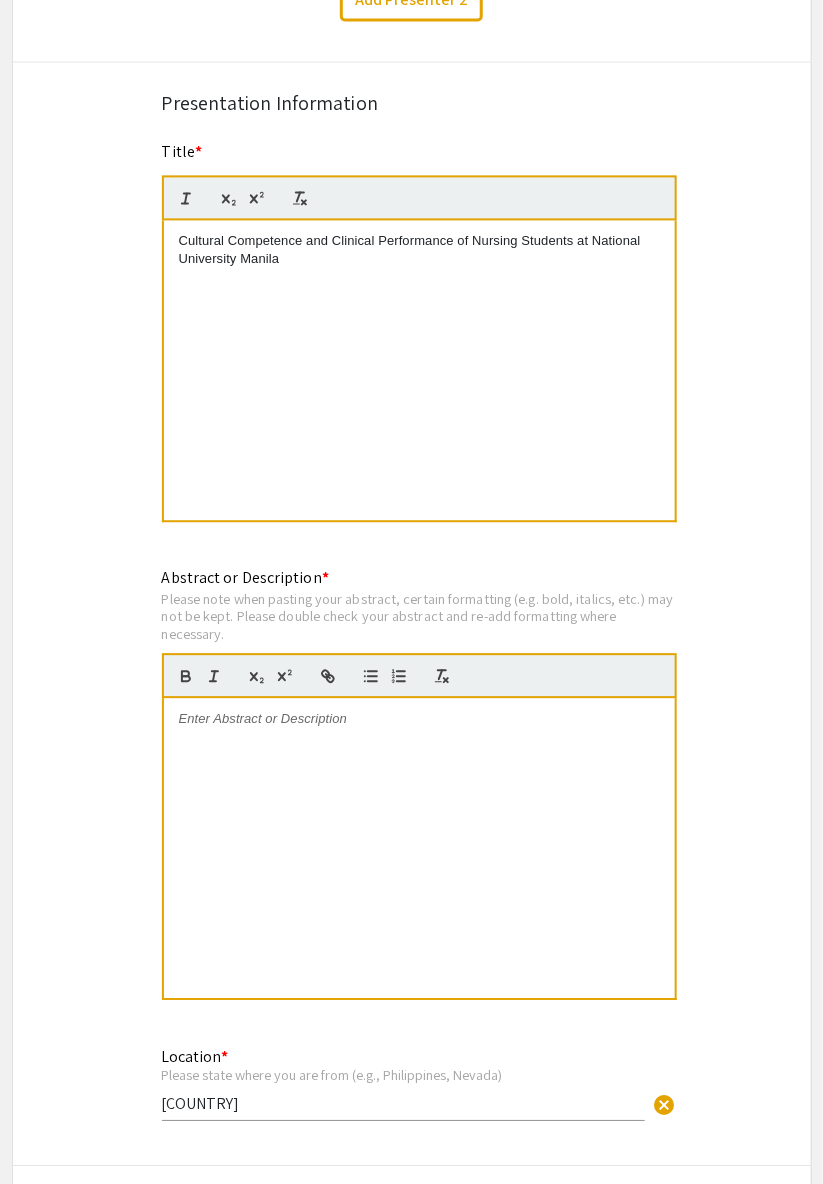 click at bounding box center [419, 848] 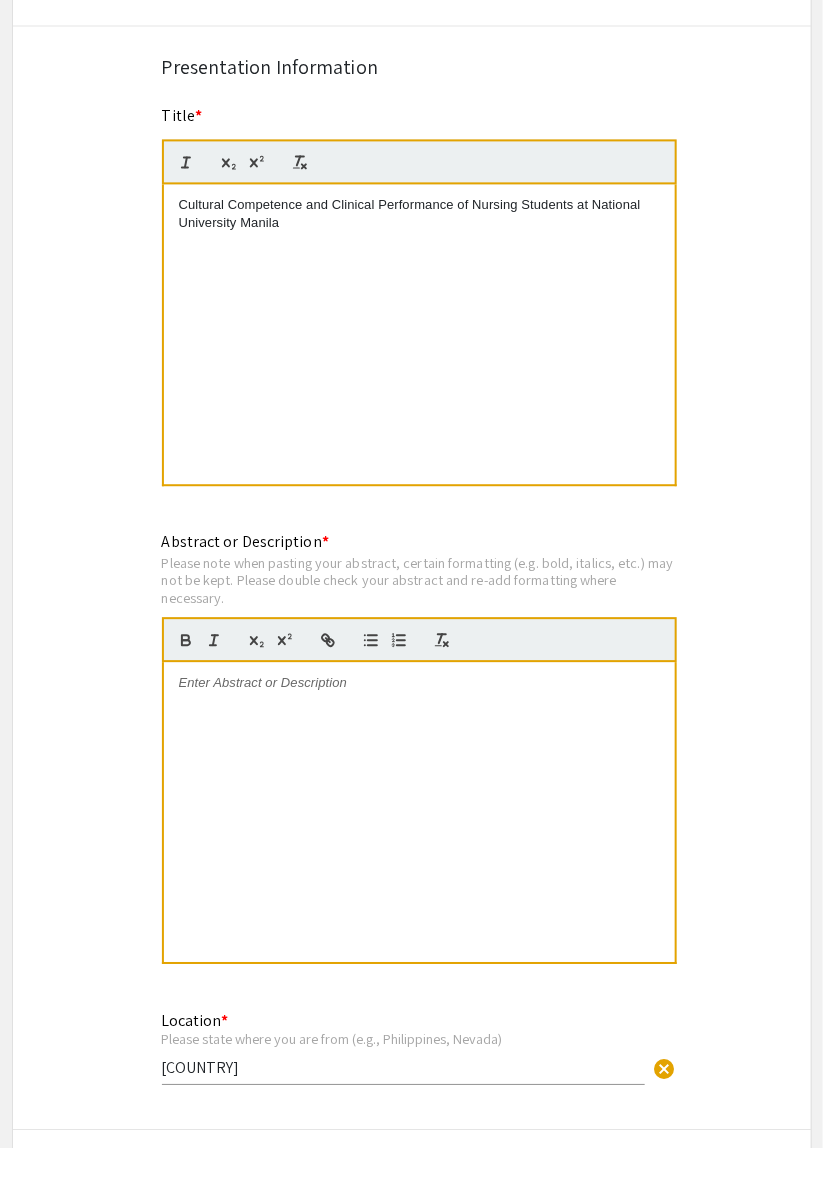 scroll, scrollTop: 969, scrollLeft: 0, axis: vertical 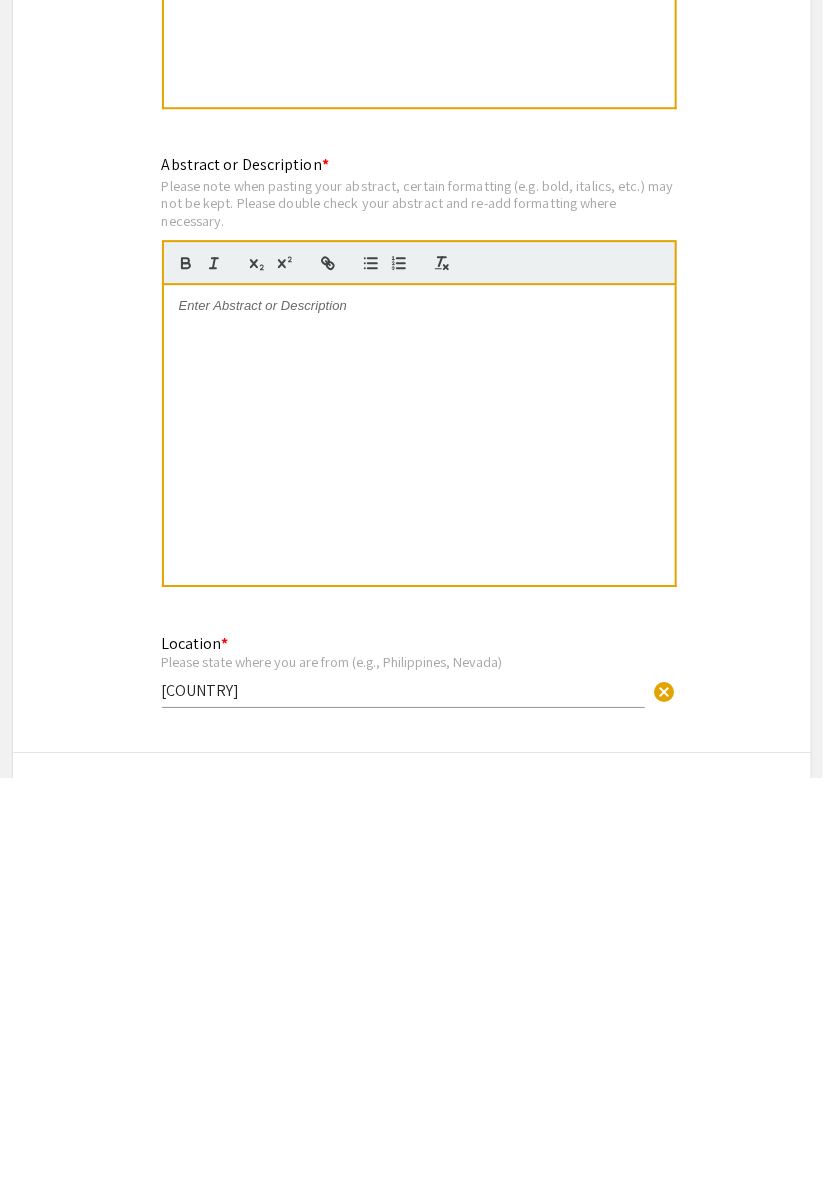 click at bounding box center (419, 713) 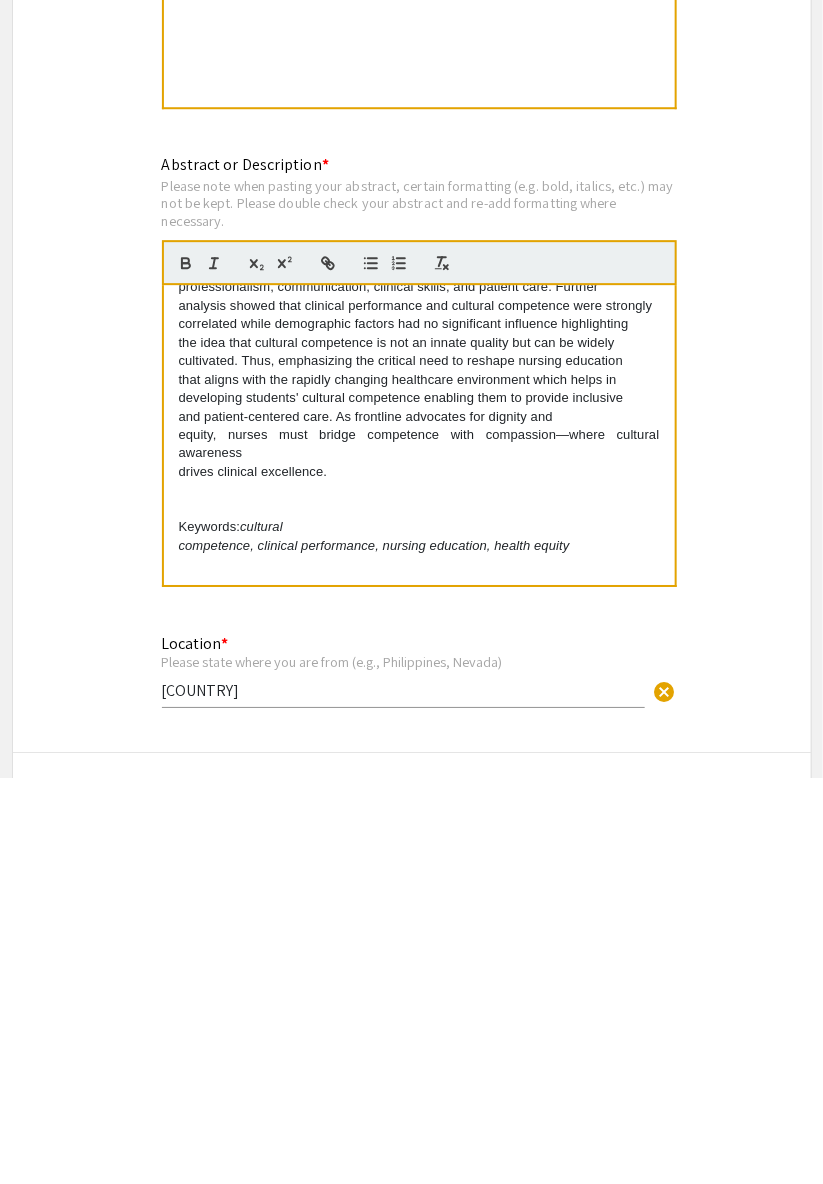scroll, scrollTop: 831, scrollLeft: 0, axis: vertical 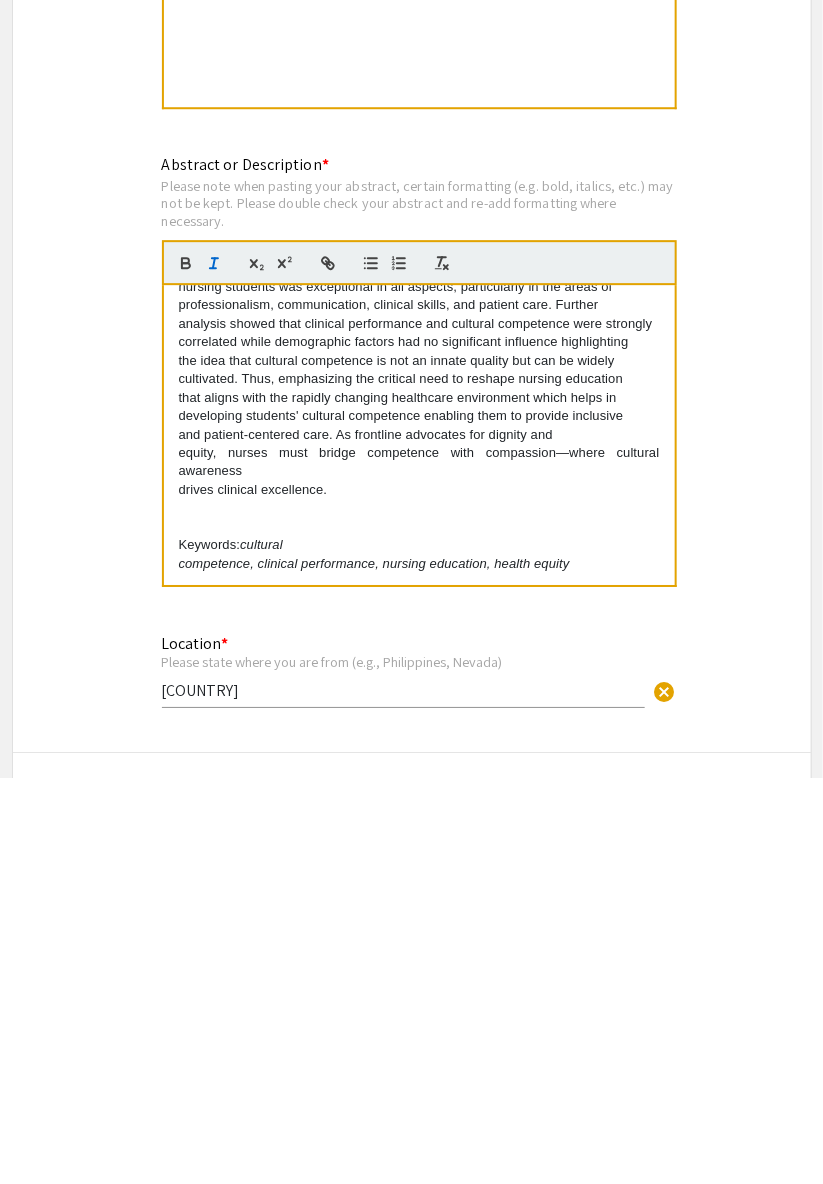 click on "The healthcare system in today's generation undergoes
an uncontrollable division that leads to disparities, giving rise to what we
call "diversity," which is progressively influencing the healthcare
environment. Unknowingly, this creates barriers in the healthcare system that
prevent healthcare professionals from providing different populations with
appropriate care. This acts as a strong call to action for creating a skilled
setting that improves their capacity to provide care that is both clinically
sound and culturally sensitive as a means to shape the future of nursing as a
profession. Understanding how cultural competency improves clinical performance
is crucial for promoting evidence-based nursing practice and attaining health
equity, as healthcare disparities continue to pose a challenge in delivering high-quality
care.
Keywords:  cultural
competence, clinical performance, nursing education, health equity" at bounding box center [419, 842] 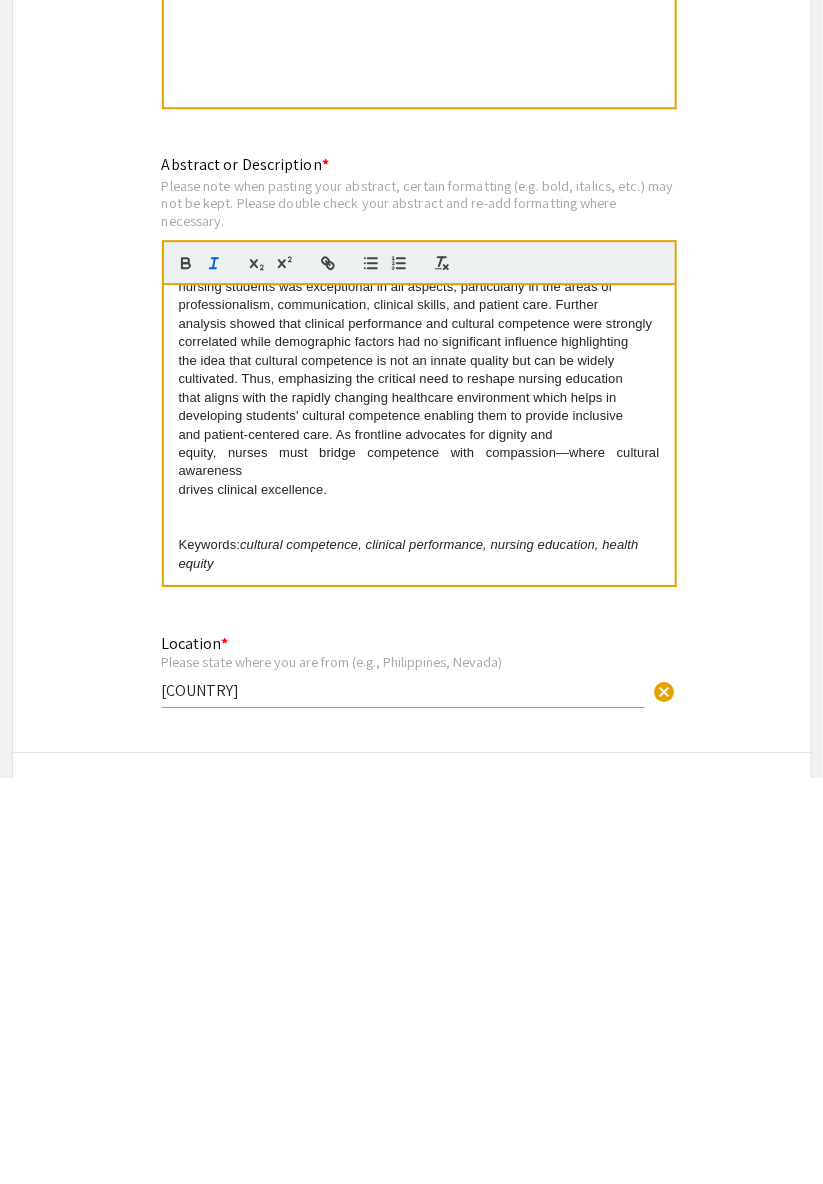 click on "The healthcare system in today's generation undergoes
an uncontrollable division that leads to disparities, giving rise to what we
call "diversity," which is progressively influencing the healthcare
environment. Unknowingly, this creates barriers in the healthcare system that
prevent healthcare professionals from providing different populations with
appropriate care. This acts as a strong call to action for creating a skilled
setting that improves their capacity to provide care that is both clinically
sound and culturally sensitive as a means to shape the future of nursing as a
profession. Understanding how cultural competency improves clinical performance
is crucial for promoting evidence-based nursing practice and attaining health
equity, as healthcare disparities continue to pose a challenge in delivering high-quality
care.
Keywords:  cultural competence, clinical performance, nursing education, health equity" at bounding box center [419, 842] 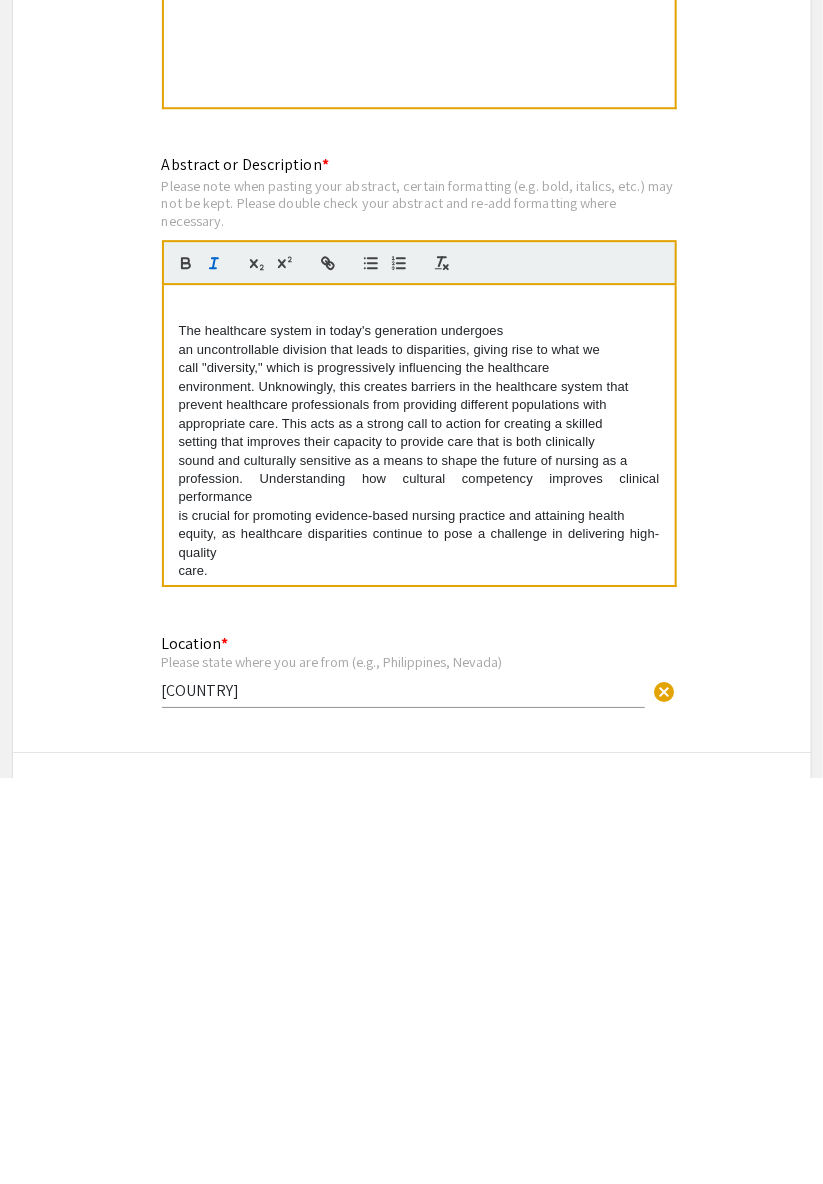 scroll, scrollTop: 0, scrollLeft: 0, axis: both 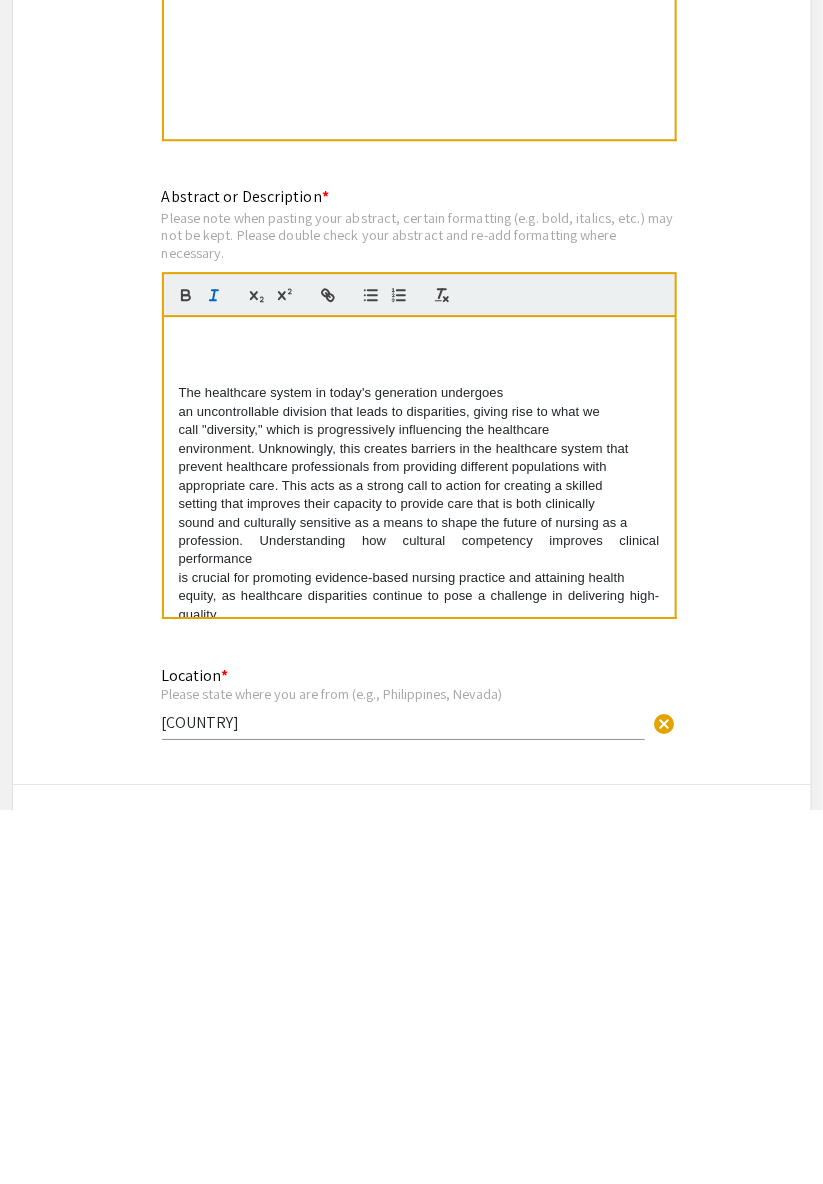 click on "The healthcare system in today's generation undergoes
an uncontrollable division that leads to disparities, giving rise to what we
call "diversity," which is progressively influencing the healthcare
environment. Unknowingly, this creates barriers in the healthcare system that
prevent healthcare professionals from providing different populations with
appropriate care. This acts as a strong call to action for creating a skilled
setting that improves their capacity to provide care that is both clinically
sound and culturally sensitive as a means to shape the future of nursing as a
profession. Understanding how cultural competency improves clinical performance
is crucial for promoting evidence-based nursing practice and attaining health
equity, as healthcare disparities continue to pose a challenge in delivering high-quality
care.
Keywords:  cultural competence, clinical performance, nursing education, health equity" at bounding box center (419, 841) 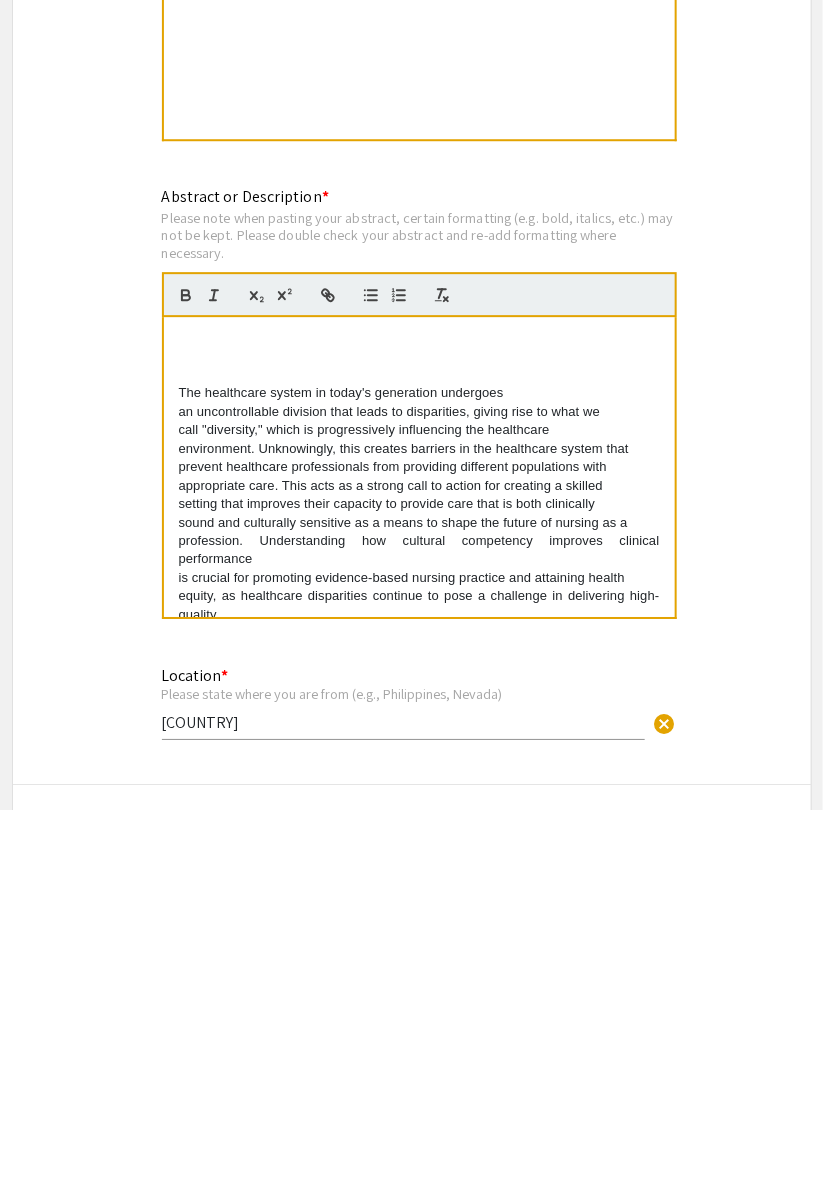 click on "The healthcare system in today's generation undergoes
an uncontrollable division that leads to disparities, giving rise to what we
call "diversity," which is progressively influencing the healthcare
environment. Unknowingly, this creates barriers in the healthcare system that
prevent healthcare professionals from providing different populations with
appropriate care. This acts as a strong call to action for creating a skilled
setting that improves their capacity to provide care that is both clinically
sound and culturally sensitive as a means to shape the future of nursing as a
profession. Understanding how cultural competency improves clinical performance
is crucial for promoting evidence-based nursing practice and attaining health
equity, as healthcare disparities continue to pose a challenge in delivering high-quality
care." at bounding box center [419, 887] 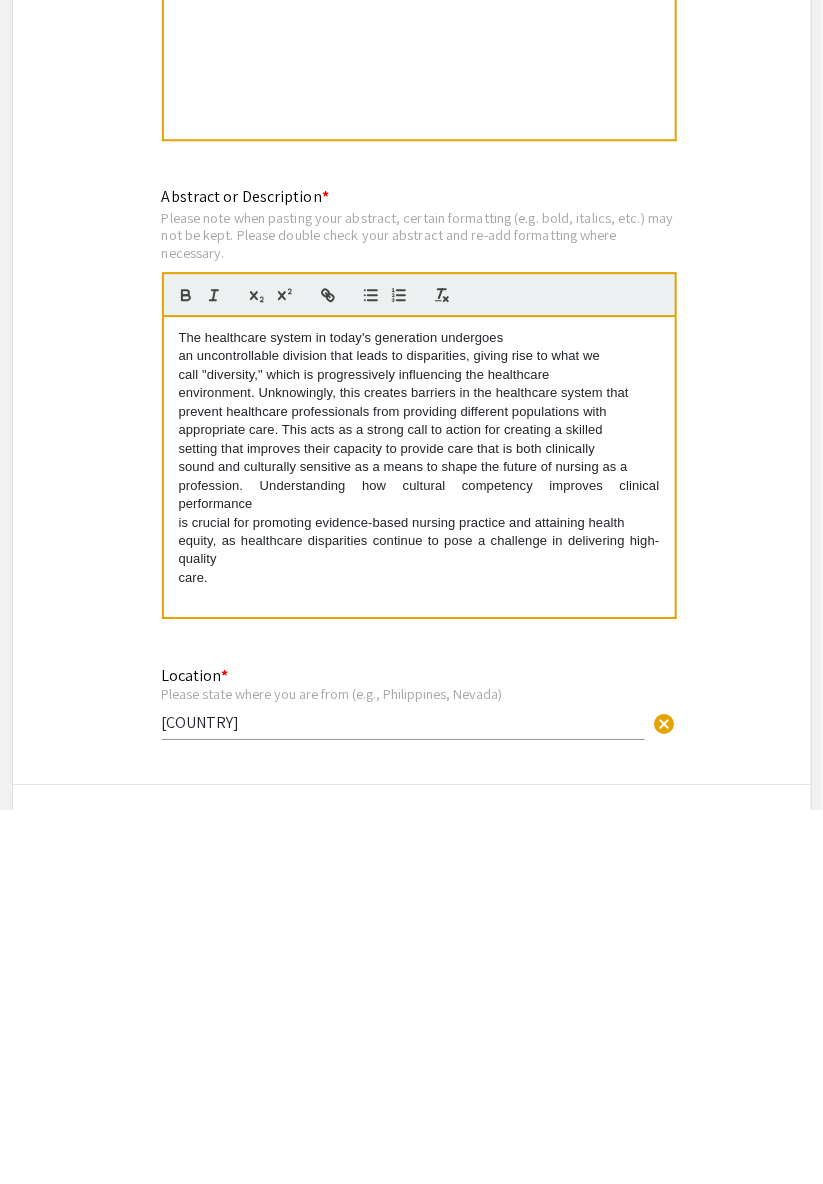click on "The healthcare system in today's generation undergoes
an uncontrollable division that leads to disparities, giving rise to what we
call "diversity," which is progressively influencing the healthcare
environment. Unknowingly, this creates barriers in the healthcare system that
prevent healthcare professionals from providing different populations with
appropriate care. This acts as a strong call to action for creating a skilled
setting that improves their capacity to provide care that is both clinically
sound and culturally sensitive as a means to shape the future of nursing as a
profession. Understanding how cultural competency improves clinical performance
is crucial for promoting evidence-based nursing practice and attaining health
equity, as healthcare disparities continue to pose a challenge in delivering high-quality
care.
Keywords:  cultural competence, clinical performance, nursing education, health equity" at bounding box center (419, 841) 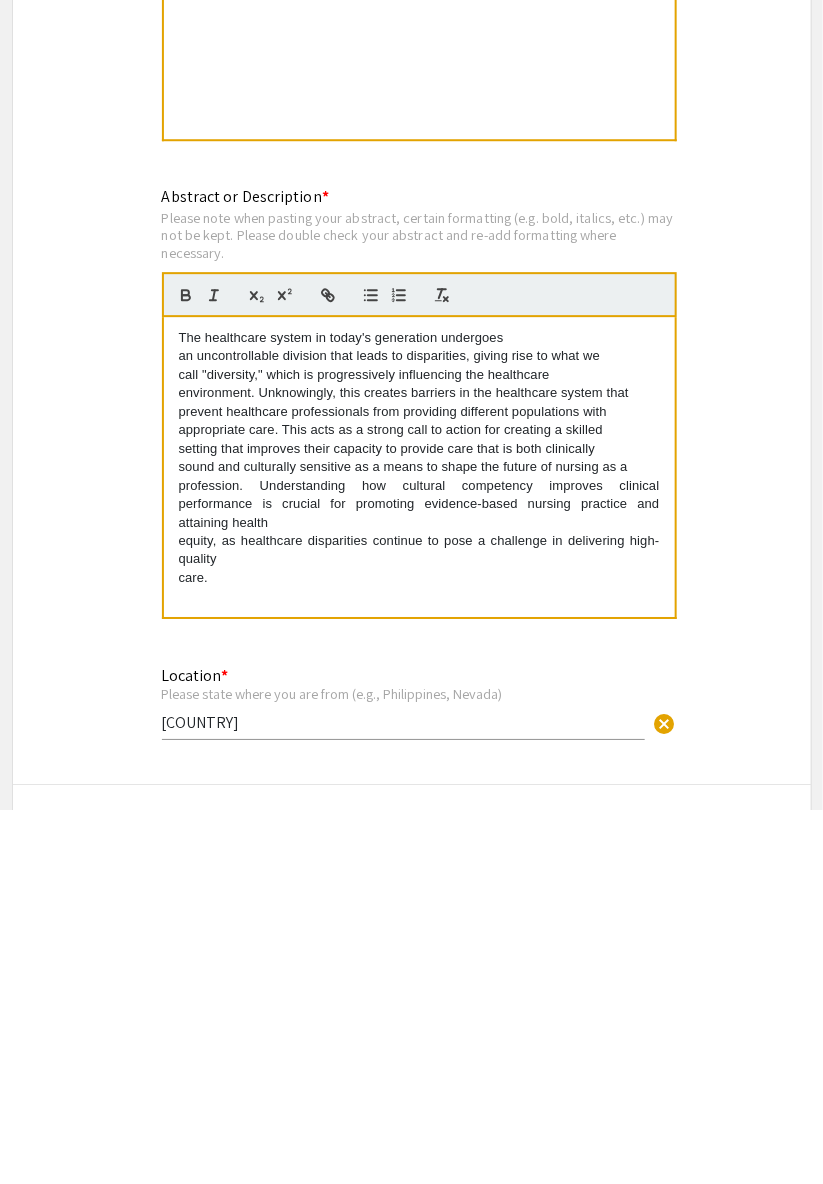 click on "The healthcare system in today's generation undergoes
an uncontrollable division that leads to disparities, giving rise to what we
call "diversity," which is progressively influencing the healthcare
environment. Unknowingly, this creates barriers in the healthcare system that
prevent healthcare professionals from providing different populations with
appropriate care. This acts as a strong call to action for creating a skilled
setting that improves their capacity to provide care that is both clinically
sound and culturally sensitive as a means to shape the future of nursing as a
profession. Understanding how cultural competency improves clinical performance is crucial for promoting evidence-based nursing practice and attaining health
equity, as healthcare disparities continue to pose a challenge in delivering high-quality
care." at bounding box center [419, 832] 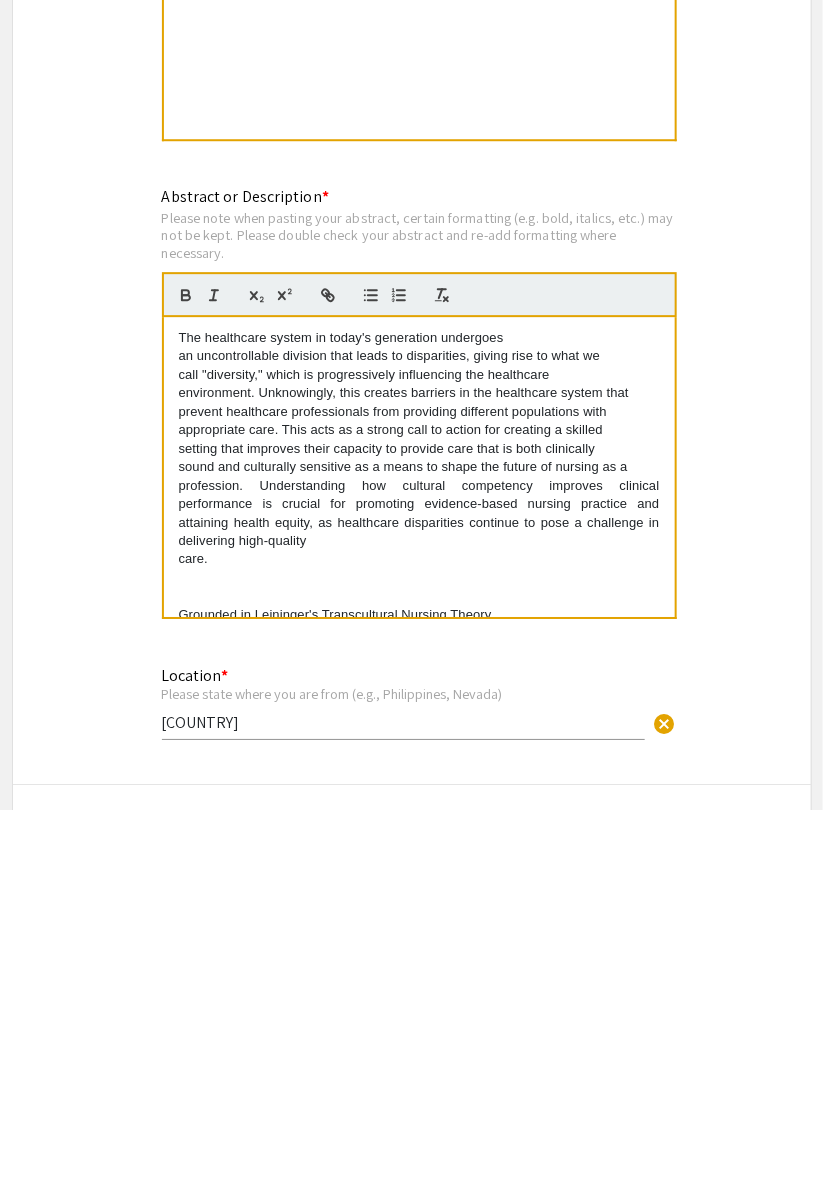 click on "The healthcare system in today's generation undergoes
an uncontrollable division that leads to disparities, giving rise to what we
call "diversity," which is progressively influencing the healthcare
environment. Unknowingly, this creates barriers in the healthcare system that
prevent healthcare professionals from providing different populations with
appropriate care. This acts as a strong call to action for creating a skilled
setting that improves their capacity to provide care that is both clinically
sound and culturally sensitive as a means to shape the future of nursing as a
profession. Understanding how cultural competency improves clinical performance is crucial for promoting evidence-based nursing practice and attaining health equity, as healthcare disparities continue to pose a challenge in delivering high-quality
care." at bounding box center [419, 823] 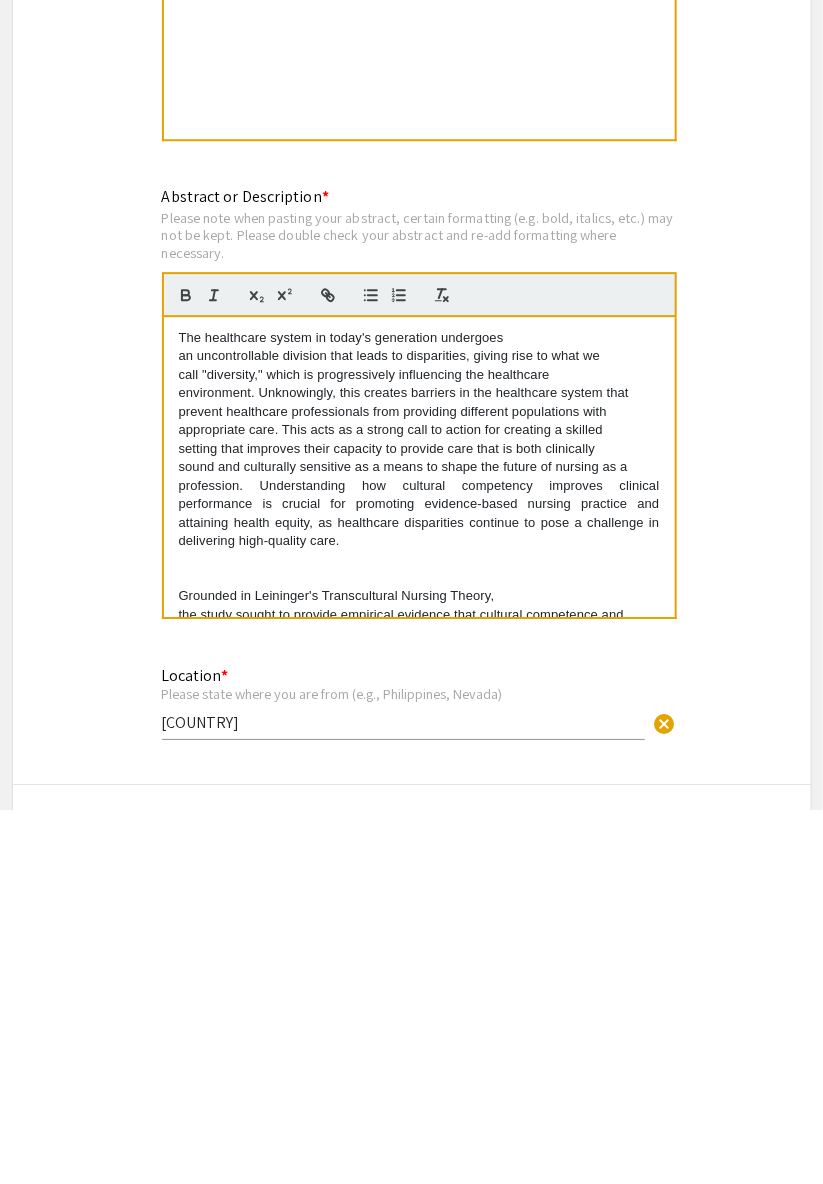 click on "The healthcare system in today's generation undergoes
an uncontrollable division that leads to disparities, giving rise to what we
call "diversity," which is progressively influencing the healthcare
environment. Unknowingly, this creates barriers in the healthcare system that
prevent healthcare professionals from providing different populations with
appropriate care. This acts as a strong call to action for creating a skilled
setting that improves their capacity to provide care that is both clinically
sound and culturally sensitive as a means to shape the future of nursing as a
profession. Understanding how cultural competency improves clinical performance is crucial for promoting evidence-based nursing practice and attaining health equity, as healthcare disparities continue to pose a challenge in delivering high-quality care." at bounding box center (419, 813) 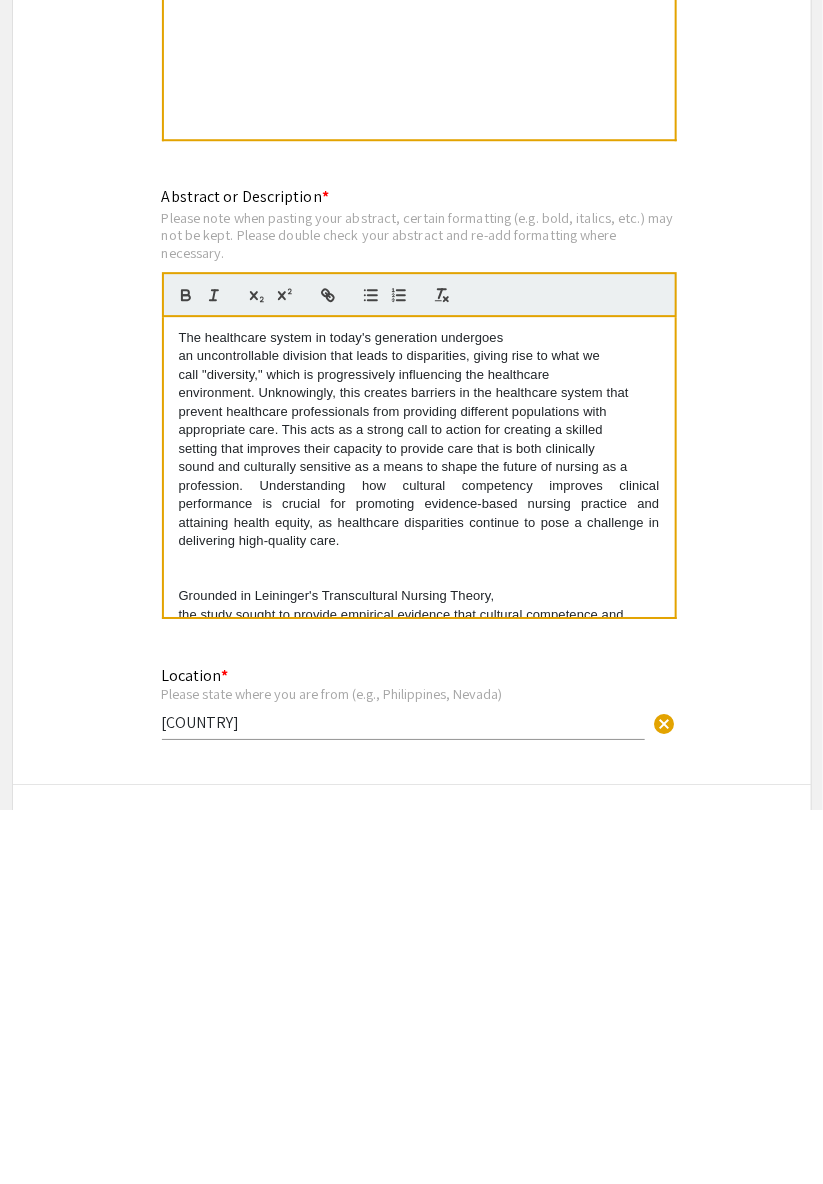 click on "The healthcare system in today's generation undergoes
an uncontrollable division that leads to disparities, giving rise to what we
call "diversity," which is progressively influencing the healthcare
environment. Unknowingly, this creates barriers in the healthcare system that
prevent healthcare professionals from providing different populations with
appropriate care. This acts as a strong call to action for creating a skilled
setting that improves their capacity to provide care that is both clinically
sound and culturally sensitive as a means to shape the future of nursing as a
profession. Understanding how cultural competency improves clinical performance is crucial for promoting evidence-based nursing practice and attaining health equity, as healthcare disparities continue to pose a challenge in delivering high-quality care.
Keywords:  cultural competence, clinical performance, nursing education, health equity" at bounding box center (419, 841) 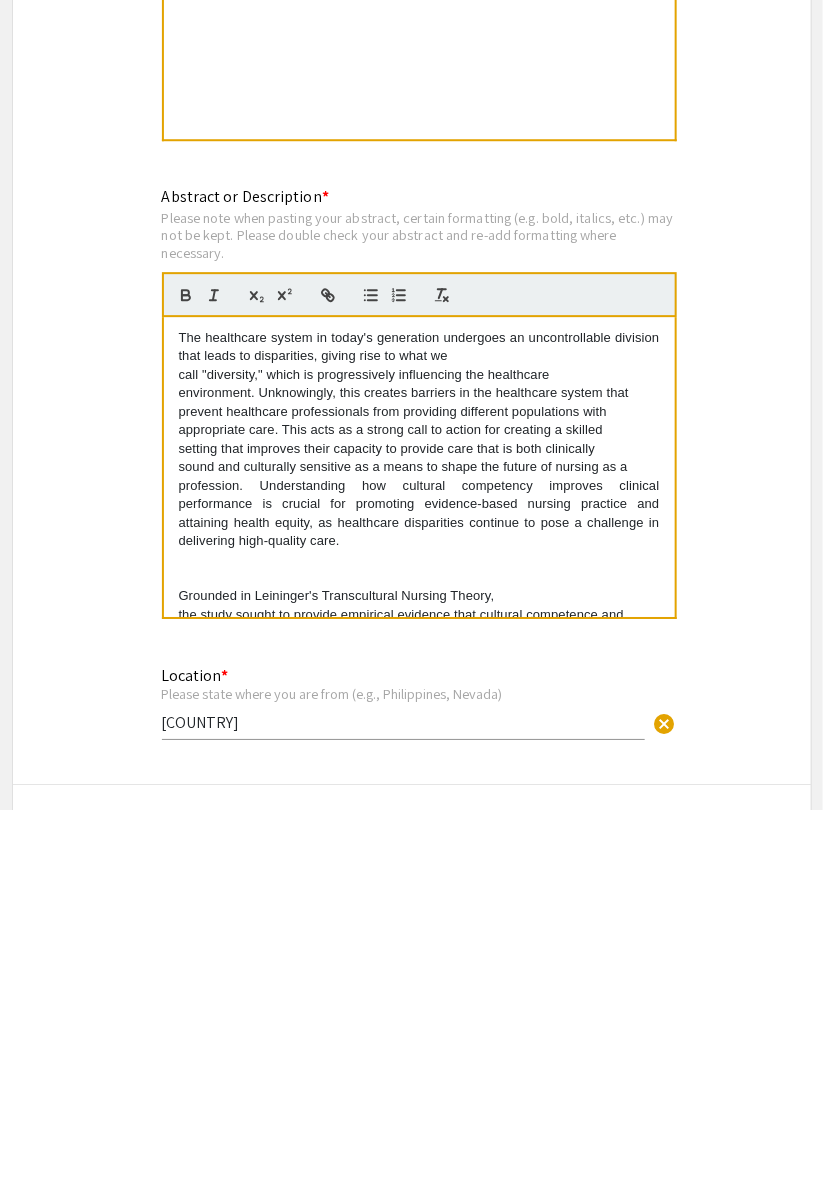click on "The healthcare system in today's generation undergoes an uncontrollable division that leads to disparities, giving rise to what we
call "diversity," which is progressively influencing the healthcare
environment. Unknowingly, this creates barriers in the healthcare system that
prevent healthcare professionals from providing different populations with
appropriate care. This acts as a strong call to action for creating a skilled
setting that improves their capacity to provide care that is both clinically
sound and culturally sensitive as a means to shape the future of nursing as a
profession. Understanding how cultural competency improves clinical performance is crucial for promoting evidence-based nursing practice and attaining health equity, as healthcare disparities continue to pose a challenge in delivering high-quality care." at bounding box center [419, 813] 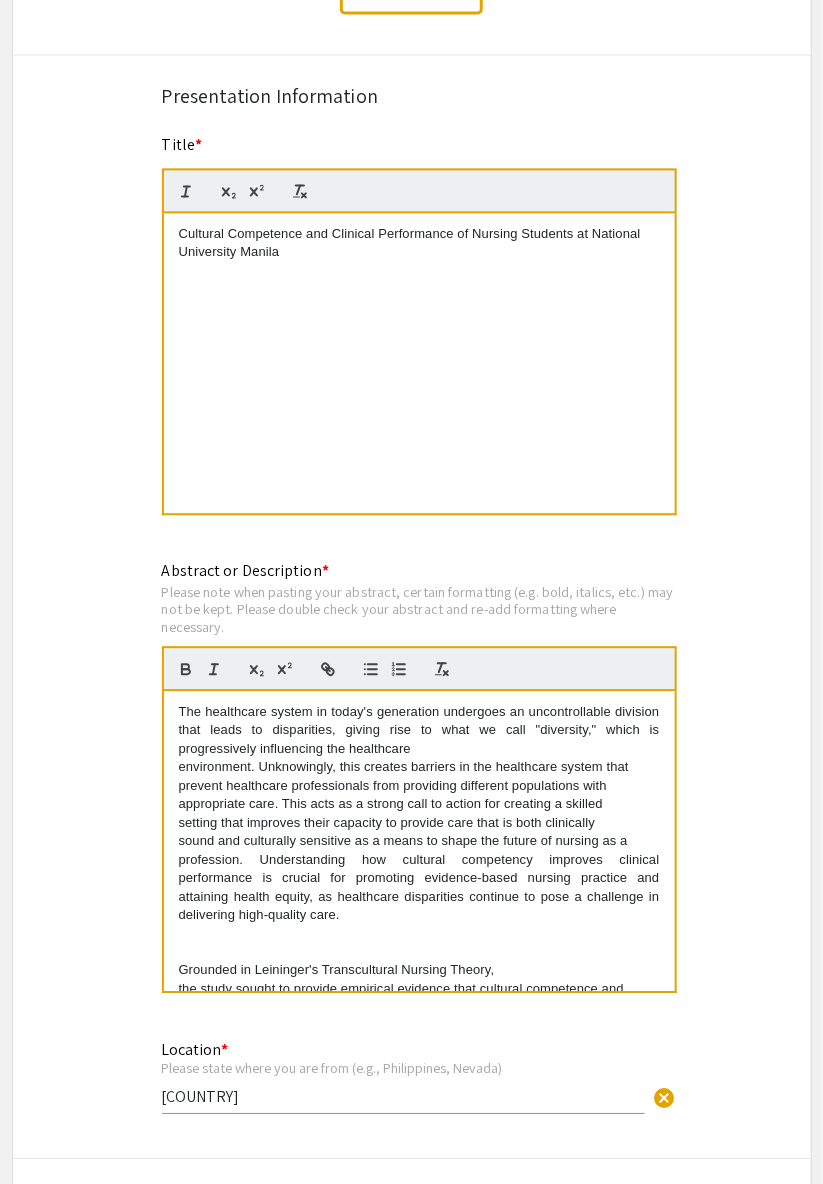 click on "The healthcare system in today's generation undergoes an uncontrollable division that leads to disparities, giving rise to what we call "diversity," which is progressively influencing the healthcare
environment. Unknowingly, this creates barriers in the healthcare system that
prevent healthcare professionals from providing different populations with
appropriate care. This acts as a strong call to action for creating a skilled
setting that improves their capacity to provide care that is both clinically
sound and culturally sensitive as a means to shape the future of nursing as a
profession. Understanding how cultural competency improves clinical performance is crucial for promoting evidence-based nursing practice and attaining health equity, as healthcare disparities continue to pose a challenge in delivering high-quality care." at bounding box center (419, 813) 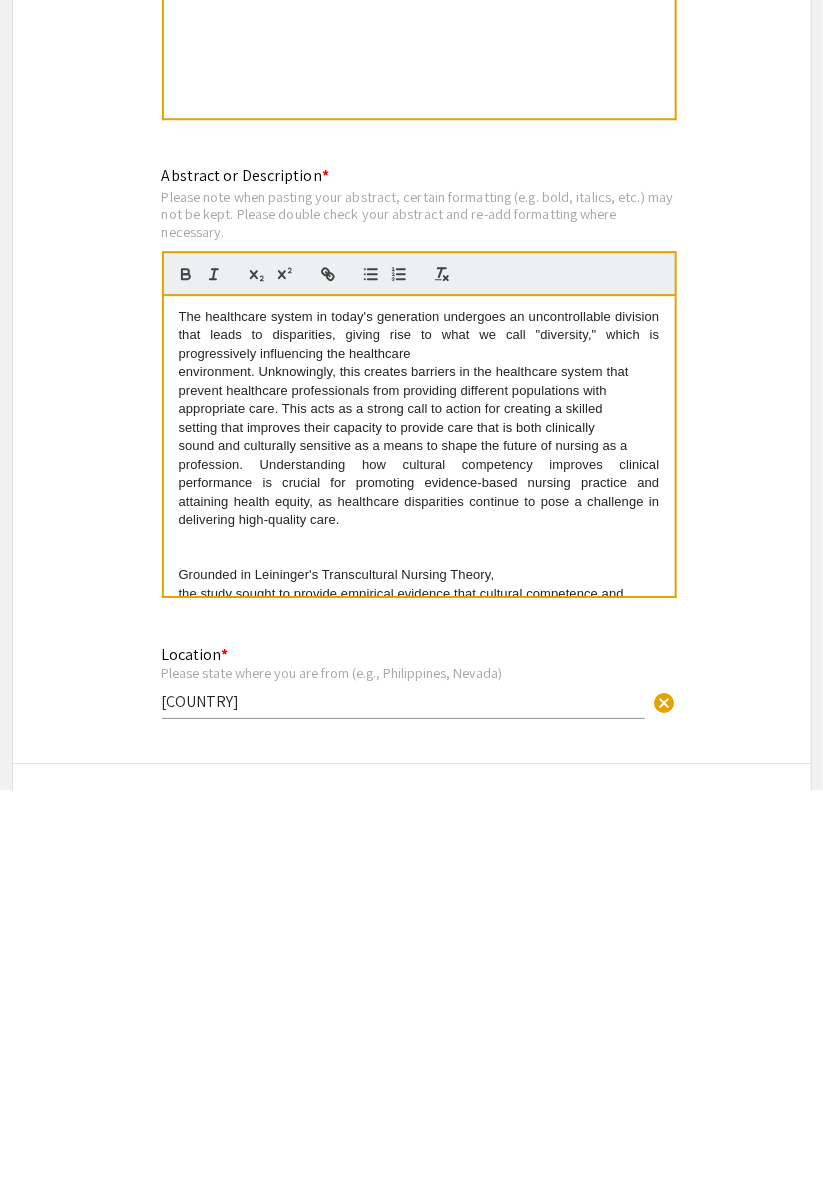 scroll, scrollTop: 970, scrollLeft: 0, axis: vertical 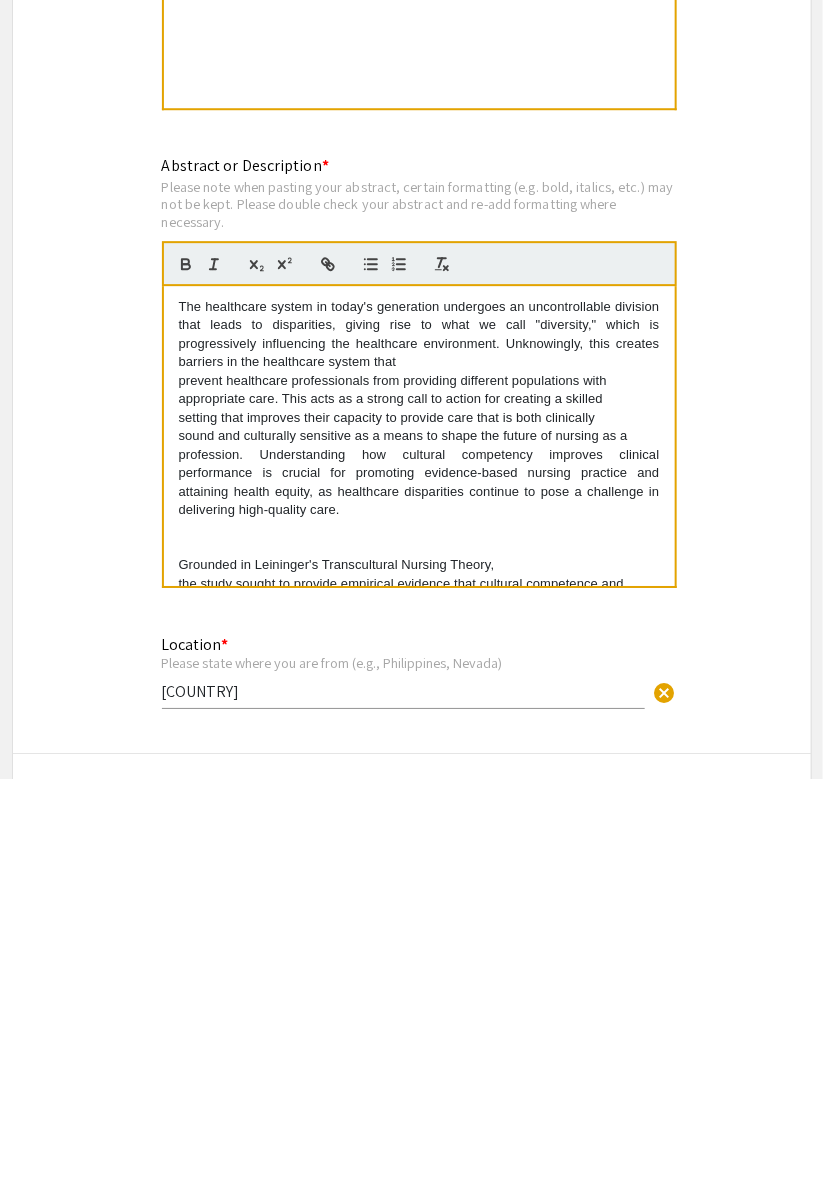 click on "The healthcare system in today's generation undergoes an uncontrollable division that leads to disparities, giving rise to what we call "diversity," which is progressively influencing the healthcare environment. Unknowingly, this creates barriers in the healthcare system that
prevent healthcare professionals from providing different populations with
appropriate care. This acts as a strong call to action for creating a skilled
setting that improves their capacity to provide care that is both clinically
sound and culturally sensitive as a means to shape the future of nursing as a
profession. Understanding how cultural competency improves clinical performance is crucial for promoting evidence-based nursing practice and attaining health equity, as healthcare disparities continue to pose a challenge in delivering high-quality care.
Keywords:  cultural competence, clinical performance, nursing education, health equity" at bounding box center [419, 841] 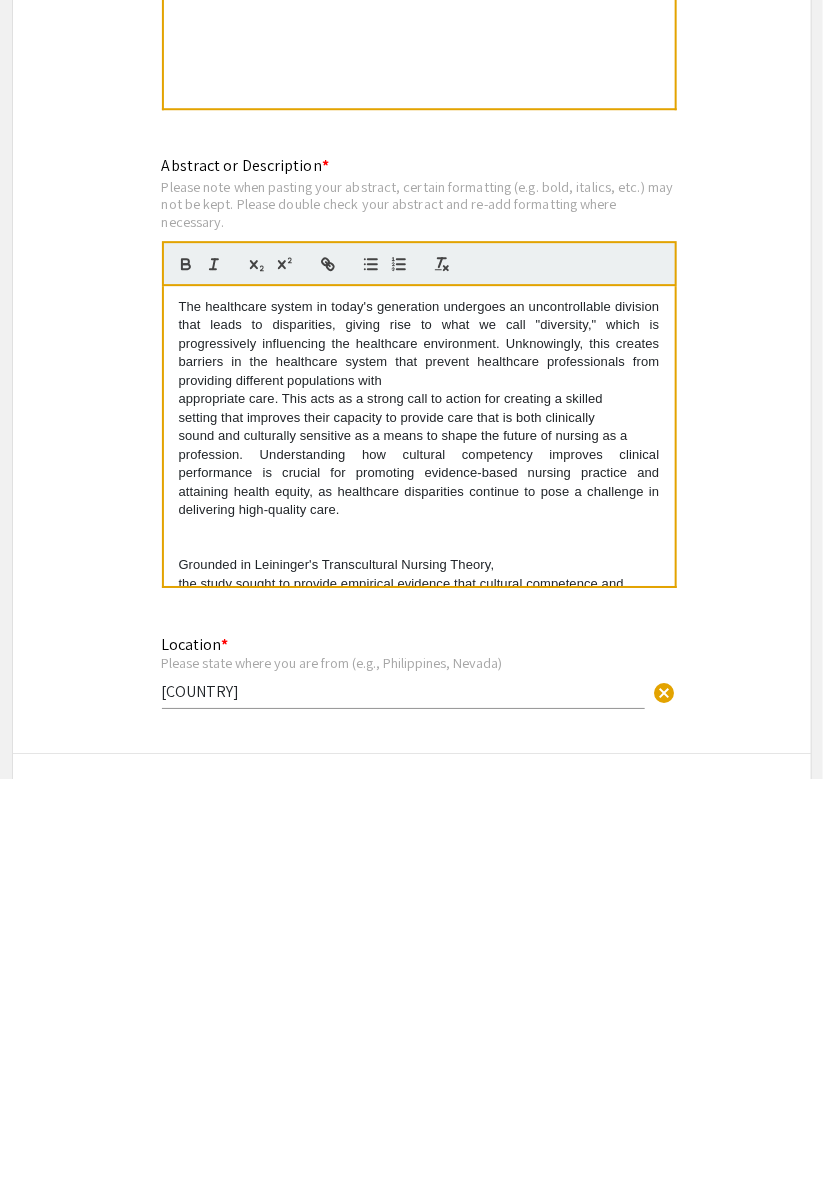 click on "The healthcare system in today's generation undergoes an uncontrollable division that leads to disparities, giving rise to what we call "diversity," which is progressively influencing the healthcare environment. Unknowingly, this creates barriers in the healthcare system that prevent healthcare professionals from providing different populations with
appropriate care. This acts as a strong call to action for creating a skilled
setting that improves their capacity to provide care that is both clinically
sound and culturally sensitive as a means to shape the future of nursing as a
profession. Understanding how cultural competency improves clinical performance is crucial for promoting evidence-based nursing practice and attaining health equity, as healthcare disparities continue to pose a challenge in delivering high-quality care.
Keywords:  cultural competence, clinical performance, nursing education, health equity" at bounding box center [419, 841] 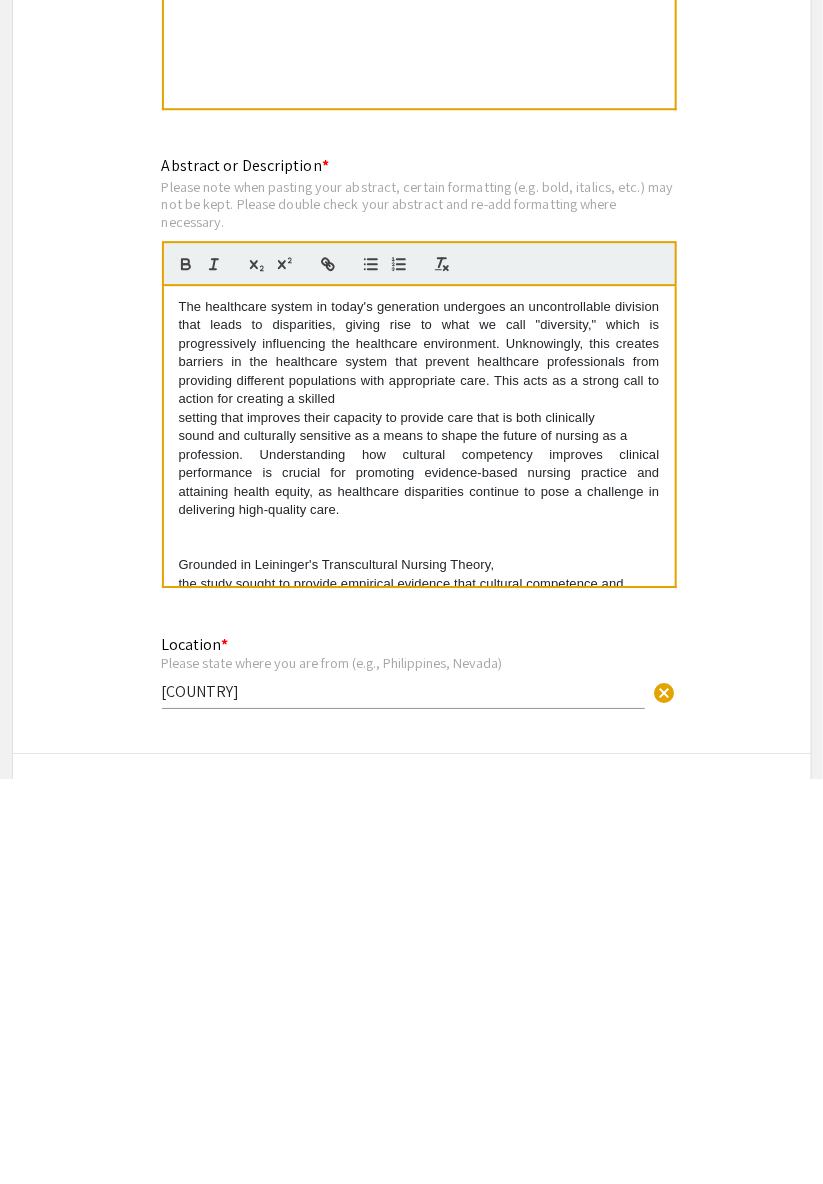 click on "The healthcare system in today's generation undergoes an uncontrollable division that leads to disparities, giving rise to what we call "diversity," which is progressively influencing the healthcare environment. Unknowingly, this creates barriers in the healthcare system that prevent healthcare professionals from providing different populations with appropriate care. This acts as a strong call to action for creating a skilled
setting that improves their capacity to provide care that is both clinically
sound and culturally sensitive as a means to shape the future of nursing as a
profession. Understanding how cultural competency improves clinical performance is crucial for promoting evidence-based nursing practice and attaining health equity, as healthcare disparities continue to pose a challenge in delivering high-quality care." at bounding box center [419, 813] 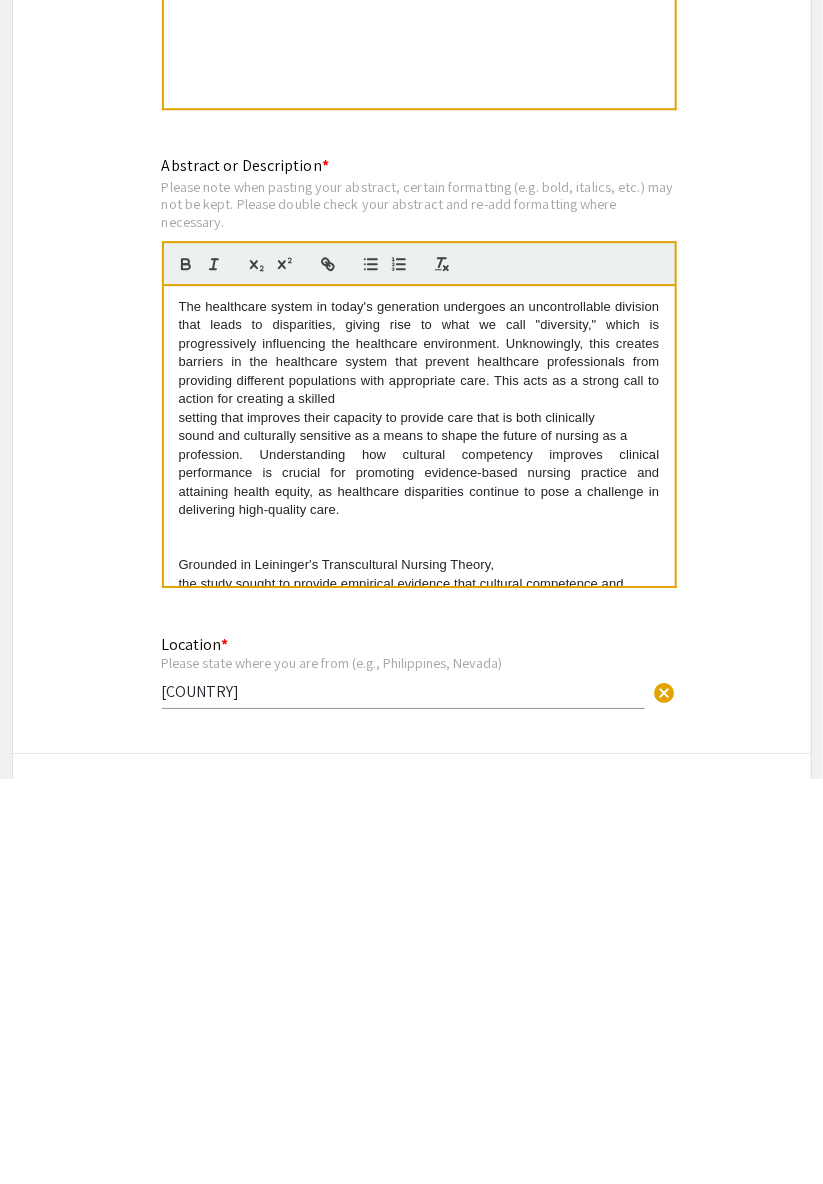click on "The healthcare system in today's generation undergoes an uncontrollable division that leads to disparities, giving rise to what we call "diversity," which is progressively influencing the healthcare environment. Unknowingly, this creates barriers in the healthcare system that prevent healthcare professionals from providing different populations with appropriate care. This acts as a strong call to action for creating a skilled
setting that improves their capacity to provide care that is both clinically
sound and culturally sensitive as a means to shape the future of nursing as a
profession. Understanding how cultural competency improves clinical performance is crucial for promoting evidence-based nursing practice and attaining health equity, as healthcare disparities continue to pose a challenge in delivering high-quality care." at bounding box center [419, 813] 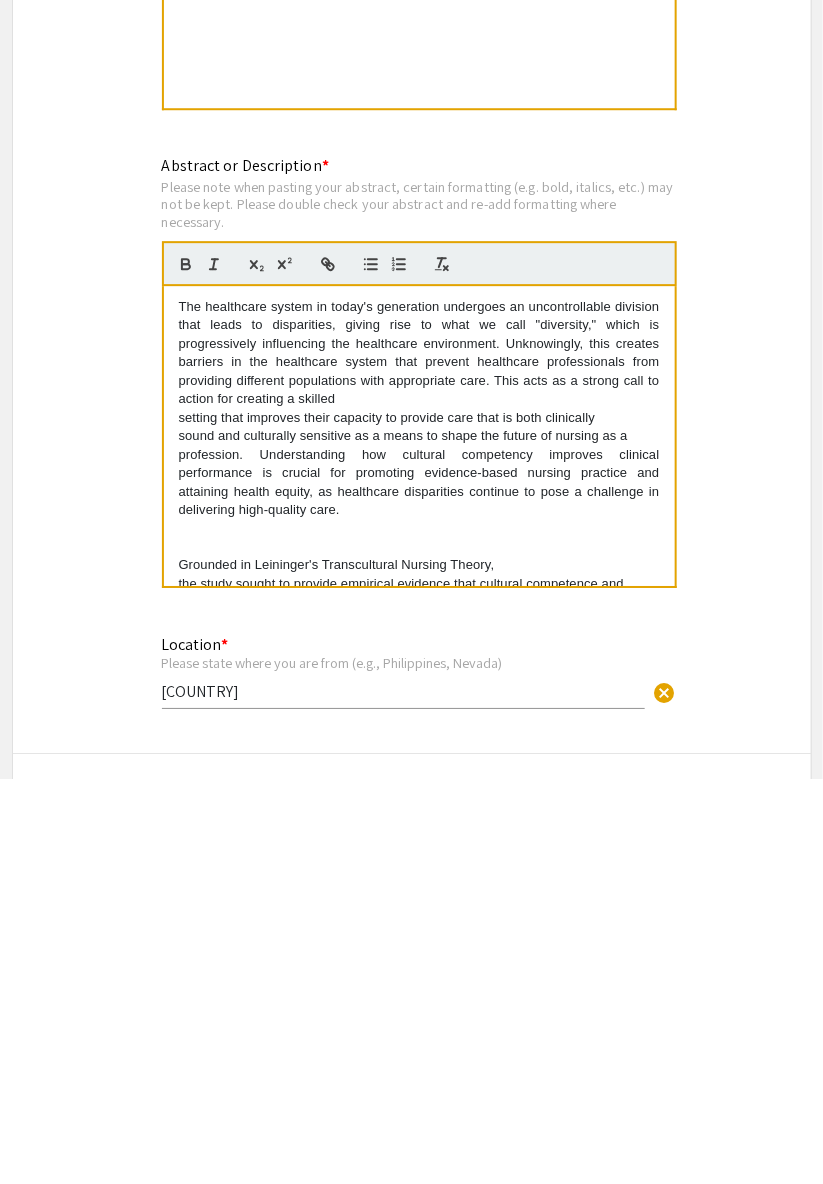 click on "The healthcare system in today's generation undergoes an uncontrollable division that leads to disparities, giving rise to what we call "diversity," which is progressively influencing the healthcare environment. Unknowingly, this creates barriers in the healthcare system that prevent healthcare professionals from providing different populations with appropriate care. This acts as a strong call to action for creating a skilled
setting that improves their capacity to provide care that is both clinically
sound and culturally sensitive as a means to shape the future of nursing as a
profession. Understanding how cultural competency improves clinical performance is crucial for promoting evidence-based nursing practice and attaining health equity, as healthcare disparities continue to pose a challenge in delivering high-quality care." at bounding box center [419, 813] 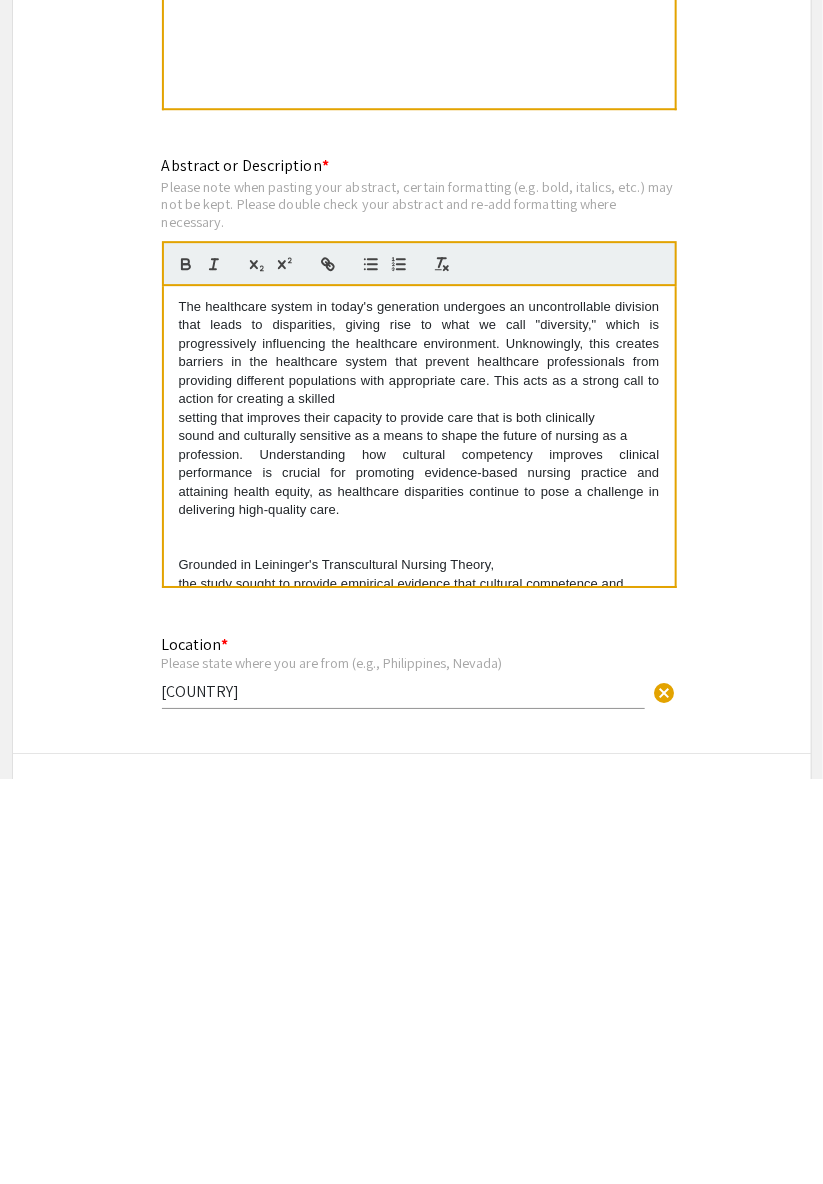click on "The healthcare system in today's generation undergoes an uncontrollable division that leads to disparities, giving rise to what we call "diversity," which is progressively influencing the healthcare environment. Unknowingly, this creates barriers in the healthcare system that prevent healthcare professionals from providing different populations with appropriate care. This acts as a strong call to action for creating a skilled
setting that improves their capacity to provide care that is both clinically
sound and culturally sensitive as a means to shape the future of nursing as a
profession. Understanding how cultural competency improves clinical performance is crucial for promoting evidence-based nursing practice and attaining health equity, as healthcare disparities continue to pose a challenge in delivering high-quality care.
Keywords:  cultural competence, clinical performance, nursing education, health equity" at bounding box center (419, 841) 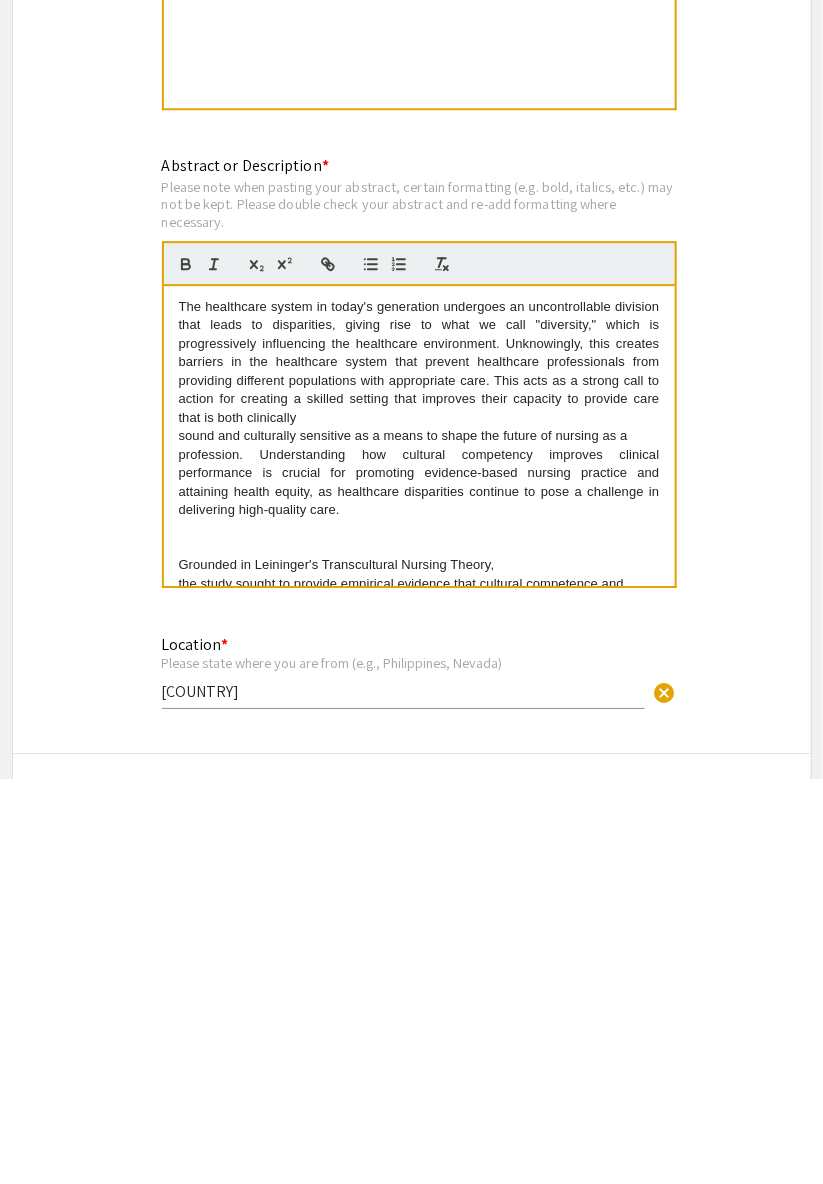 click on "The healthcare system in today's generation undergoes an uncontrollable division that leads to disparities, giving rise to what we call "diversity," which is progressively influencing the healthcare environment. Unknowingly, this creates barriers in the healthcare system that prevent healthcare professionals from providing different populations with appropriate care. This acts as a strong call to action for creating a skilled setting that improves their capacity to provide care that is both clinically
sound and culturally sensitive as a means to shape the future of nursing as a
profession. Understanding how cultural competency improves clinical performance is crucial for promoting evidence-based nursing practice and attaining health equity, as healthcare disparities continue to pose a challenge in delivering high-quality care." at bounding box center (419, 813) 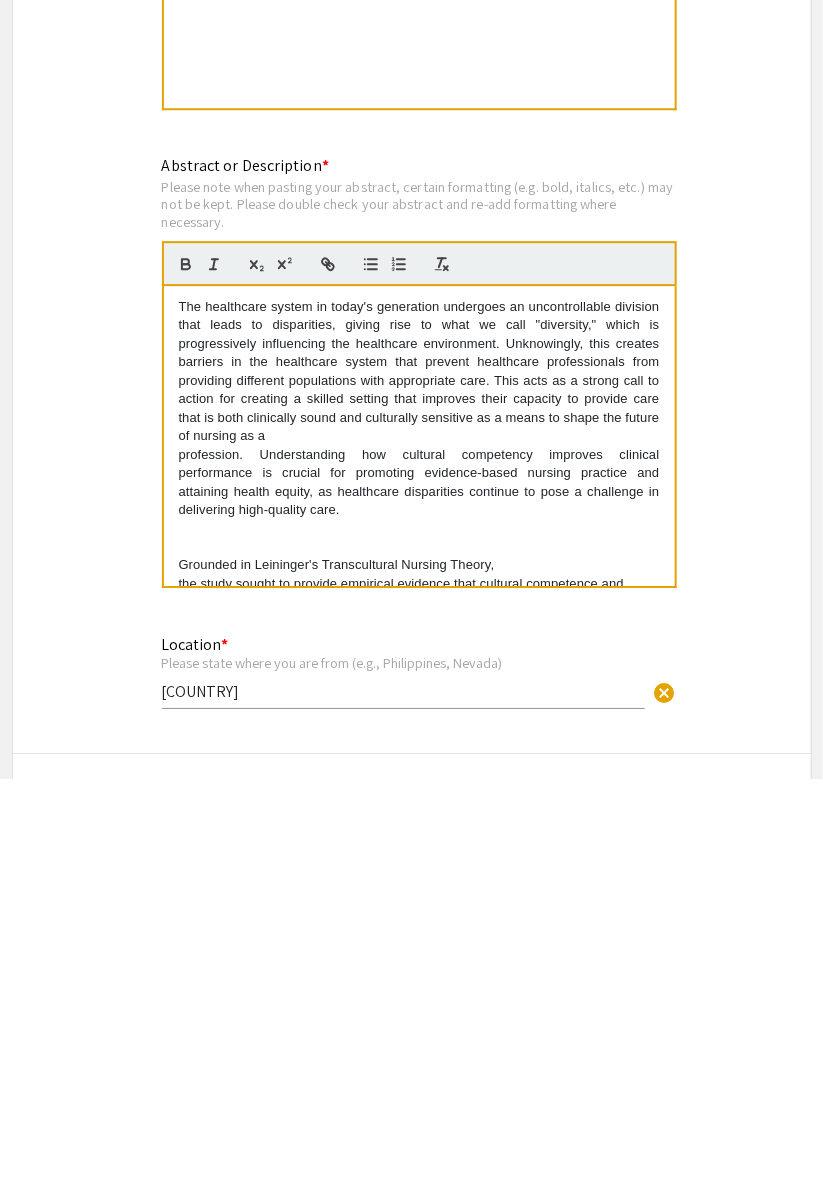 click on "The healthcare system in today's generation undergoes an uncontrollable division that leads to disparities, giving rise to what we call "diversity," which is progressively influencing the healthcare environment. Unknowingly, this creates barriers in the healthcare system that prevent healthcare professionals from providing different populations with appropriate care. This acts as a strong call to action for creating a skilled setting that improves their capacity to provide care that is both clinically sound and culturally sensitive as a means to shape the future of nursing as a
profession. Understanding how cultural competency improves clinical performance is crucial for promoting evidence-based nursing practice and attaining health equity, as healthcare disparities continue to pose a challenge in delivering high-quality care.
Keywords:  cultural competence, clinical performance, nursing education, health equity" at bounding box center (419, 841) 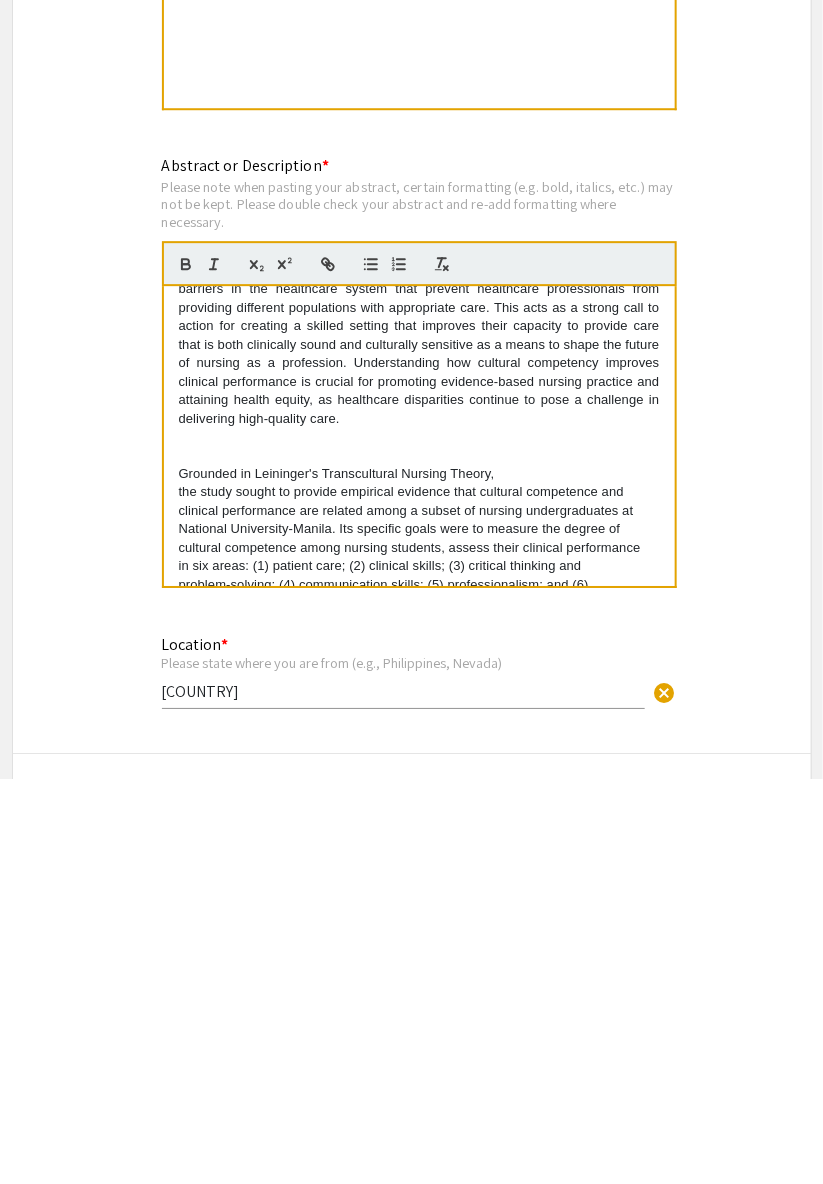 scroll, scrollTop: 68, scrollLeft: 0, axis: vertical 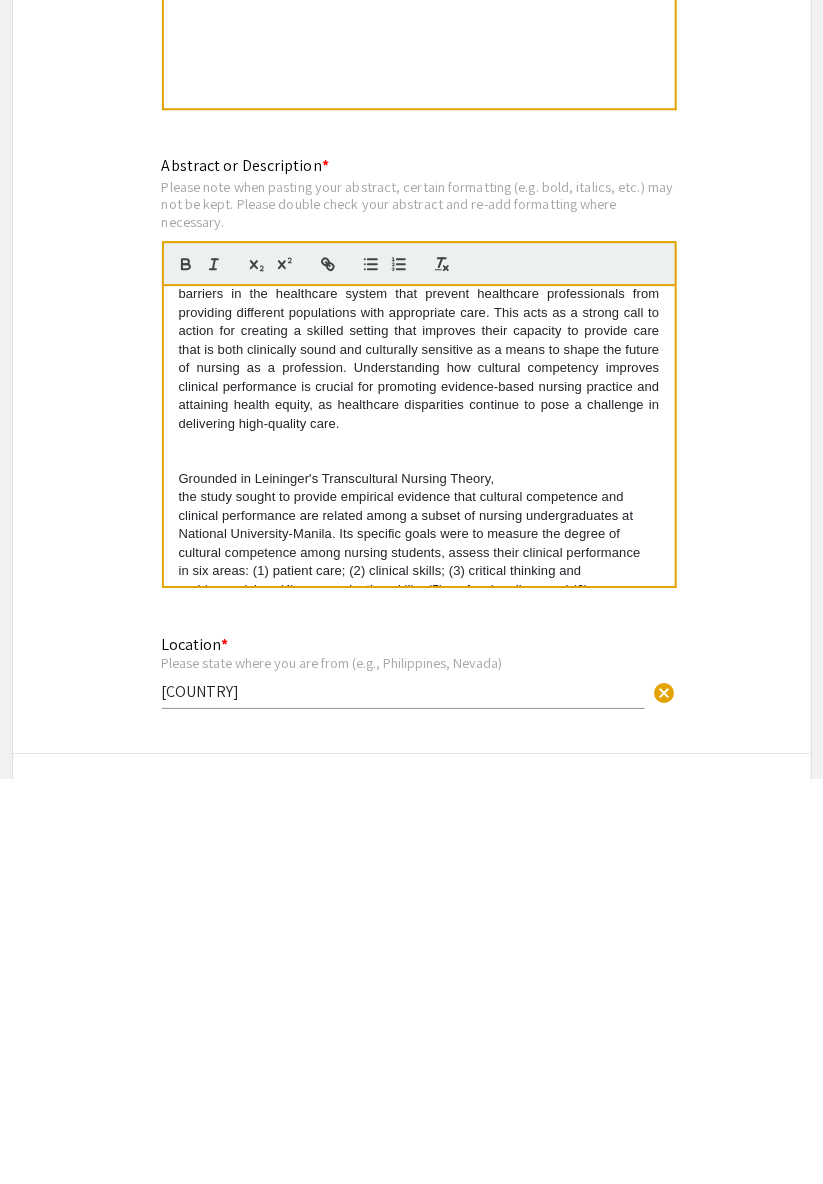 click on "The healthcare system in today's generation undergoes an uncontrollable division that leads to disparities, giving rise to what we call "diversity," which is progressively influencing the healthcare environment. Unknowingly, this creates barriers in the healthcare system that prevent healthcare professionals from providing different populations with appropriate care. This acts as a strong call to action for creating a skilled setting that improves their capacity to provide care that is both clinically sound and culturally sensitive as a means to shape the future of nursing as a profession. Understanding how cultural competency improves clinical performance is crucial for promoting evidence-based nursing practice and attaining health equity, as healthcare disparities continue to pose a challenge in delivering high-quality care.
Keywords:  cultural competence, clinical performance, nursing education, health equity" at bounding box center (419, 841) 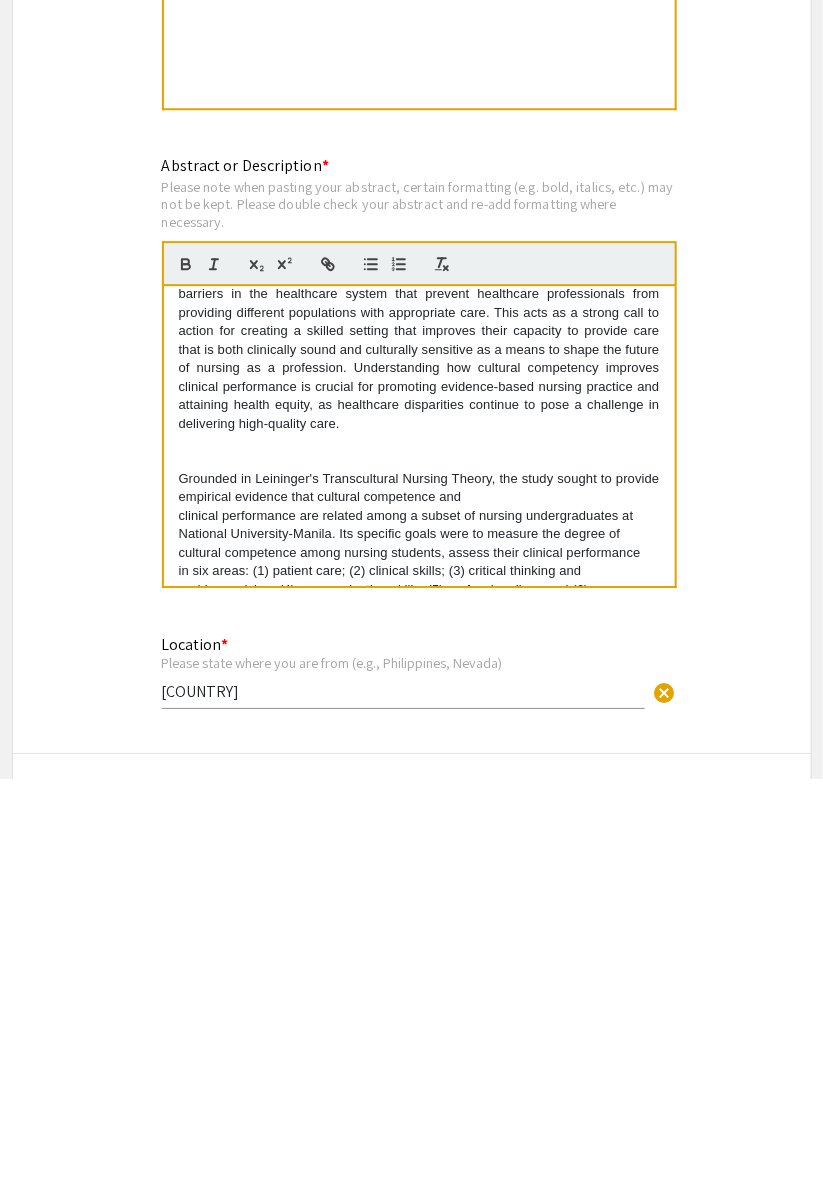 click on "The healthcare system in today's generation undergoes an uncontrollable division that leads to disparities, giving rise to what we call "diversity," which is progressively influencing the healthcare environment. Unknowingly, this creates barriers in the healthcare system that prevent healthcare professionals from providing different populations with appropriate care. This acts as a strong call to action for creating a skilled setting that improves their capacity to provide care that is both clinically sound and culturally sensitive as a means to shape the future of nursing as a profession. Understanding how cultural competency improves clinical performance is crucial for promoting evidence-based nursing practice and attaining health equity, as healthcare disparities continue to pose a challenge in delivering high-quality care.
Keywords:  cultural competence, clinical performance, nursing education, health equity" at bounding box center (419, 841) 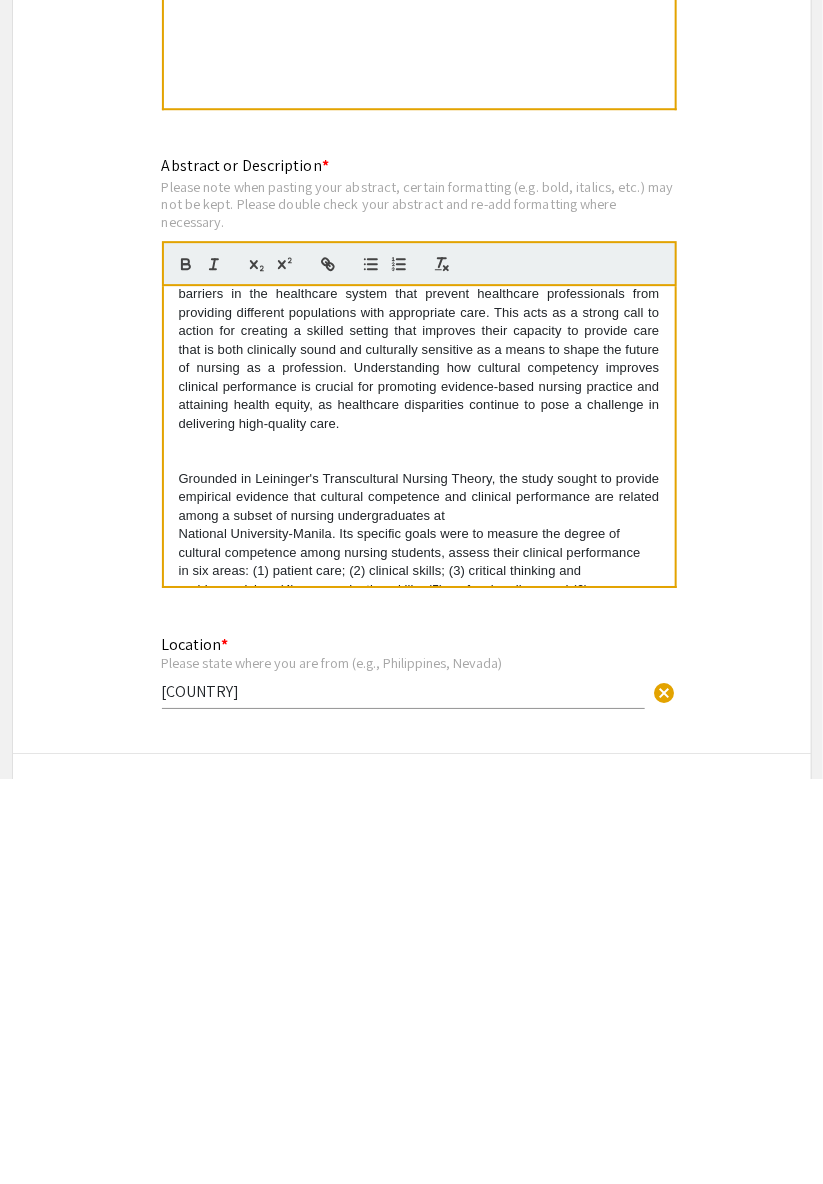 click on "Grounded in Leininger's Transcultural Nursing Theory, the study sought to provide empirical evidence that cultural competence and clinical performance are related among a subset of nursing undergraduates at
National University-Manila. Its specific goals were to measure the degree of
cultural competence among nursing students, assess their clinical performance
in six areas: (1) patient care; (2) clinical skills; (3) critical thinking and
problem-solving; (4) communication skills; (5) professionalism; and (6)
adaptability skills and to determine if cultural competence correlates with
clinical performance." at bounding box center [419, 958] 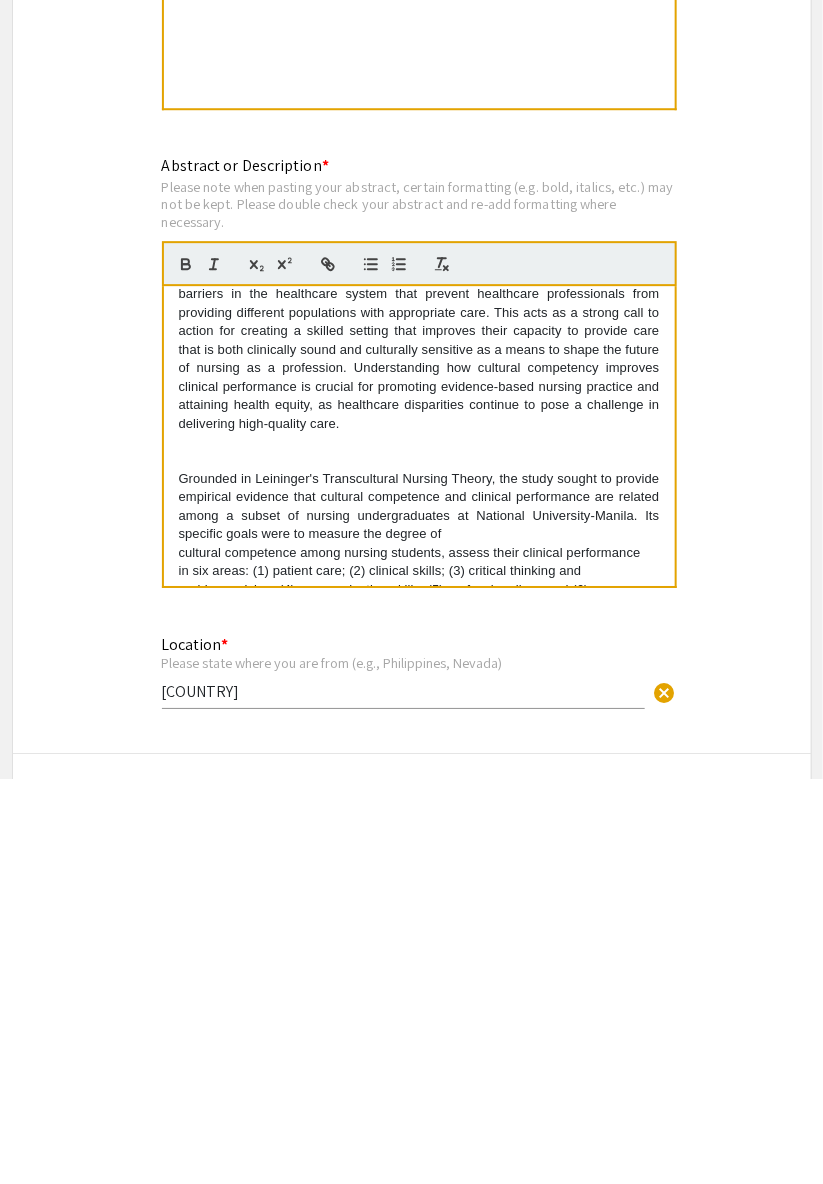 click on "Grounded in Leininger's Transcultural Nursing Theory, the study sought to provide empirical evidence that cultural competence and clinical performance are related among a subset of nursing undergraduates at National University-Manila. Its specific goals were to measure the degree of
cultural competence among nursing students, assess their clinical performance
in six areas: (1) patient care; (2) clinical skills; (3) critical thinking and
problem-solving; (4) communication skills; (5) professionalism; and (6)
adaptability skills and to determine if cultural competence correlates with
clinical performance." at bounding box center (419, 958) 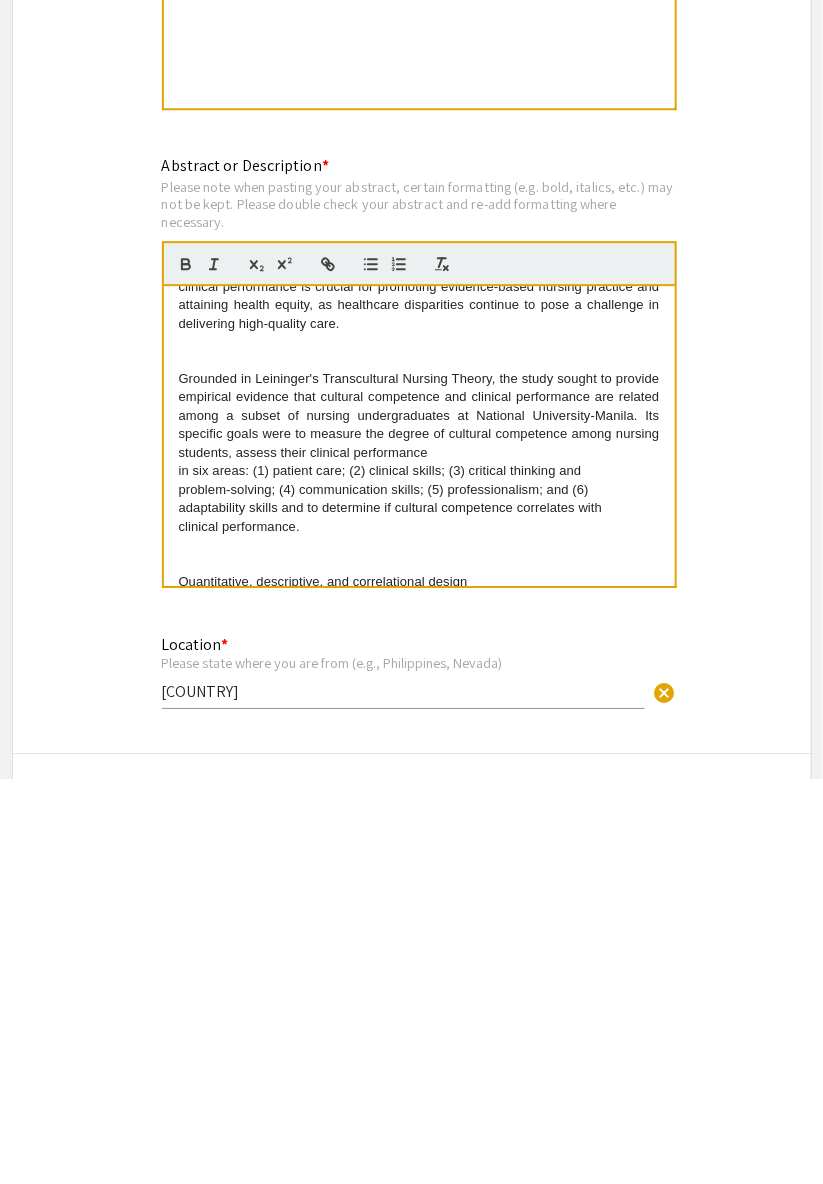 scroll, scrollTop: 165, scrollLeft: 0, axis: vertical 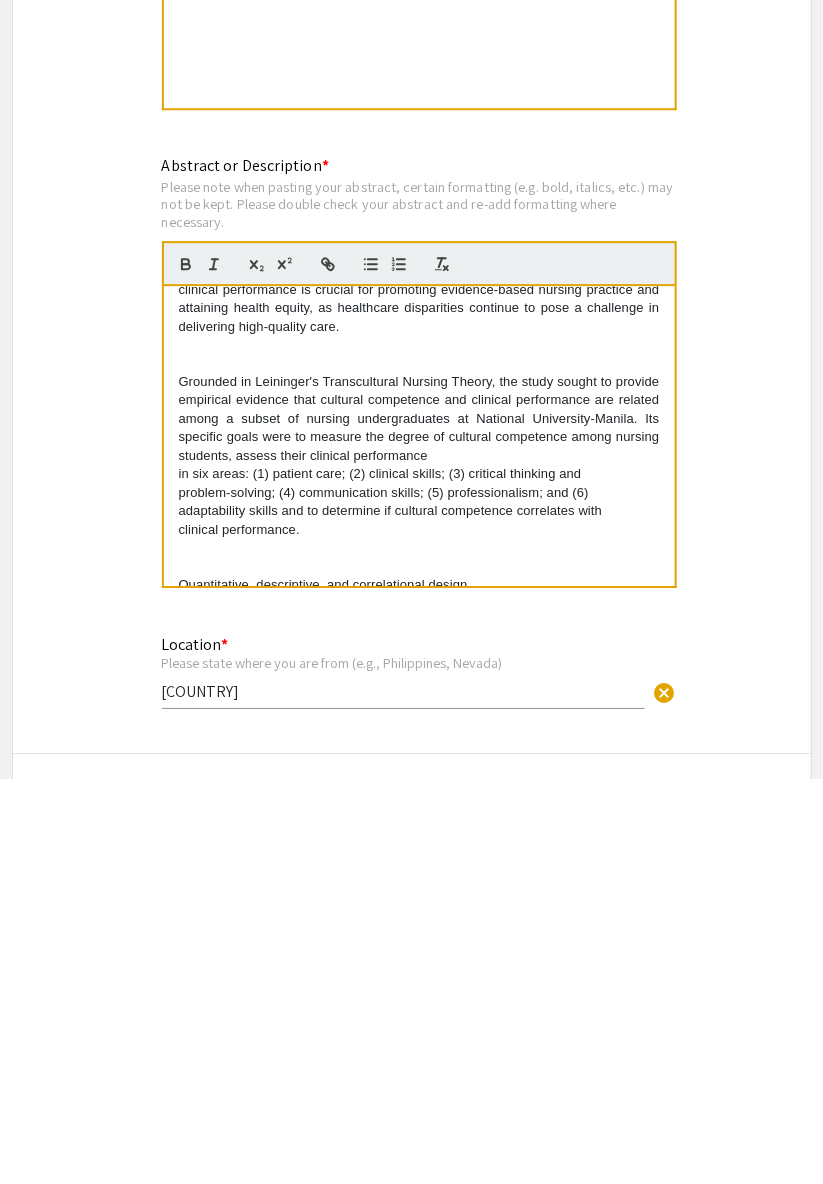 click on "The healthcare system in today's generation undergoes an uncontrollable division that leads to disparities, giving rise to what we call "diversity," which is progressively influencing the healthcare environment. Unknowingly, this creates barriers in the healthcare system that prevent healthcare professionals from providing different populations with appropriate care. This acts as a strong call to action for creating a skilled setting that improves their capacity to provide care that is both clinically sound and culturally sensitive as a means to shape the future of nursing as a profession. Understanding how cultural competency improves clinical performance is crucial for promoting evidence-based nursing practice and attaining health equity, as healthcare disparities continue to pose a challenge in delivering high-quality care.
Keywords:  cultural competence, clinical performance, nursing education, health equity" at bounding box center (419, 841) 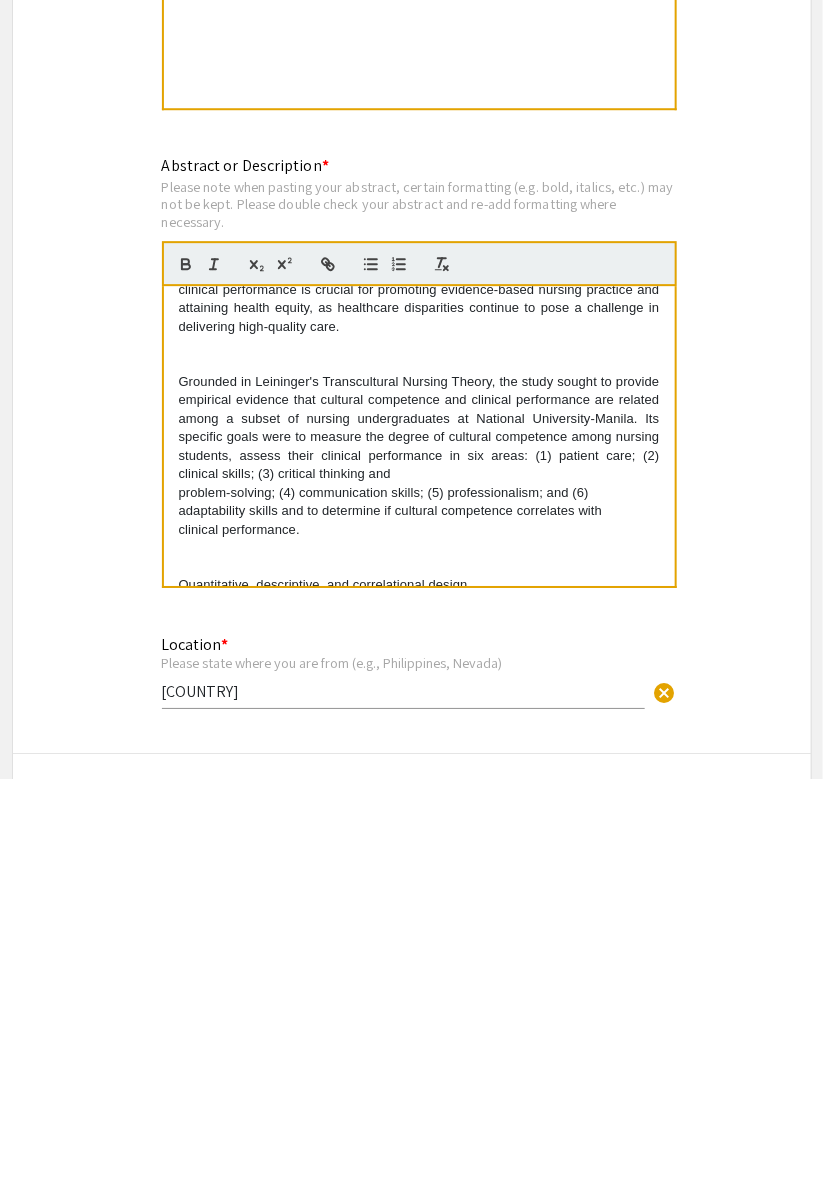 click on "The healthcare system in today's generation undergoes an uncontrollable division that leads to disparities, giving rise to what we call "diversity," which is progressively influencing the healthcare environment. Unknowingly, this creates barriers in the healthcare system that prevent healthcare professionals from providing different populations with appropriate care. This acts as a strong call to action for creating a skilled setting that improves their capacity to provide care that is both clinically sound and culturally sensitive as a means to shape the future of nursing as a profession. Understanding how cultural competency improves clinical performance is crucial for promoting evidence-based nursing practice and attaining health equity, as healthcare disparities continue to pose a challenge in delivering high-quality care.
Keywords:  cultural competence, clinical performance, nursing education, health equity" at bounding box center [419, 841] 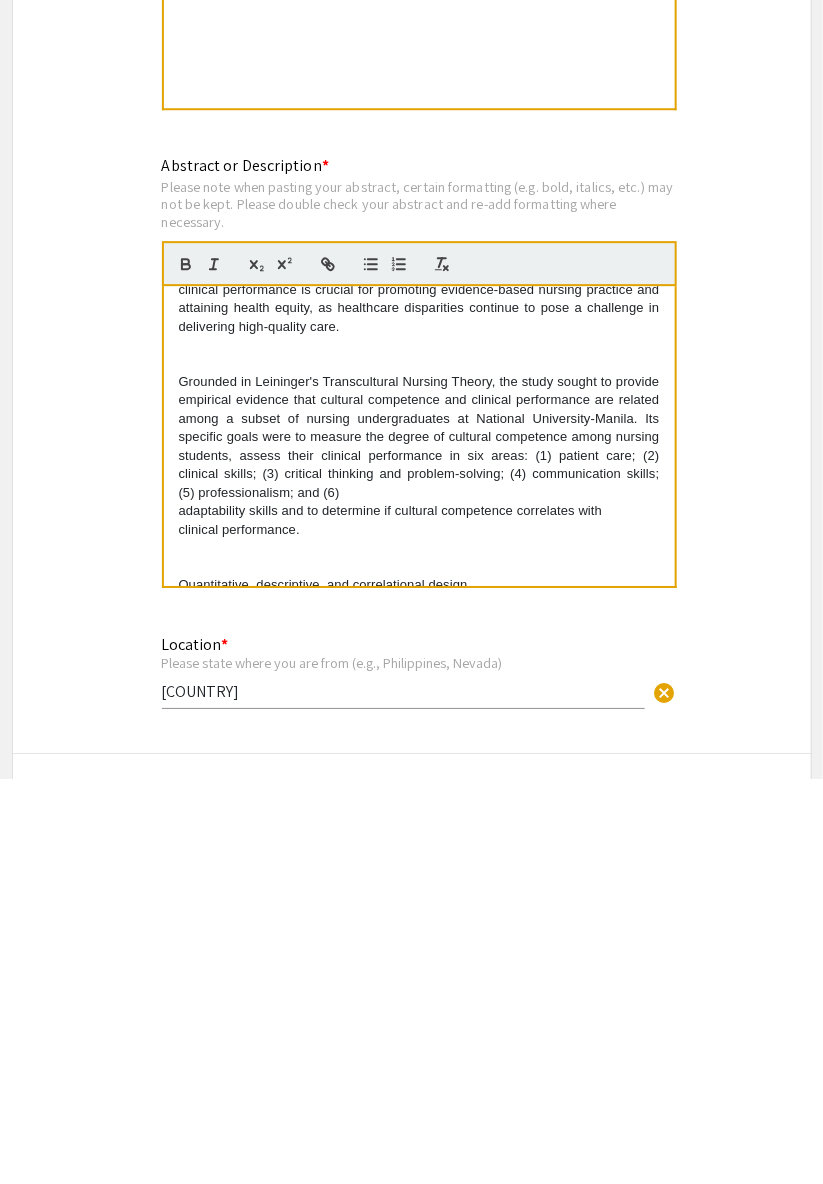 click on "Grounded in Leininger's Transcultural Nursing Theory, the study sought to provide empirical evidence that cultural competence and clinical performance are related among a subset of nursing undergraduates at National University-Manila. Its specific goals were to measure the degree of cultural competence among nursing students, assess their clinical performance in six areas: (1) patient care; (2) clinical skills; (3) critical thinking and problem-solving; (4) communication skills; (5) professionalism; and (6)
adaptability skills and to determine if cultural competence correlates with
clinical performance." at bounding box center (419, 861) 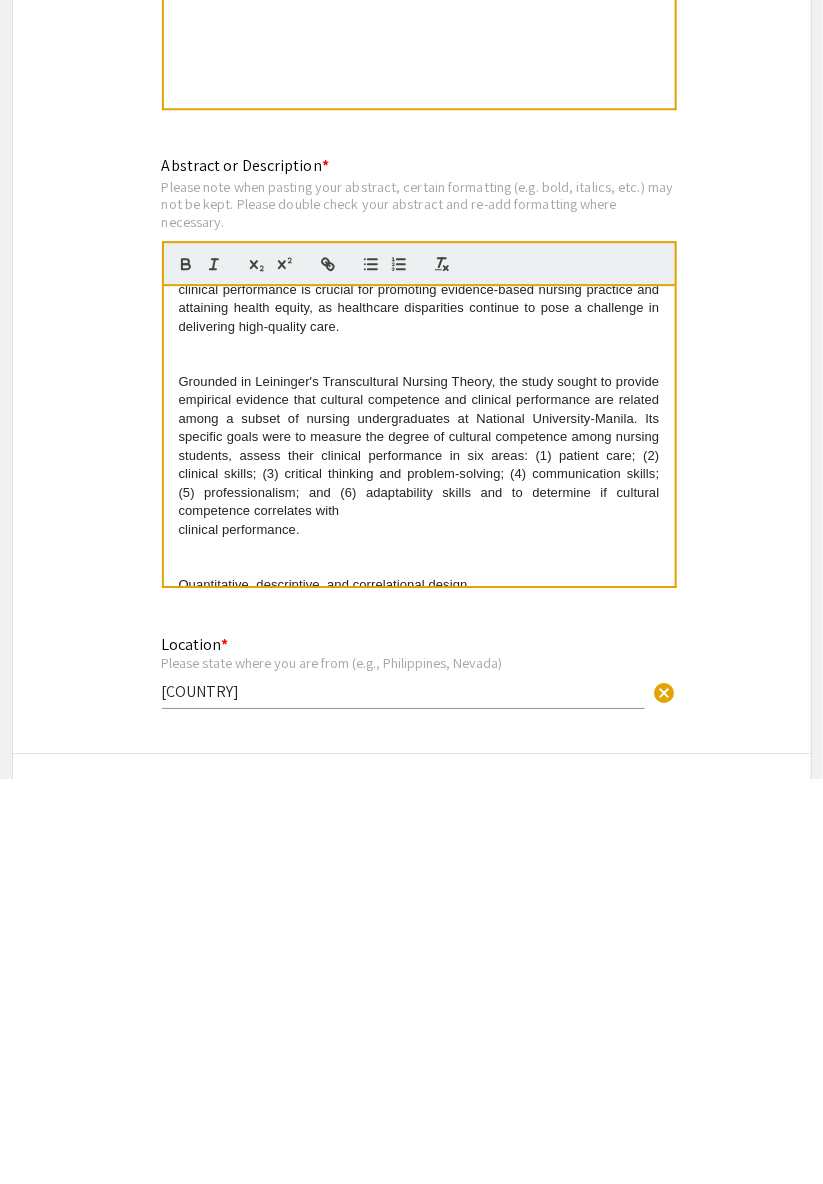 click on "Grounded in Leininger's Transcultural Nursing Theory, the study sought to provide empirical evidence that cultural competence and clinical performance are related among a subset of nursing undergraduates at National University-Manila. Its specific goals were to measure the degree of cultural competence among nursing students, assess their clinical performance in six areas: (1) patient care; (2) clinical skills; (3) critical thinking and problem-solving; (4) communication skills; (5) professionalism; and (6) adaptability skills and to determine if cultural competence correlates with
clinical performance." at bounding box center (419, 861) 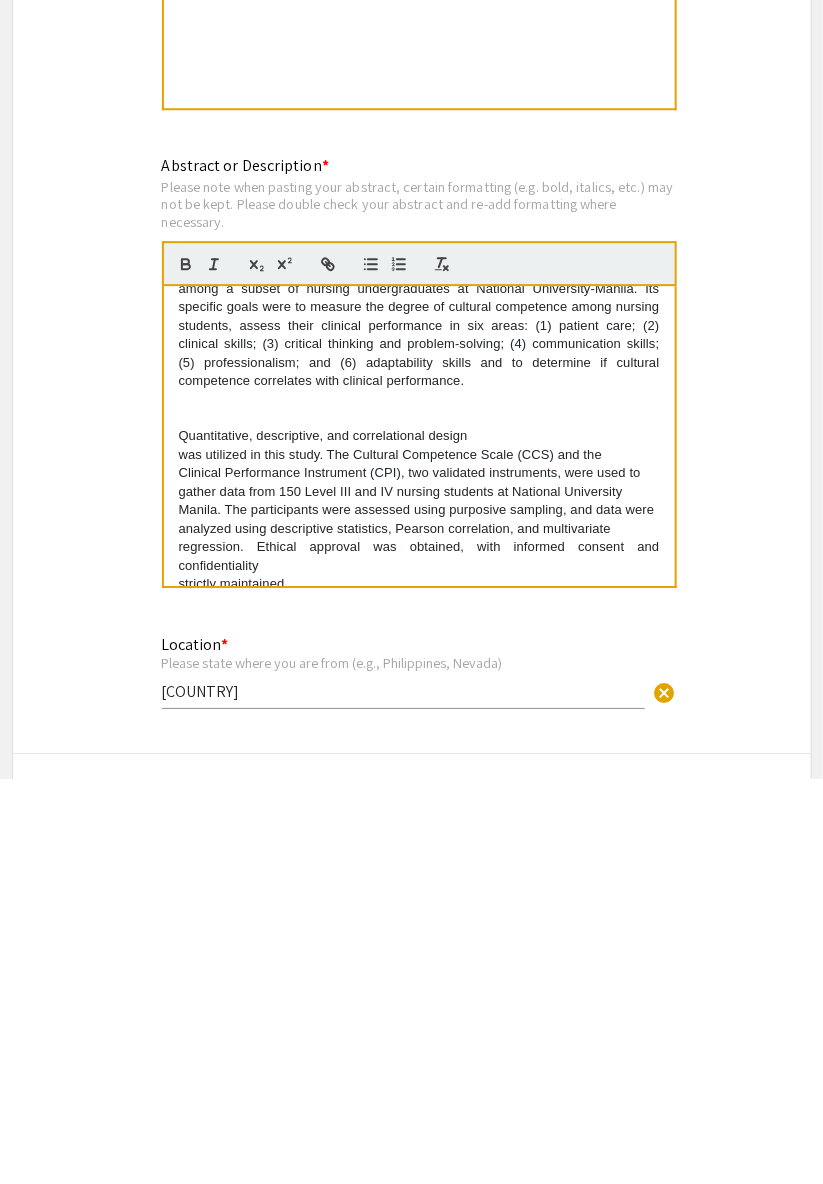 scroll, scrollTop: 294, scrollLeft: 0, axis: vertical 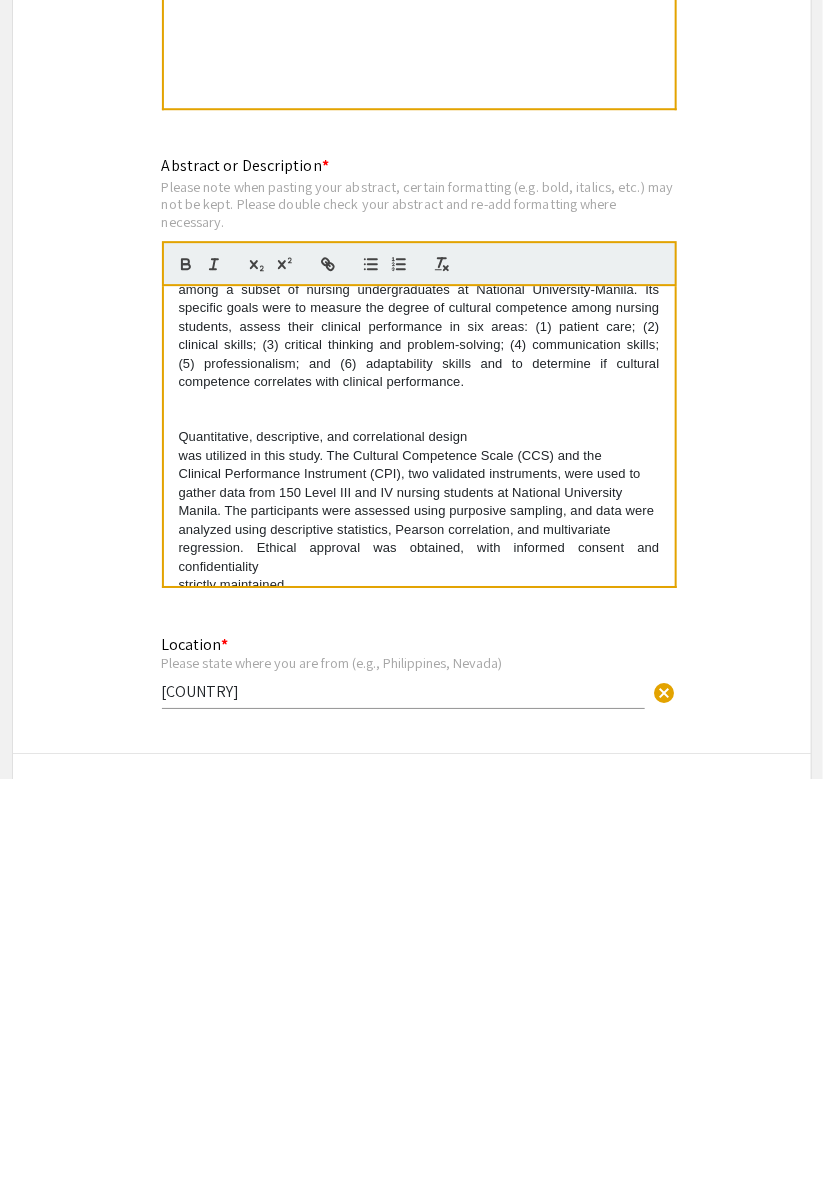 click on "The healthcare system in today's generation undergoes an uncontrollable division that leads to disparities, giving rise to what we call "diversity," which is progressively influencing the healthcare environment. Unknowingly, this creates barriers in the healthcare system that prevent healthcare professionals from providing different populations with appropriate care. This acts as a strong call to action for creating a skilled setting that improves their capacity to provide care that is both clinically sound and culturally sensitive as a means to shape the future of nursing as a profession. Understanding how cultural competency improves clinical performance is crucial for promoting evidence-based nursing practice and attaining health equity, as healthcare disparities continue to pose a challenge in delivering high-quality care.
Keywords:  cultural competence, clinical performance, nursing education, health equity" at bounding box center [419, 841] 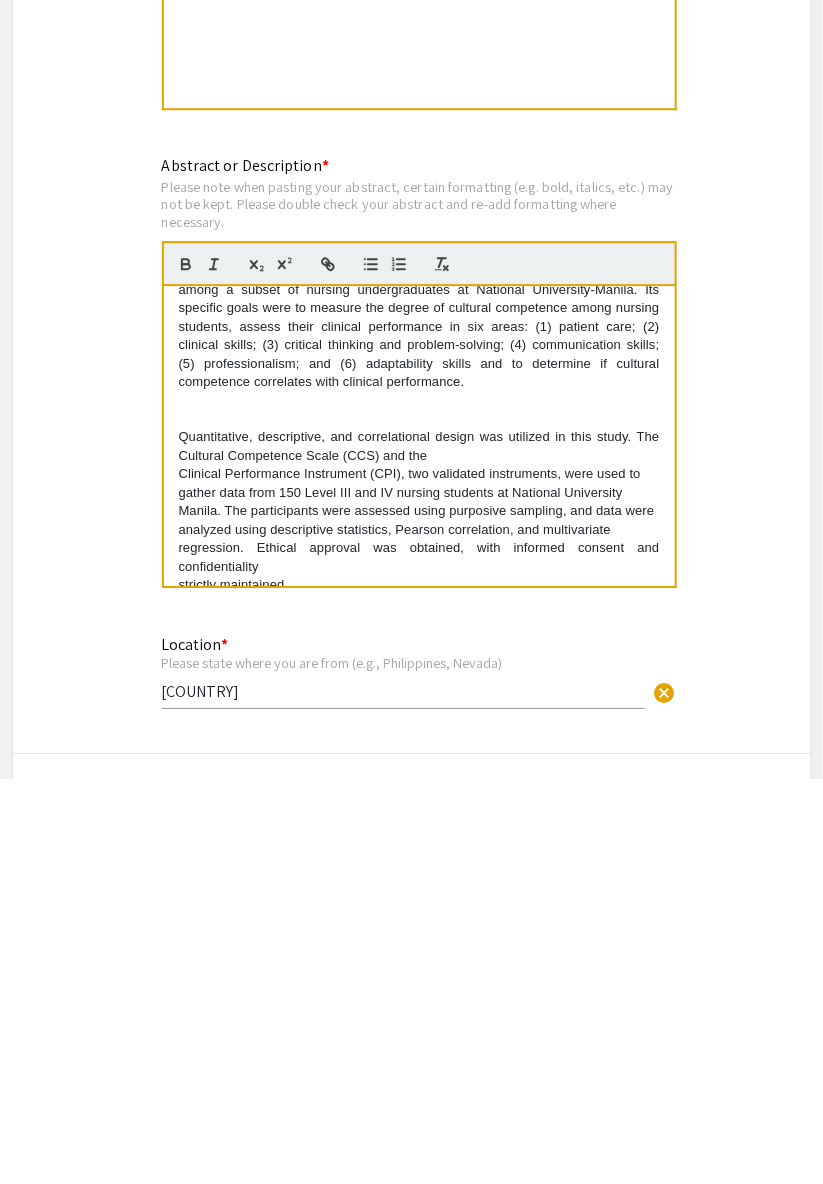 click on "The healthcare system in today's generation undergoes an uncontrollable division that leads to disparities, giving rise to what we call "diversity," which is progressively influencing the healthcare environment. Unknowingly, this creates barriers in the healthcare system that prevent healthcare professionals from providing different populations with appropriate care. This acts as a strong call to action for creating a skilled setting that improves their capacity to provide care that is both clinically sound and culturally sensitive as a means to shape the future of nursing as a profession. Understanding how cultural competency improves clinical performance is crucial for promoting evidence-based nursing practice and attaining health equity, as healthcare disparities continue to pose a challenge in delivering high-quality care.
Keywords:  cultural competence, clinical performance, nursing education, health equity" at bounding box center [419, 841] 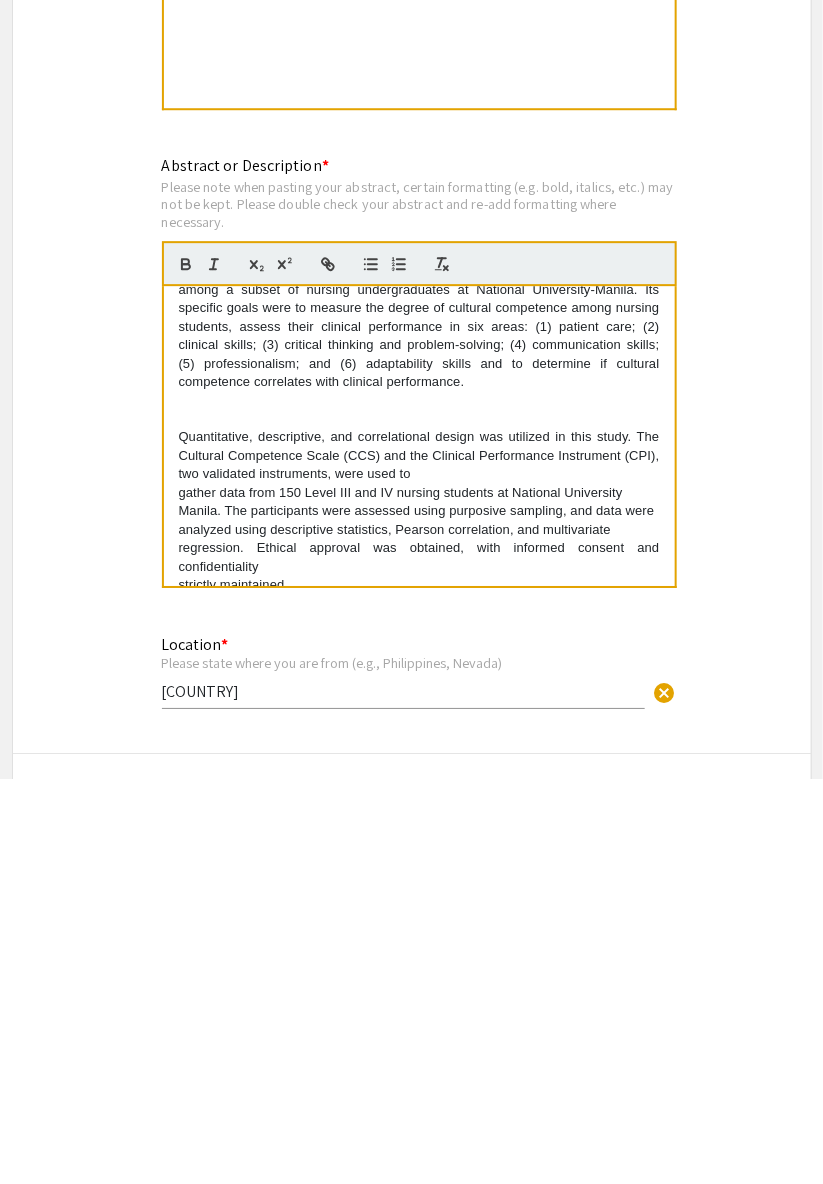 click on "The healthcare system in today's generation undergoes an uncontrollable division that leads to disparities, giving rise to what we call "diversity," which is progressively influencing the healthcare environment. Unknowingly, this creates barriers in the healthcare system that prevent healthcare professionals from providing different populations with appropriate care. This acts as a strong call to action for creating a skilled setting that improves their capacity to provide care that is both clinically sound and culturally sensitive as a means to shape the future of nursing as a profession. Understanding how cultural competency improves clinical performance is crucial for promoting evidence-based nursing practice and attaining health equity, as healthcare disparities continue to pose a challenge in delivering high-quality care.
Keywords:  cultural competence, clinical performance, nursing education, health equity" at bounding box center [419, 841] 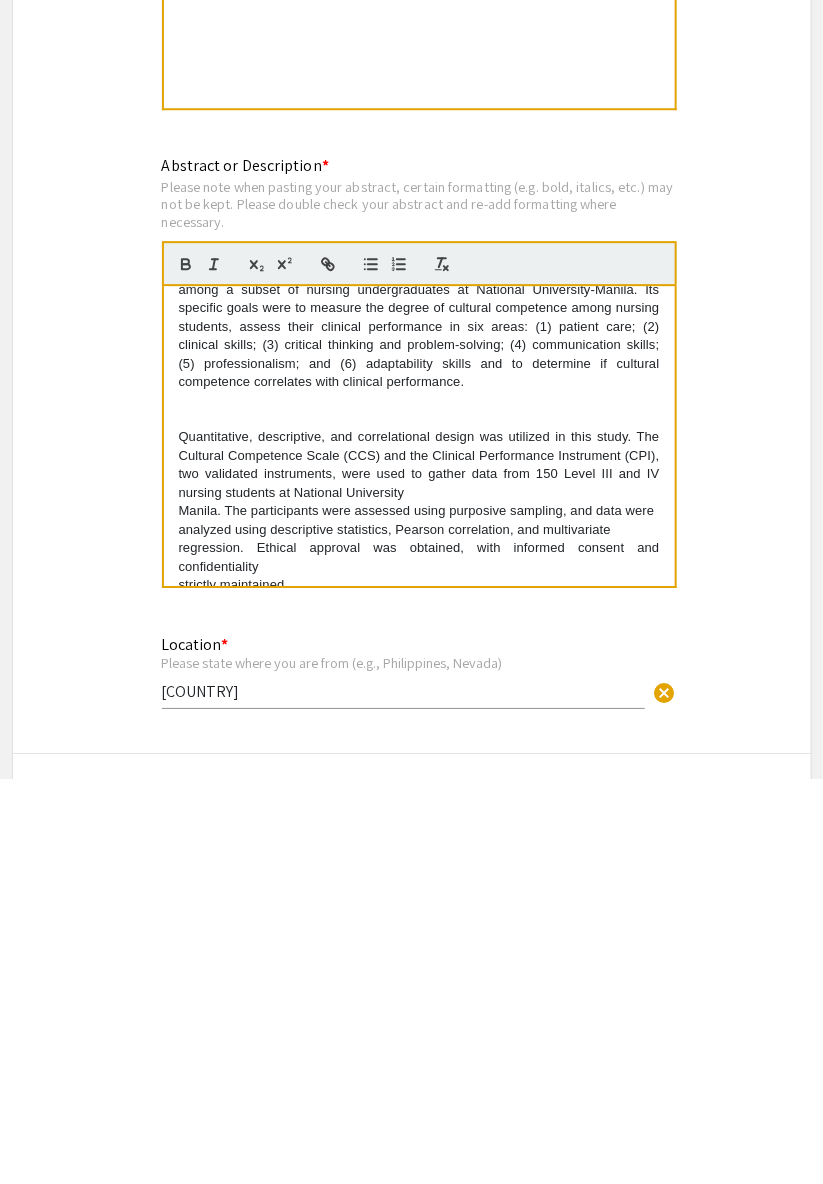 click on "The healthcare system in today's generation undergoes an uncontrollable division that leads to disparities, giving rise to what we call "diversity," which is progressively influencing the healthcare environment. Unknowingly, this creates barriers in the healthcare system that prevent healthcare professionals from providing different populations with appropriate care. This acts as a strong call to action for creating a skilled setting that improves their capacity to provide care that is both clinically sound and culturally sensitive as a means to shape the future of nursing as a profession. Understanding how cultural competency improves clinical performance is crucial for promoting evidence-based nursing practice and attaining health equity, as healthcare disparities continue to pose a challenge in delivering high-quality care.
Keywords:  cultural competence, clinical performance, nursing education, health equity" at bounding box center (419, 841) 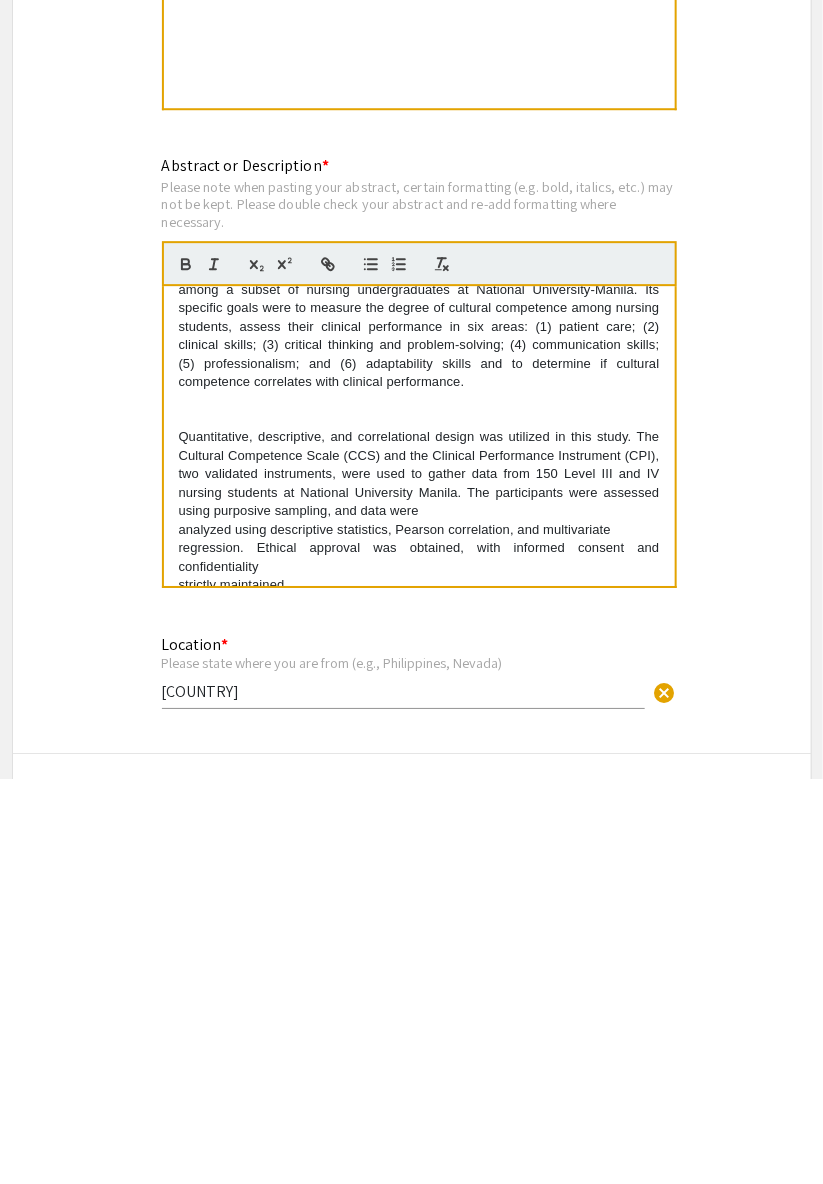 click on "The healthcare system in today's generation undergoes an uncontrollable division that leads to disparities, giving rise to what we call "diversity," which is progressively influencing the healthcare environment. Unknowingly, this creates barriers in the healthcare system that prevent healthcare professionals from providing different populations with appropriate care. This acts as a strong call to action for creating a skilled setting that improves their capacity to provide care that is both clinically sound and culturally sensitive as a means to shape the future of nursing as a profession. Understanding how cultural competency improves clinical performance is crucial for promoting evidence-based nursing practice and attaining health equity, as healthcare disparities continue to pose a challenge in delivering high-quality care.
Keywords:  cultural competence, clinical performance, nursing education, health equity" at bounding box center (419, 841) 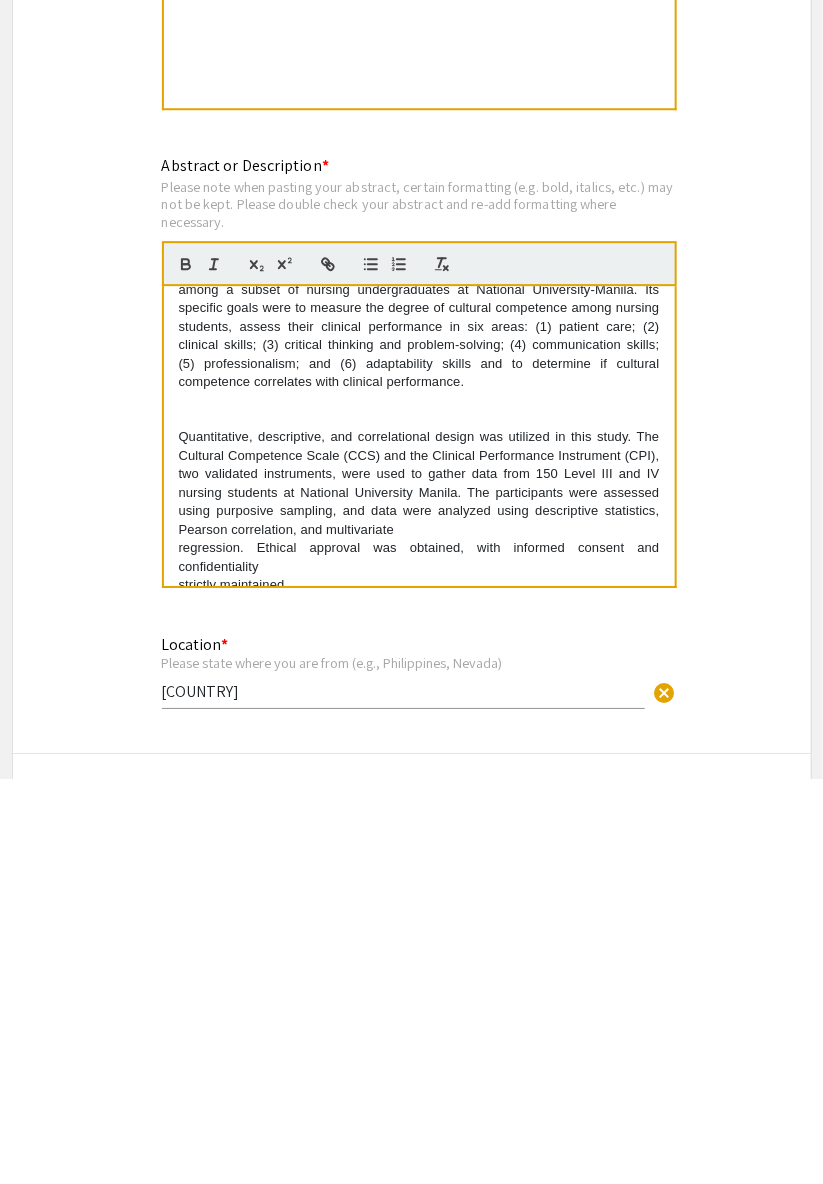 click on "Quantitative, descriptive, and correlational design was utilized in this study. The Cultural Competence Scale (CCS) and the Clinical Performance Instrument (CPI), two validated instruments, were used to gather data from 150 Level III and IV nursing students at National University Manila. The participants were assessed using purposive sampling, and data were analyzed using descriptive statistics, Pearson correlation, and multivariate
regression. Ethical approval was obtained, with informed consent and confidentiality
strictly maintained." at bounding box center (419, 916) 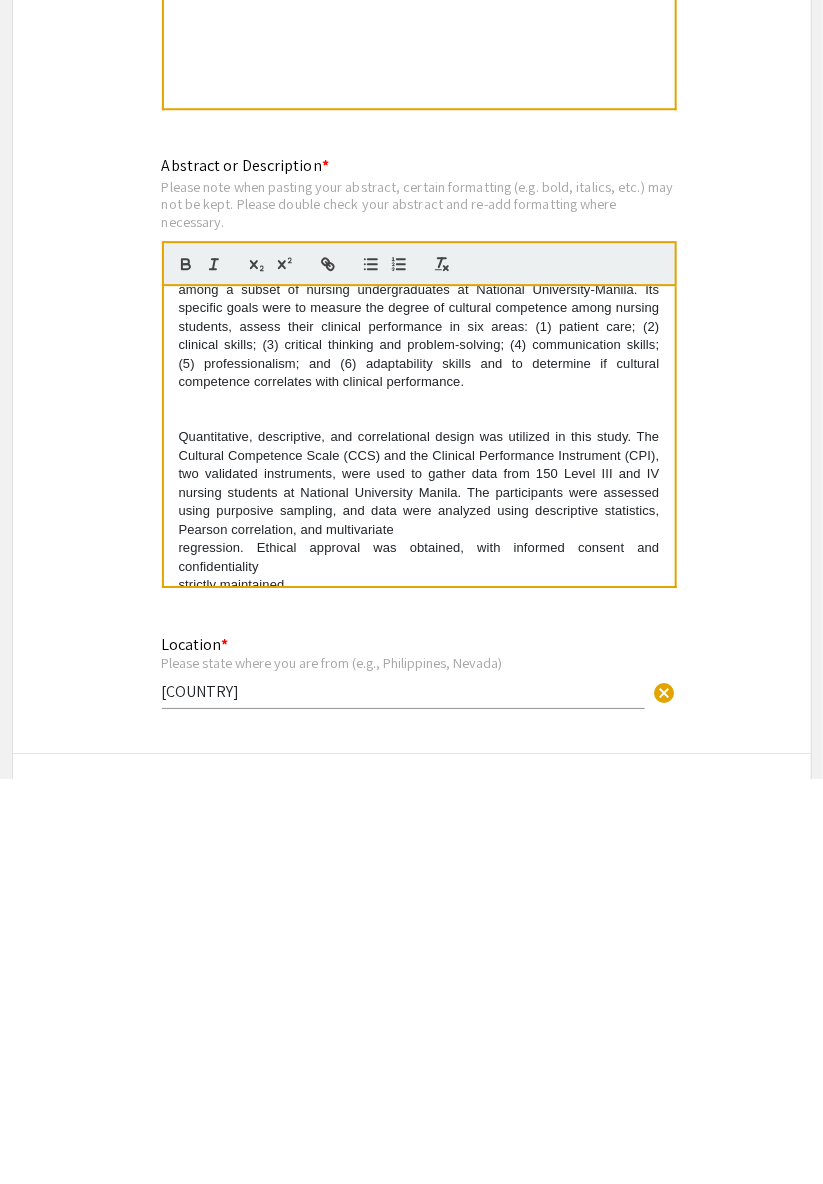 click on "Quantitative, descriptive, and correlational design was utilized in this study. The Cultural Competence Scale (CCS) and the Clinical Performance Instrument (CPI), two validated instruments, were used to gather data from 150 Level III and IV nursing students at National University Manila. The participants were assessed using purposive sampling, and data were analyzed using descriptive statistics, Pearson correlation, and multivariate
regression. Ethical approval was obtained, with informed consent and confidentiality
strictly maintained." at bounding box center (419, 916) 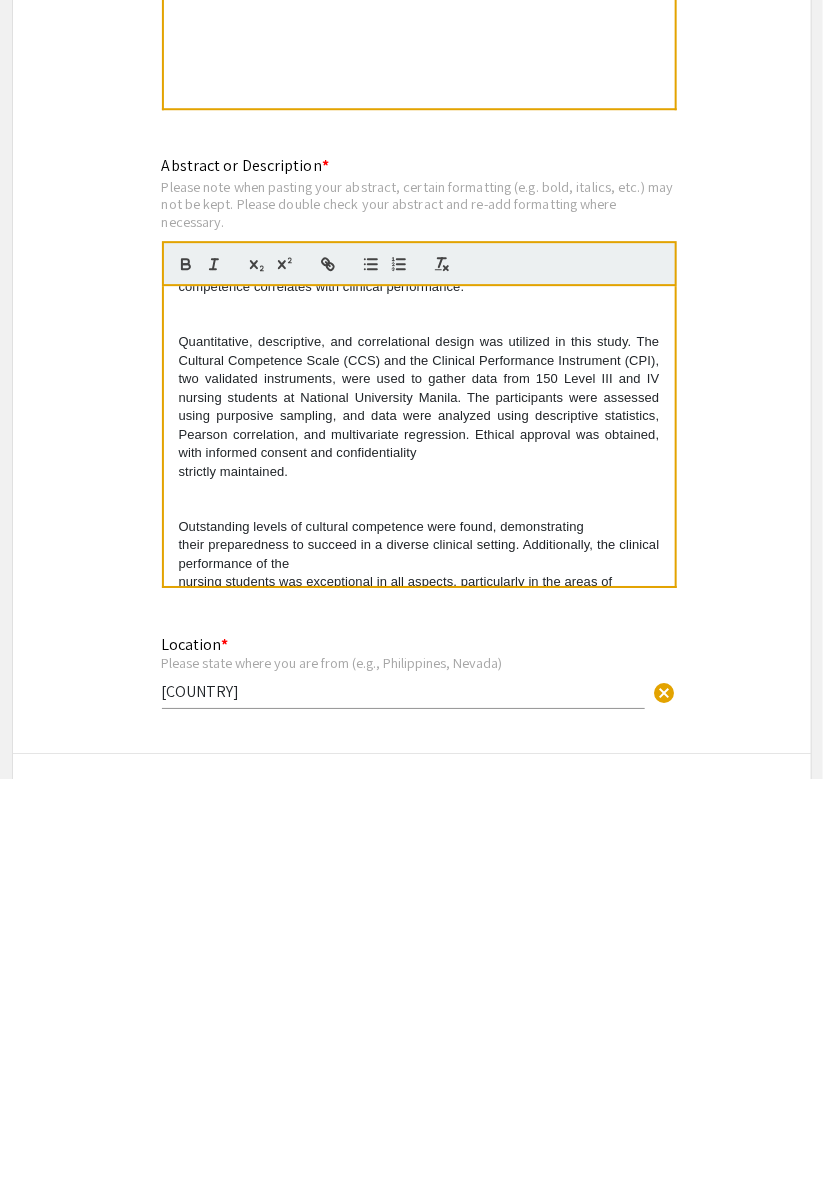 scroll, scrollTop: 385, scrollLeft: 0, axis: vertical 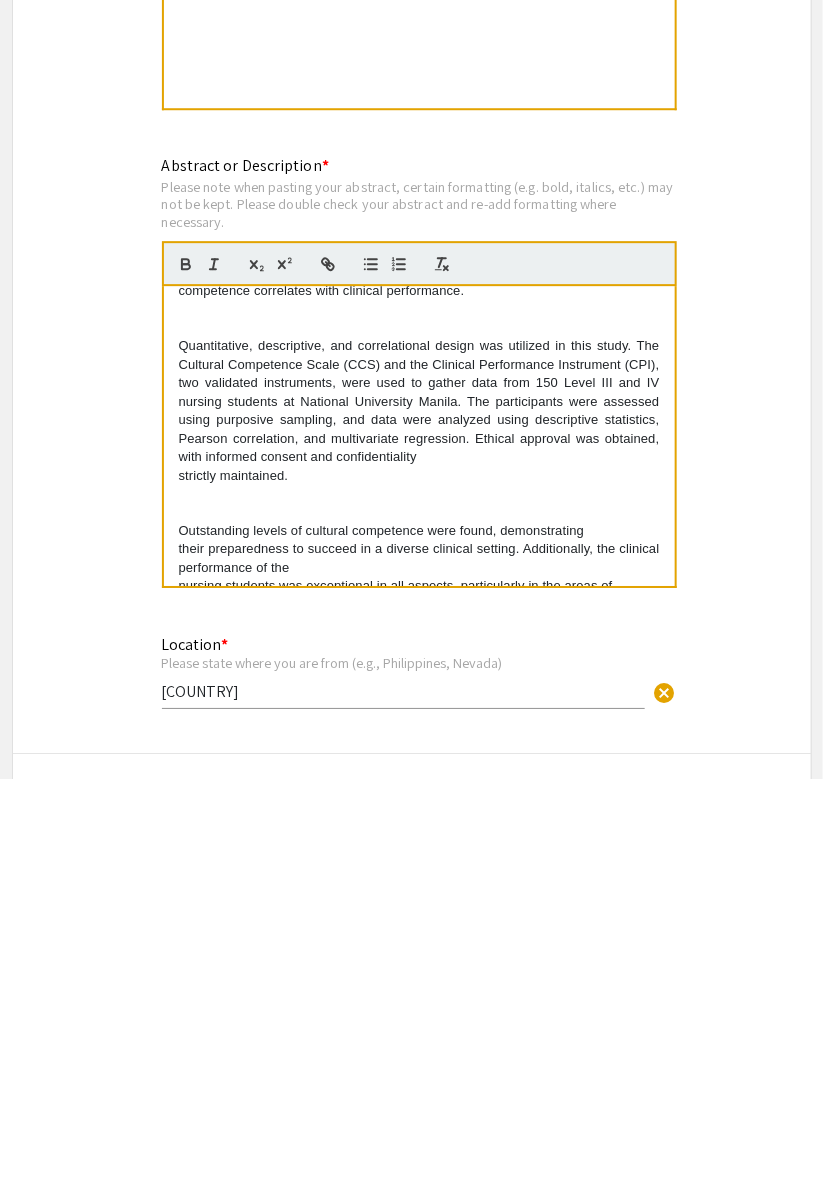 click on "The healthcare system in today's generation undergoes an uncontrollable division that leads to disparities, giving rise to what we call "diversity," which is progressively influencing the healthcare environment. Unknowingly, this creates barriers in the healthcare system that prevent healthcare professionals from providing different populations with appropriate care. This acts as a strong call to action for creating a skilled setting that improves their capacity to provide care that is both clinically sound and culturally sensitive as a means to shape the future of nursing as a profession. Understanding how cultural competency improves clinical performance is crucial for promoting evidence-based nursing practice and attaining health equity, as healthcare disparities continue to pose a challenge in delivering high-quality care.
Keywords:  cultural competence, clinical performance, nursing education, health equity" at bounding box center [419, 841] 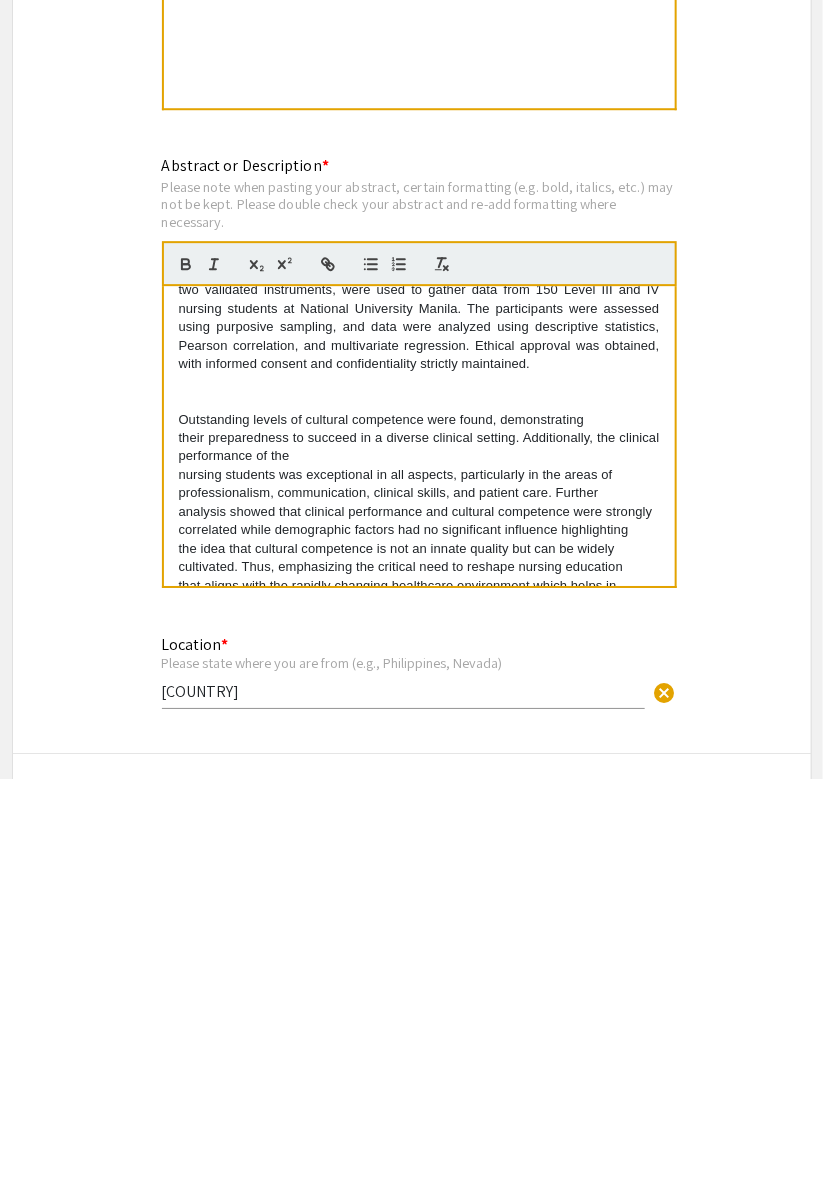 scroll, scrollTop: 477, scrollLeft: 0, axis: vertical 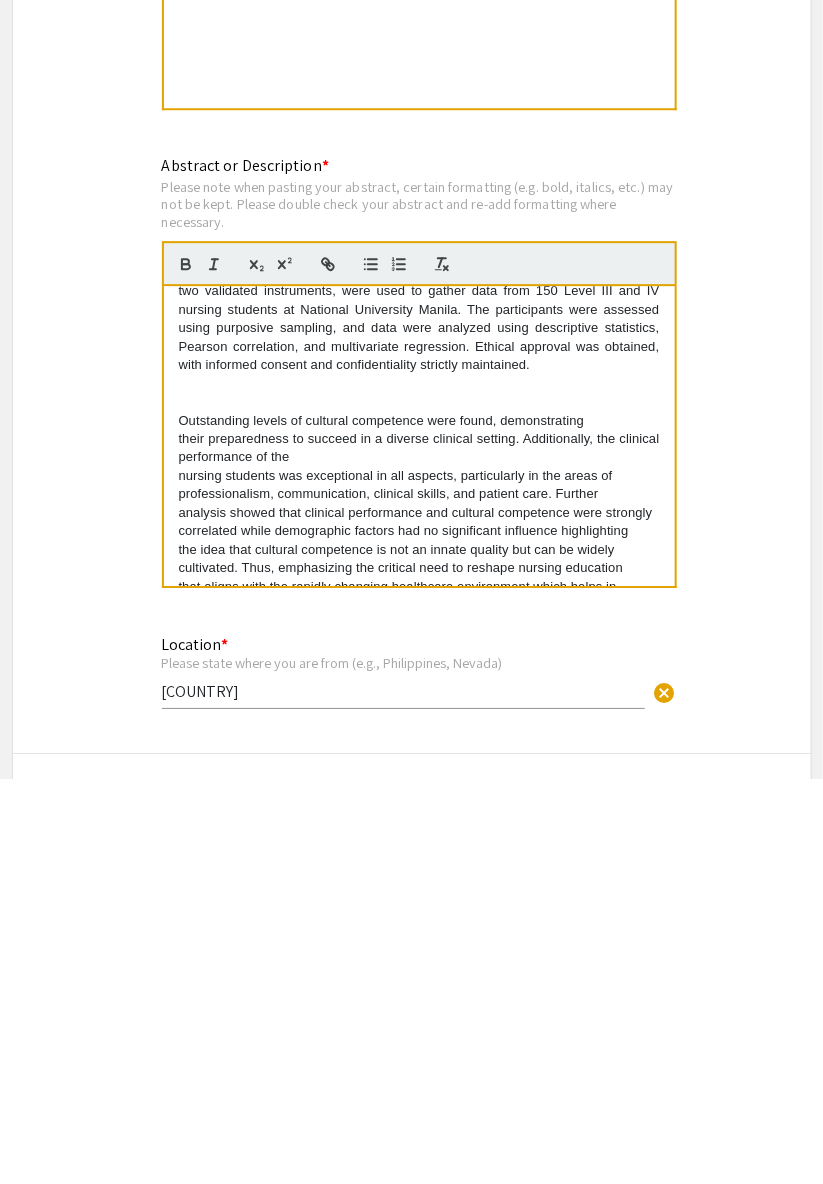 click on "Outstanding levels of cultural competence were found, demonstrating
their preparedness to succeed in a diverse clinical setting. Additionally, the clinical performance of the
nursing students was exceptional in all aspects, particularly in the areas of
professionalism, communication, clinical skills, and patient care. Further
analysis showed that clinical performance and cultural competence were strongly
correlated while demographic factors had no significant influence highlighting
the idea that cultural competence is not an innate quality but can be widely
cultivated. Thus, emphasizing the critical need to reshape nursing education
that aligns with the rapidly changing healthcare environment which helps in
developing students' cultural competence enabling them to provide inclusive
and patient-centered care. As frontline advocates for dignity and
equity, nurses must bridge competence with compassion—where cultural awareness
drives clinical excellence." at bounding box center (419, 955) 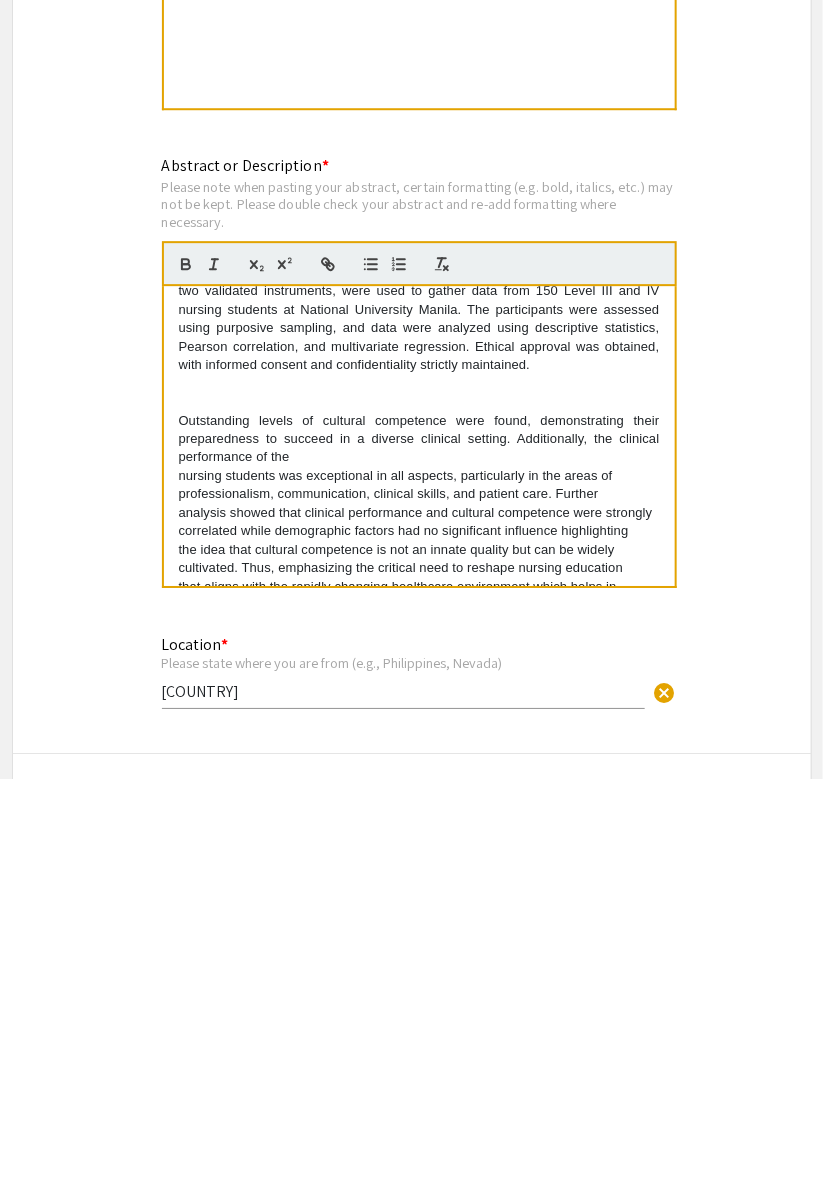 click on "The healthcare system in today's generation undergoes an uncontrollable division that leads to disparities, giving rise to what we call "diversity," which is progressively influencing the healthcare environment. Unknowingly, this creates barriers in the healthcare system that prevent healthcare professionals from providing different populations with appropriate care. This acts as a strong call to action for creating a skilled setting that improves their capacity to provide care that is both clinically sound and culturally sensitive as a means to shape the future of nursing as a profession. Understanding how cultural competency improves clinical performance is crucial for promoting evidence-based nursing practice and attaining health equity, as healthcare disparities continue to pose a challenge in delivering high-quality care.
Keywords:  cultural competence, clinical performance, nursing education, health equity" at bounding box center [419, 841] 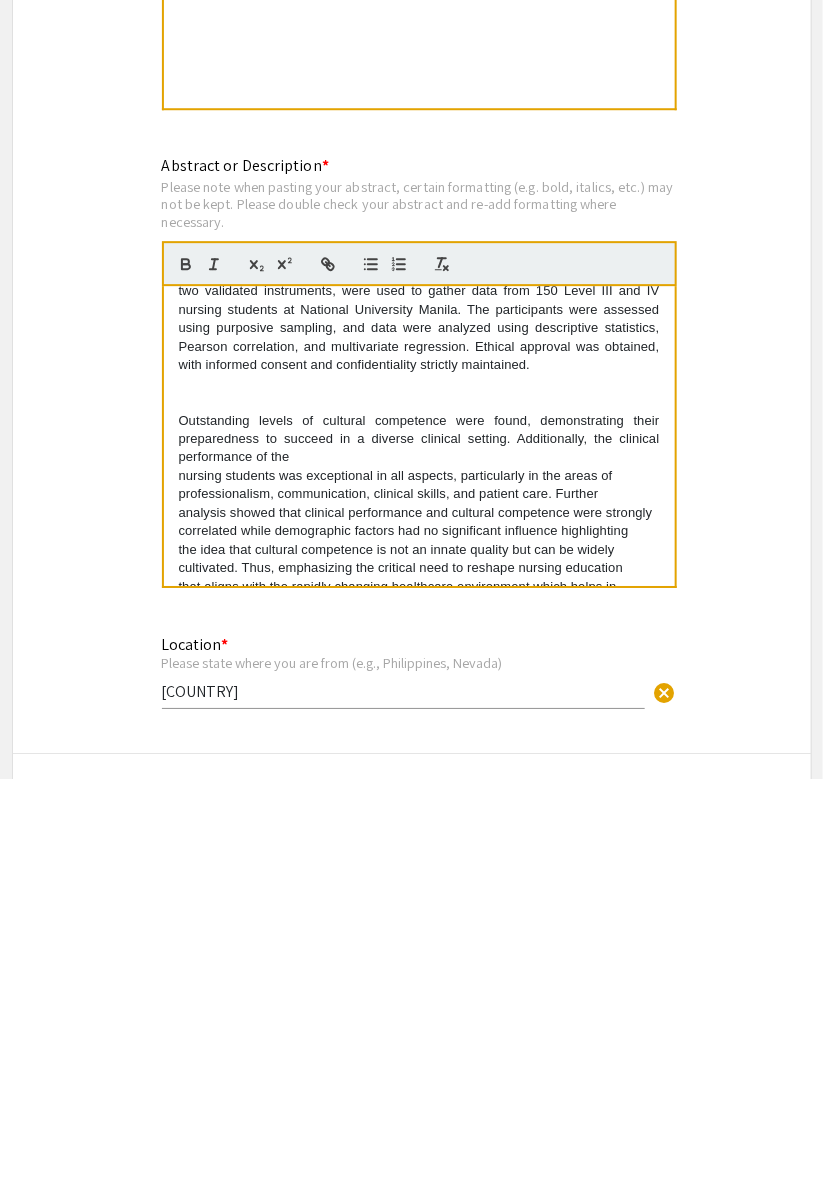 click on "Outstanding levels of cultural competence were found, demonstrating their preparedness to succeed in a diverse clinical setting. Additionally, the clinical performance of the
nursing students was exceptional in all aspects, particularly in the areas of
professionalism, communication, clinical skills, and patient care. Further
analysis showed that clinical performance and cultural competence were strongly
correlated while demographic factors had no significant influence highlighting
the idea that cultural competence is not an innate quality but can be widely
cultivated. Thus, emphasizing the critical need to reshape nursing education
that aligns with the rapidly changing healthcare environment which helps in
developing students' cultural competence enabling them to provide inclusive
and patient-centered care. As frontline advocates for dignity and
equity, nurses must bridge competence with compassion—where cultural awareness
drives clinical excellence." at bounding box center (419, 955) 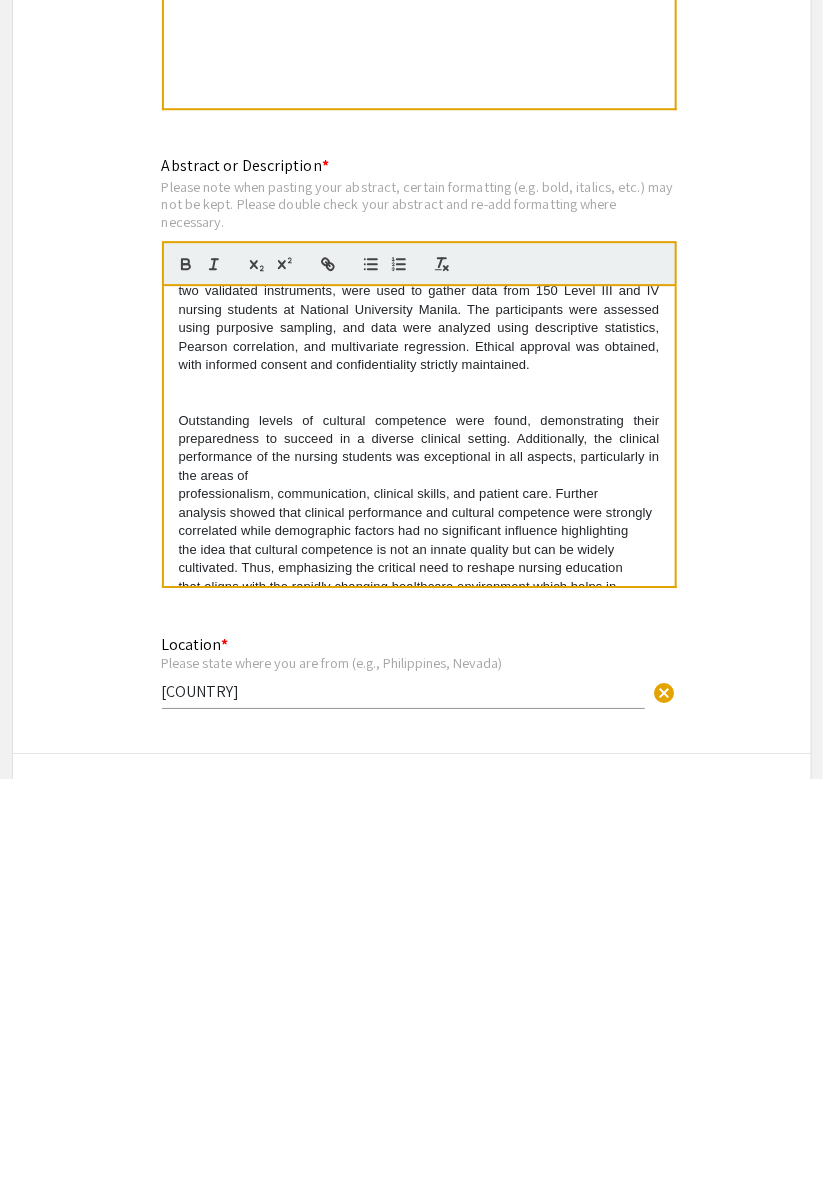 click on "The healthcare system in today's generation undergoes an uncontrollable division that leads to disparities, giving rise to what we call "diversity," which is progressively influencing the healthcare environment. Unknowingly, this creates barriers in the healthcare system that prevent healthcare professionals from providing different populations with appropriate care. This acts as a strong call to action for creating a skilled setting that improves their capacity to provide care that is both clinically sound and culturally sensitive as a means to shape the future of nursing as a profession. Understanding how cultural competency improves clinical performance is crucial for promoting evidence-based nursing practice and attaining health equity, as healthcare disparities continue to pose a challenge in delivering high-quality care.
Keywords:  cultural competence, clinical performance, nursing education, health equity" at bounding box center [419, 841] 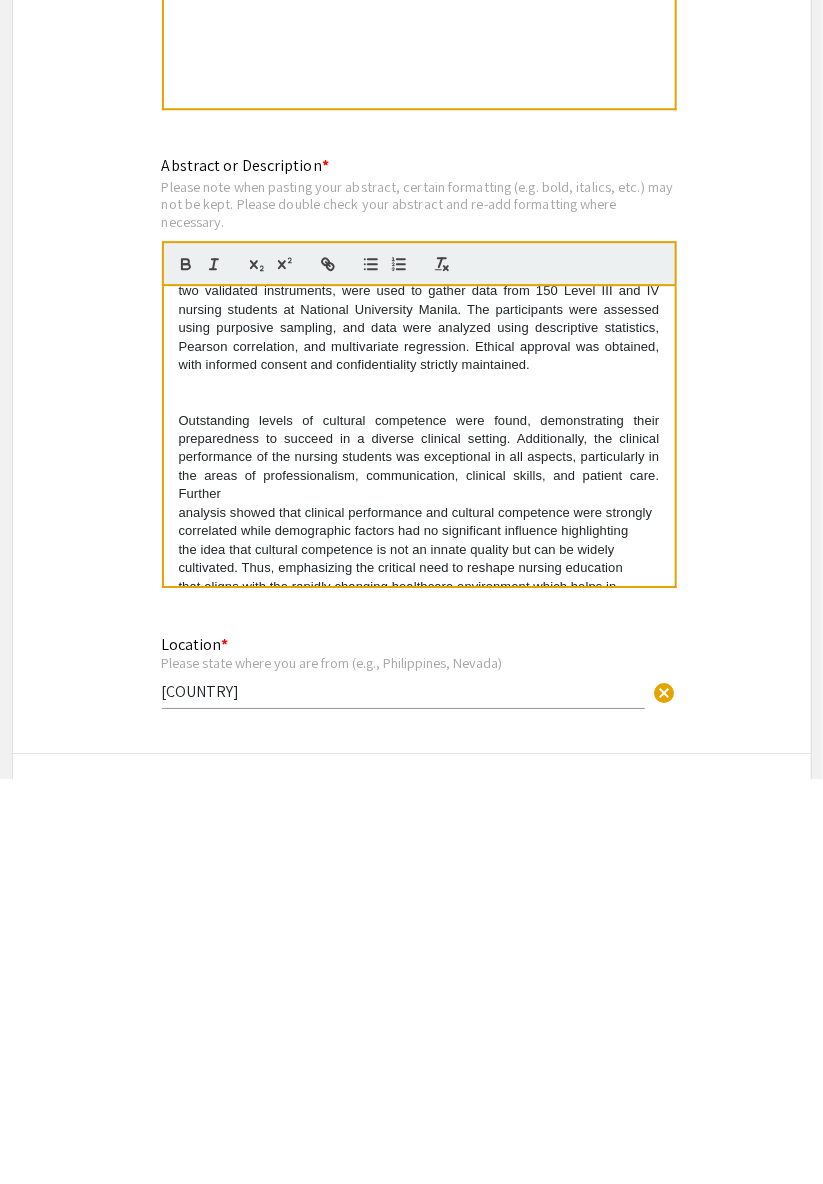 click on "The healthcare system in today's generation undergoes an uncontrollable division that leads to disparities, giving rise to what we call "diversity," which is progressively influencing the healthcare environment. Unknowingly, this creates barriers in the healthcare system that prevent healthcare professionals from providing different populations with appropriate care. This acts as a strong call to action for creating a skilled setting that improves their capacity to provide care that is both clinically sound and culturally sensitive as a means to shape the future of nursing as a profession. Understanding how cultural competency improves clinical performance is crucial for promoting evidence-based nursing practice and attaining health equity, as healthcare disparities continue to pose a challenge in delivering high-quality care.
Keywords:  cultural competence, clinical performance, nursing education, health equity" at bounding box center [419, 841] 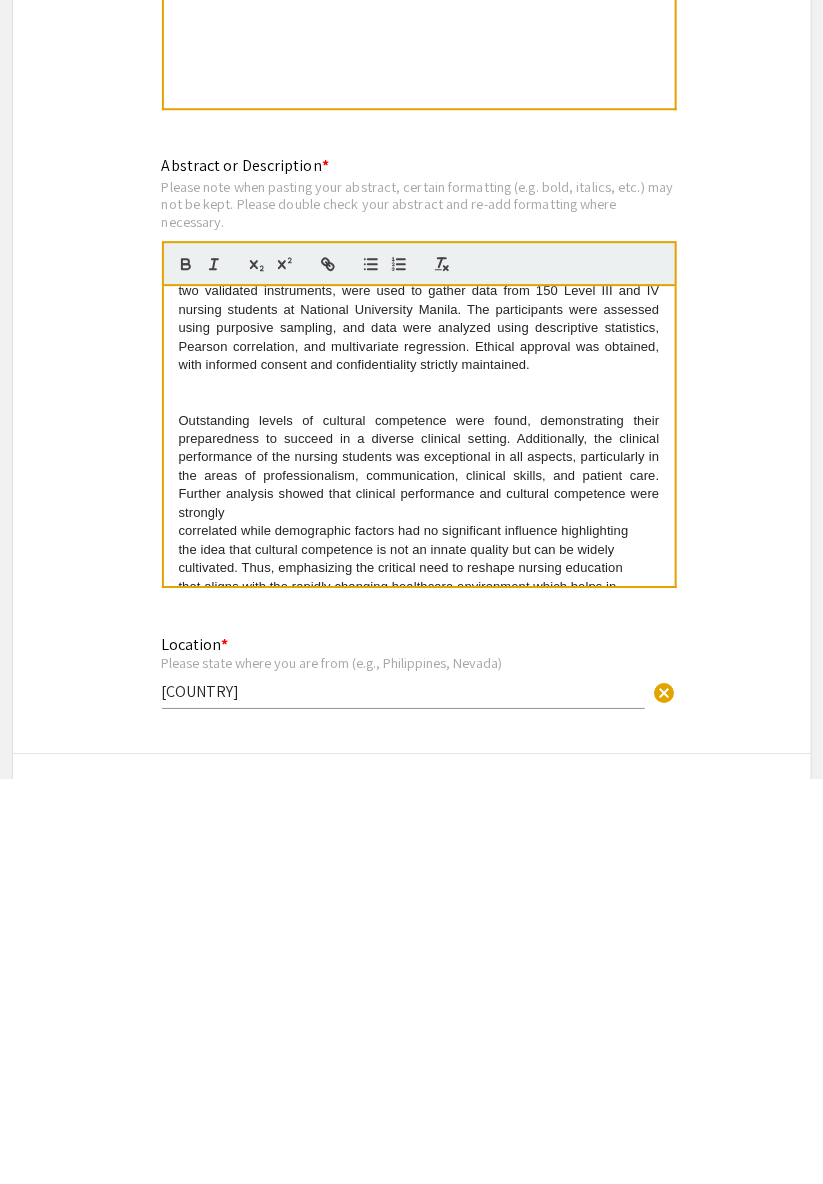 click on "The healthcare system in today's generation undergoes an uncontrollable division that leads to disparities, giving rise to what we call "diversity," which is progressively influencing the healthcare environment. Unknowingly, this creates barriers in the healthcare system that prevent healthcare professionals from providing different populations with appropriate care. This acts as a strong call to action for creating a skilled setting that improves their capacity to provide care that is both clinically sound and culturally sensitive as a means to shape the future of nursing as a profession. Understanding how cultural competency improves clinical performance is crucial for promoting evidence-based nursing practice and attaining health equity, as healthcare disparities continue to pose a challenge in delivering high-quality care.
Keywords:  cultural competence, clinical performance, nursing education, health equity" at bounding box center [419, 841] 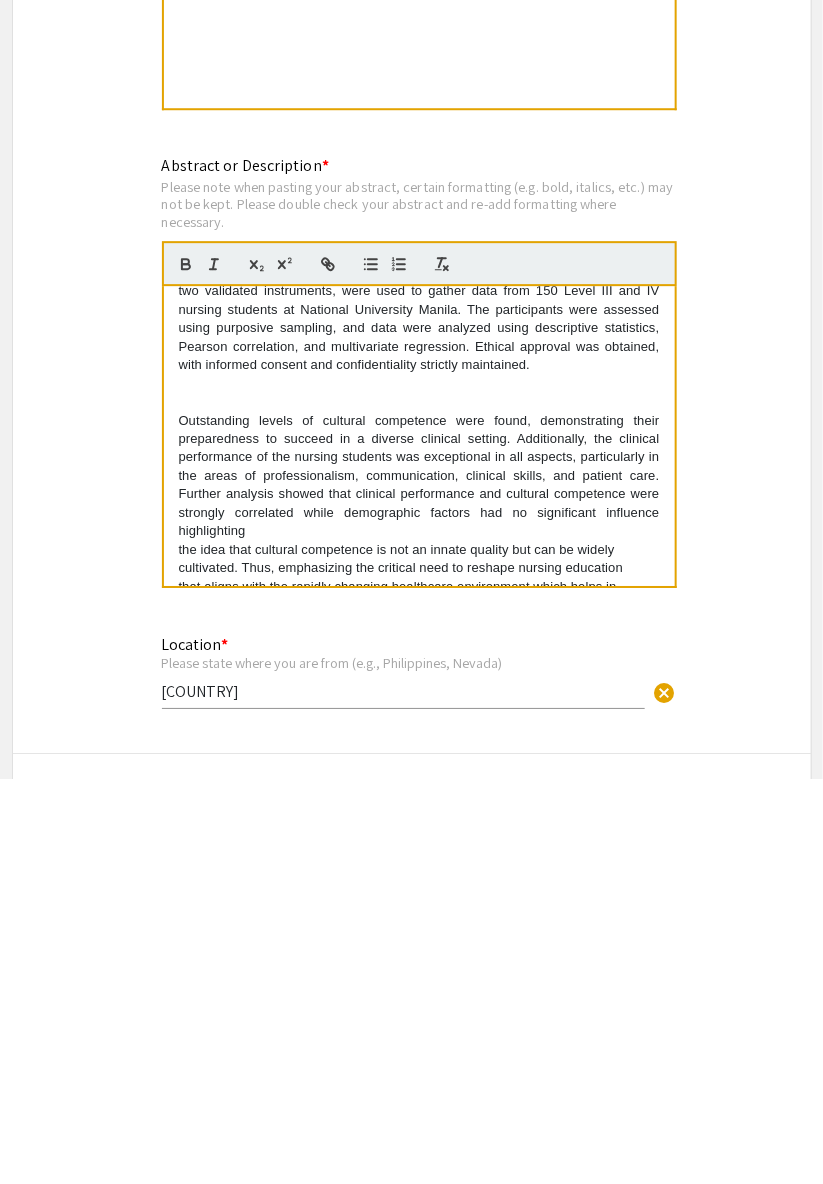 click on "Outstanding levels of cultural competence were found, demonstrating their preparedness to succeed in a diverse clinical setting. Additionally, the clinical performance of the nursing students was exceptional in all aspects, particularly in the areas of professionalism, communication, clinical skills, and patient care. Further analysis showed that clinical performance and cultural competence were strongly correlated while demographic factors had no significant influence highlighting
the idea that cultural competence is not an innate quality but can be widely
cultivated. Thus, emphasizing the critical need to reshape nursing education
that aligns with the rapidly changing healthcare environment which helps in
developing students' cultural competence enabling them to provide inclusive
and patient-centered care. As frontline advocates for dignity and
equity, nurses must bridge competence with compassion—where cultural awareness
drives clinical excellence." at bounding box center [419, 955] 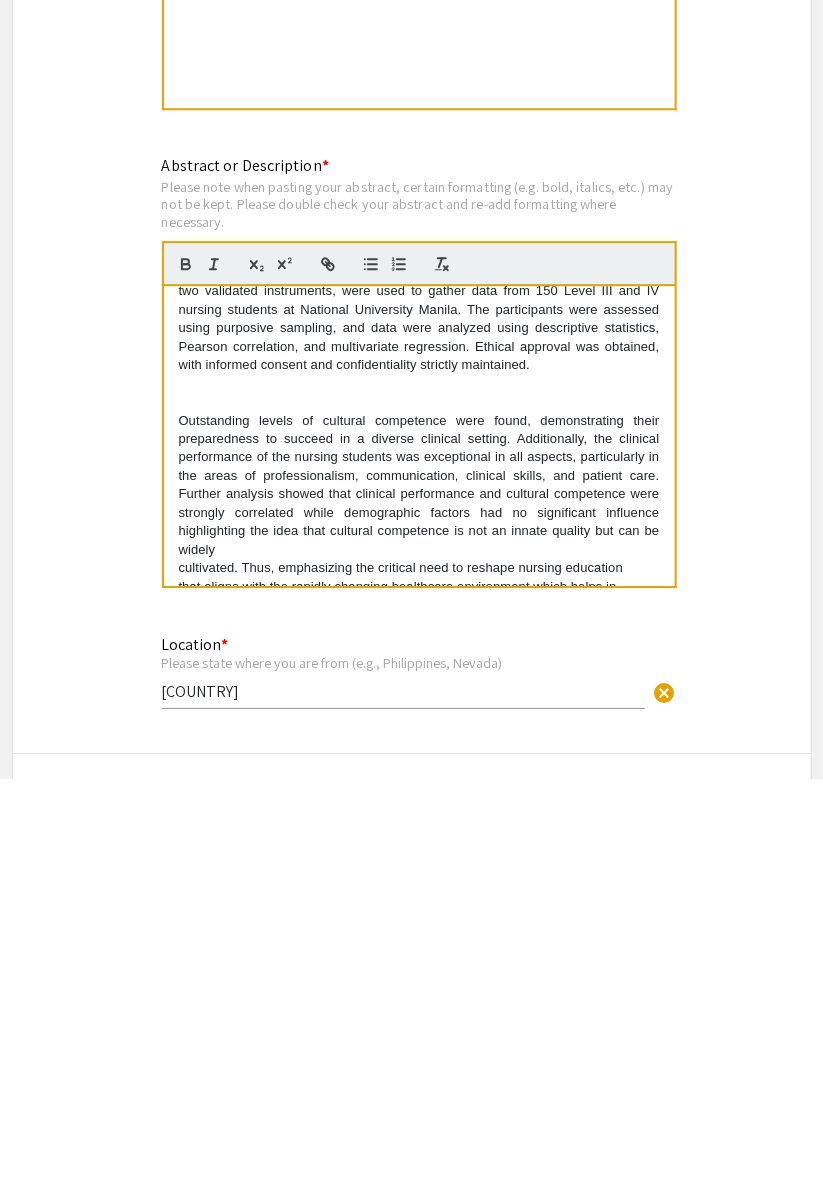 click on "Outstanding levels of cultural competence were found, demonstrating their preparedness to succeed in a diverse clinical setting. Additionally, the clinical performance of the nursing students was exceptional in all aspects, particularly in the areas of professionalism, communication, clinical skills, and patient care. Further analysis showed that clinical performance and cultural competence were strongly correlated while demographic factors had no significant influence highlighting the idea that cultural competence is not an innate quality but can be widely
cultivated. Thus, emphasizing the critical need to reshape nursing education
that aligns with the rapidly changing healthcare environment which helps in
developing students' cultural competence enabling them to provide inclusive
and patient-centered care. As frontline advocates for dignity and
equity, nurses must bridge competence with compassion—where cultural awareness
drives clinical excellence." at bounding box center [419, 955] 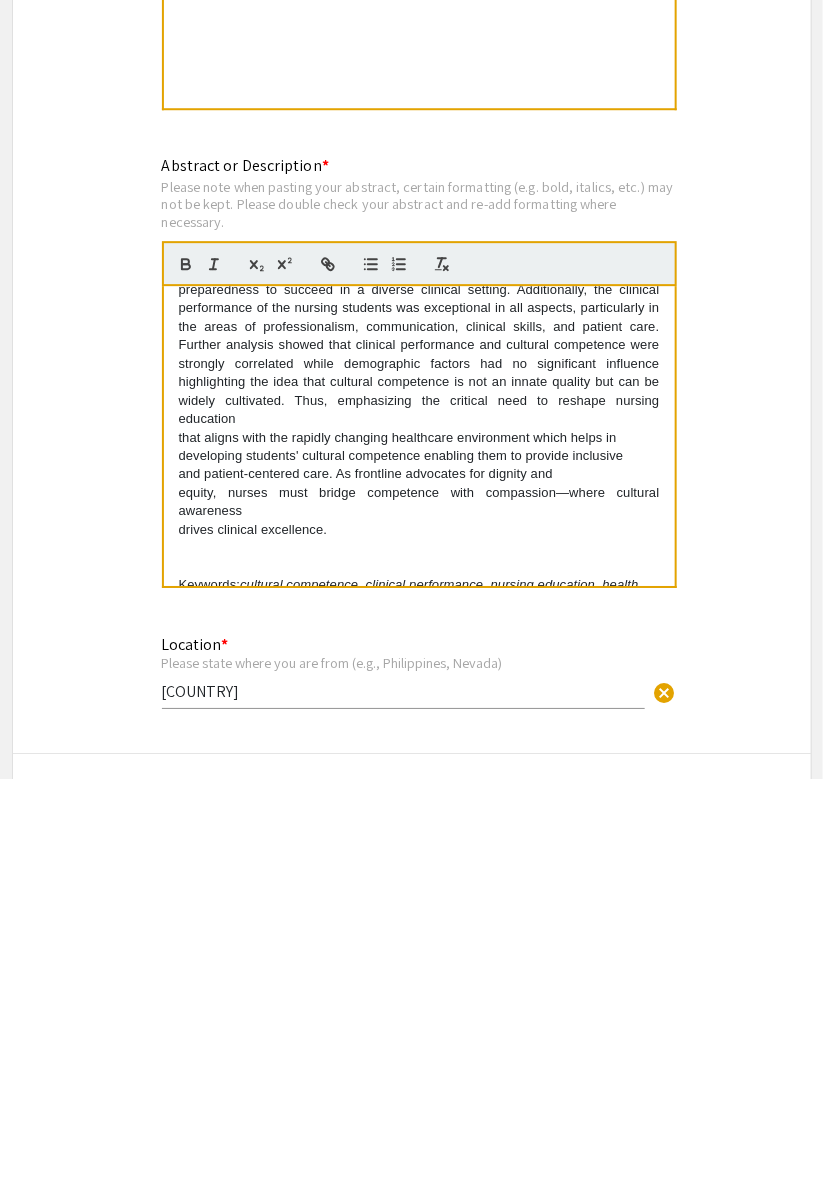 scroll, scrollTop: 632, scrollLeft: 0, axis: vertical 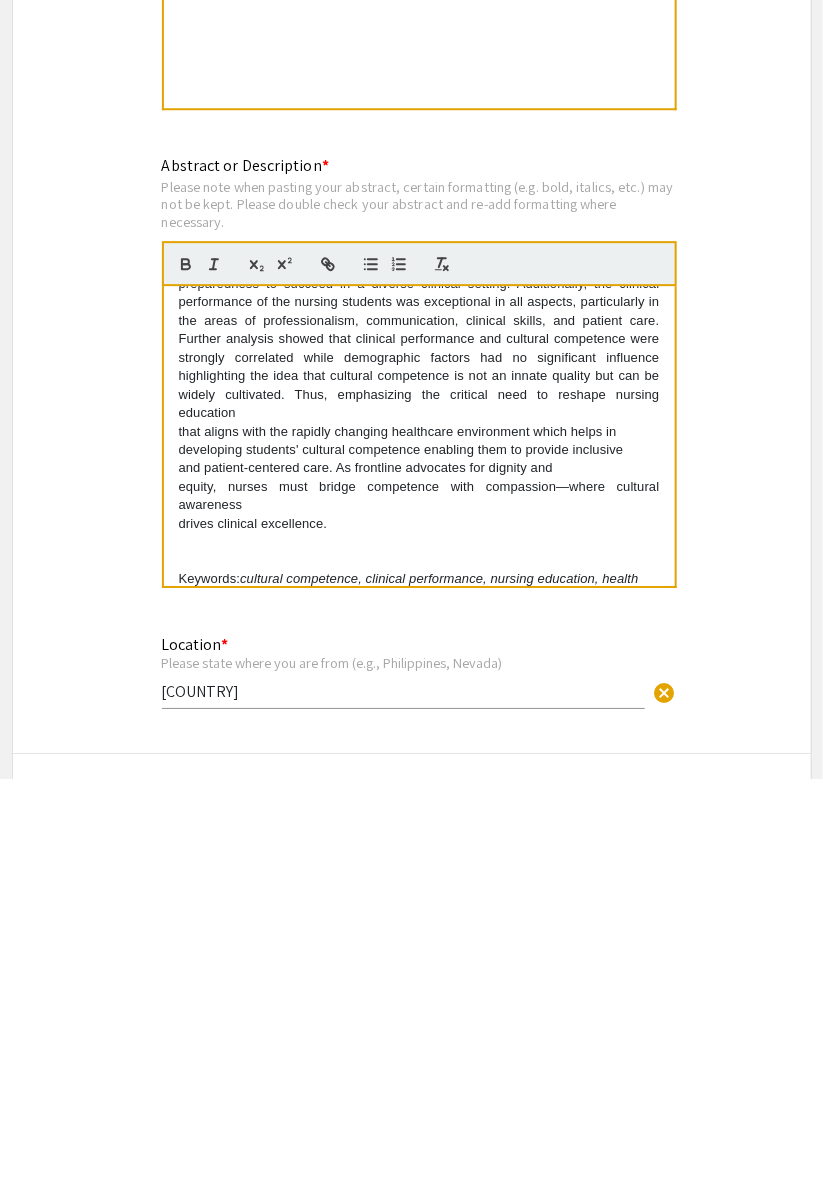 click on "The healthcare system in today's generation undergoes an uncontrollable division that leads to disparities, giving rise to what we call "diversity," which is progressively influencing the healthcare environment. Unknowingly, this creates barriers in the healthcare system that prevent healthcare professionals from providing different populations with appropriate care. This acts as a strong call to action for creating a skilled setting that improves their capacity to provide care that is both clinically sound and culturally sensitive as a means to shape the future of nursing as a profession. Understanding how cultural competency improves clinical performance is crucial for promoting evidence-based nursing practice and attaining health equity, as healthcare disparities continue to pose a challenge in delivering high-quality care.
Keywords:  cultural competence, clinical performance, nursing education, health equity" at bounding box center (419, 841) 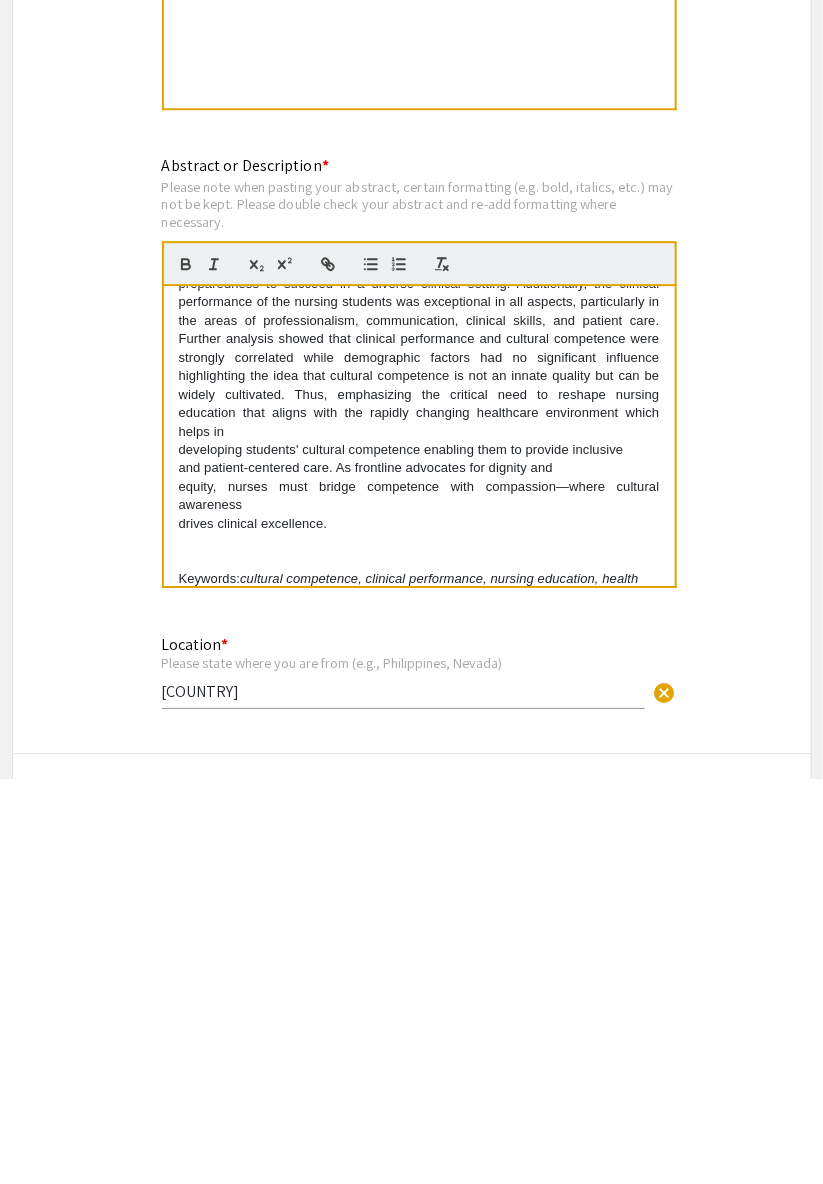 click on "The healthcare system in today's generation undergoes an uncontrollable division that leads to disparities, giving rise to what we call "diversity," which is progressively influencing the healthcare environment. Unknowingly, this creates barriers in the healthcare system that prevent healthcare professionals from providing different populations with appropriate care. This acts as a strong call to action for creating a skilled setting that improves their capacity to provide care that is both clinically sound and culturally sensitive as a means to shape the future of nursing as a profession. Understanding how cultural competency improves clinical performance is crucial for promoting evidence-based nursing practice and attaining health equity, as healthcare disparities continue to pose a challenge in delivering high-quality care.
Keywords:  cultural competence, clinical performance, nursing education, health equity" at bounding box center [419, 841] 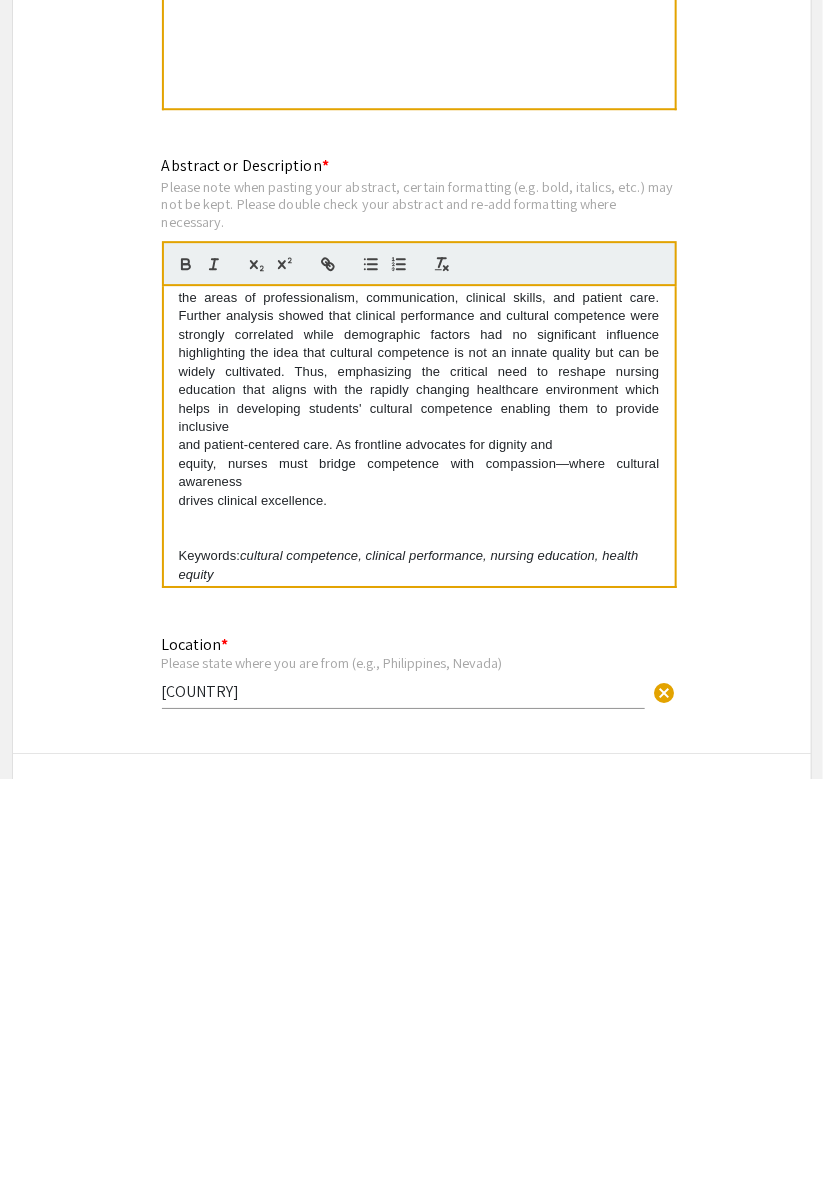 scroll, scrollTop: 653, scrollLeft: 0, axis: vertical 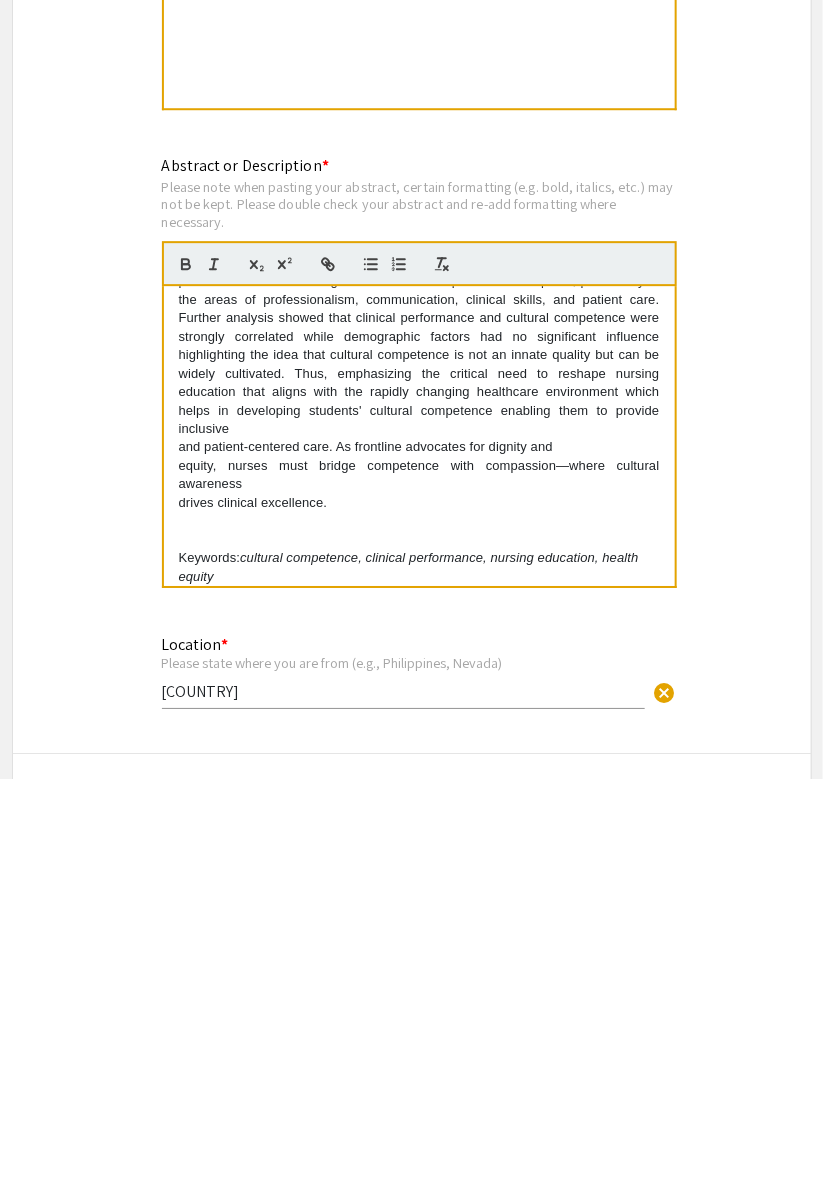 click on "The healthcare system in today's generation undergoes an uncontrollable division that leads to disparities, giving rise to what we call "diversity," which is progressively influencing the healthcare environment. Unknowingly, this creates barriers in the healthcare system that prevent healthcare professionals from providing different populations with appropriate care. This acts as a strong call to action for creating a skilled setting that improves their capacity to provide care that is both clinically sound and culturally sensitive as a means to shape the future of nursing as a profession. Understanding how cultural competency improves clinical performance is crucial for promoting evidence-based nursing practice and attaining health equity, as healthcare disparities continue to pose a challenge in delivering high-quality care.
Keywords:  cultural competence, clinical performance, nursing education, health equity" at bounding box center [419, 841] 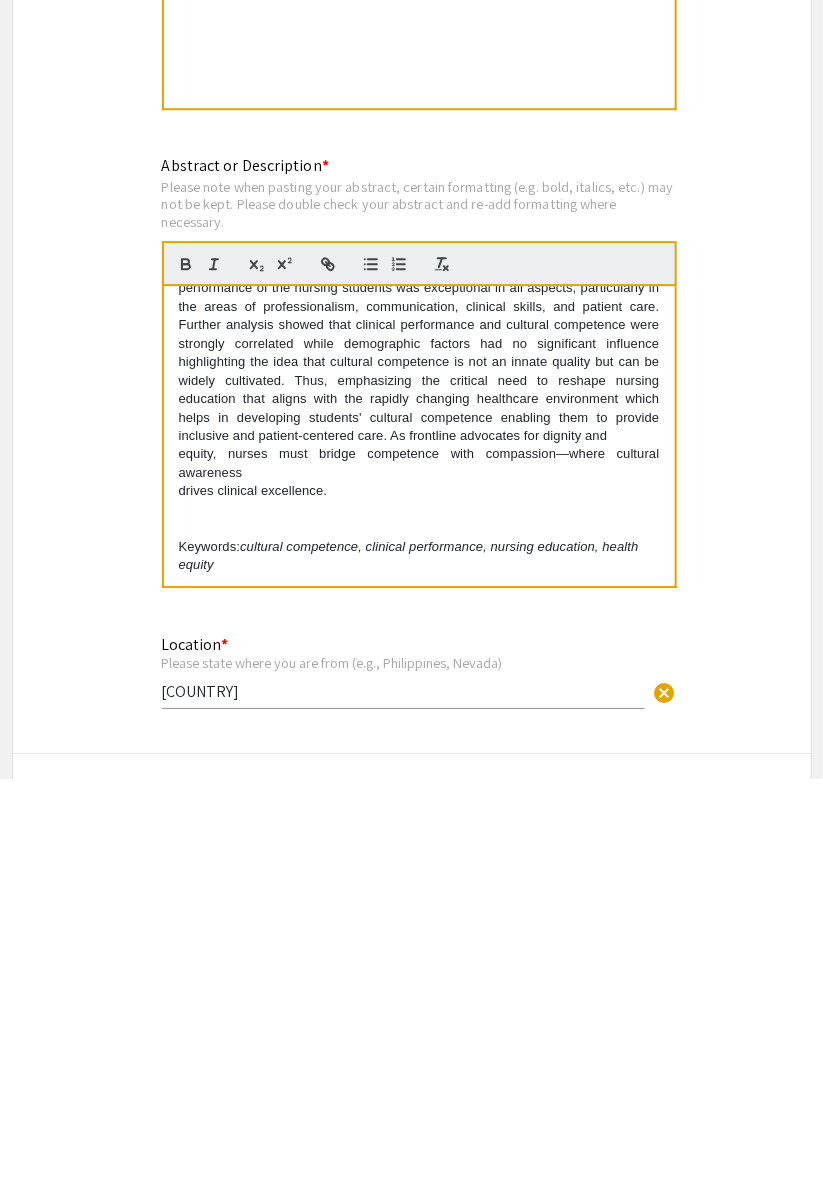 click on "The healthcare system in today's generation undergoes an uncontrollable division that leads to disparities, giving rise to what we call "diversity," which is progressively influencing the healthcare environment. Unknowingly, this creates barriers in the healthcare system that prevent healthcare professionals from providing different populations with appropriate care. This acts as a strong call to action for creating a skilled setting that improves their capacity to provide care that is both clinically sound and culturally sensitive as a means to shape the future of nursing as a profession. Understanding how cultural competency improves clinical performance is crucial for promoting evidence-based nursing practice and attaining health equity, as healthcare disparities continue to pose a challenge in delivering high-quality care.
Keywords:  cultural competence, clinical performance, nursing education, health equity" at bounding box center [419, 841] 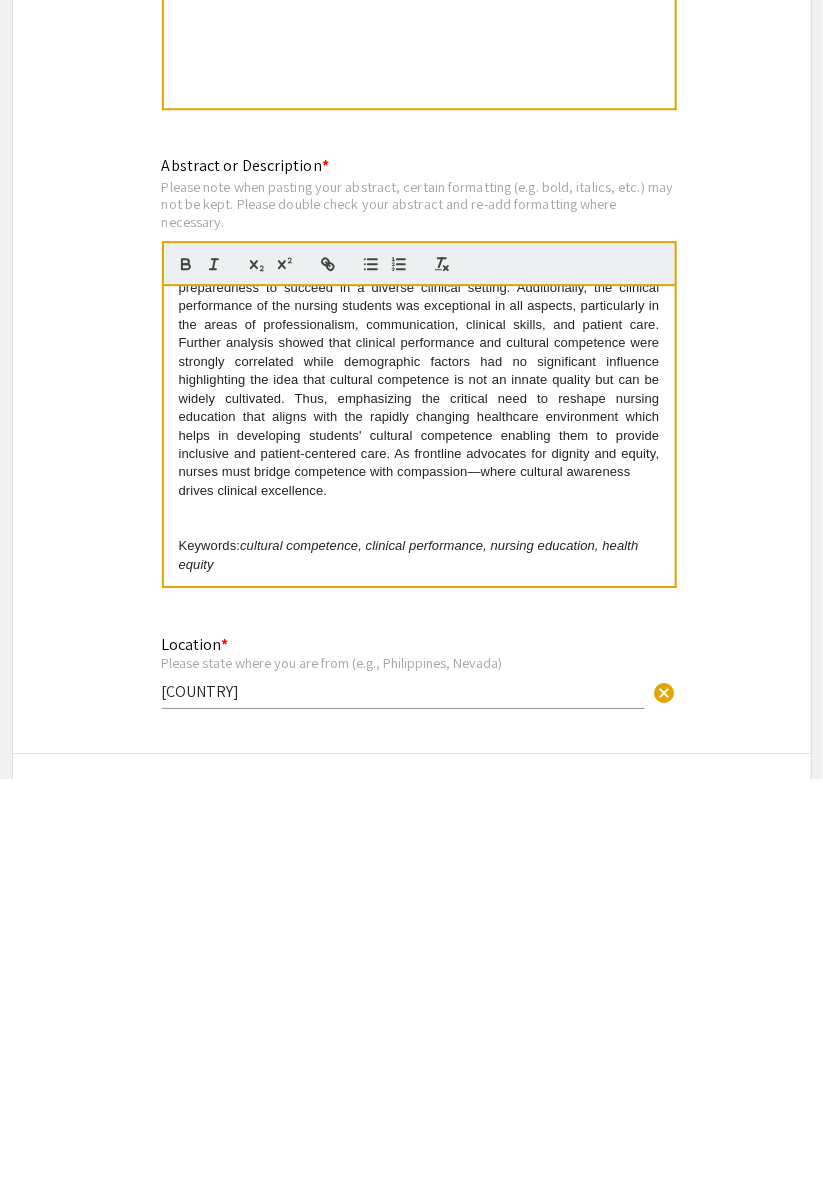 click on "The healthcare system in today's generation undergoes an uncontrollable division that leads to disparities, giving rise to what we call "diversity," which is progressively influencing the healthcare environment. Unknowingly, this creates barriers in the healthcare system that prevent healthcare professionals from providing different populations with appropriate care. This acts as a strong call to action for creating a skilled setting that improves their capacity to provide care that is both clinically sound and culturally sensitive as a means to shape the future of nursing as a profession. Understanding how cultural competency improves clinical performance is crucial for promoting evidence-based nursing practice and attaining health equity, as healthcare disparities continue to pose a challenge in delivering high-quality care.
Keywords:  cultural competence, clinical performance, nursing education, health equity" at bounding box center (419, 841) 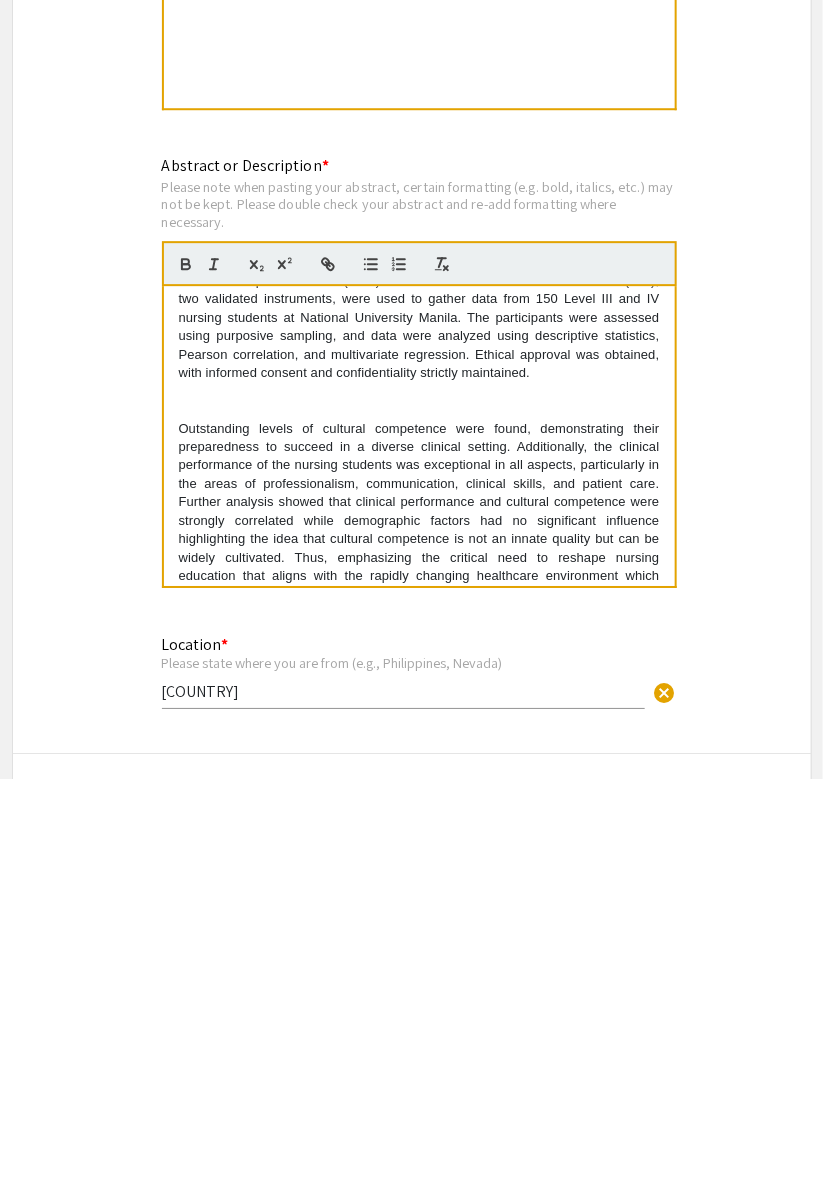scroll, scrollTop: 468, scrollLeft: 0, axis: vertical 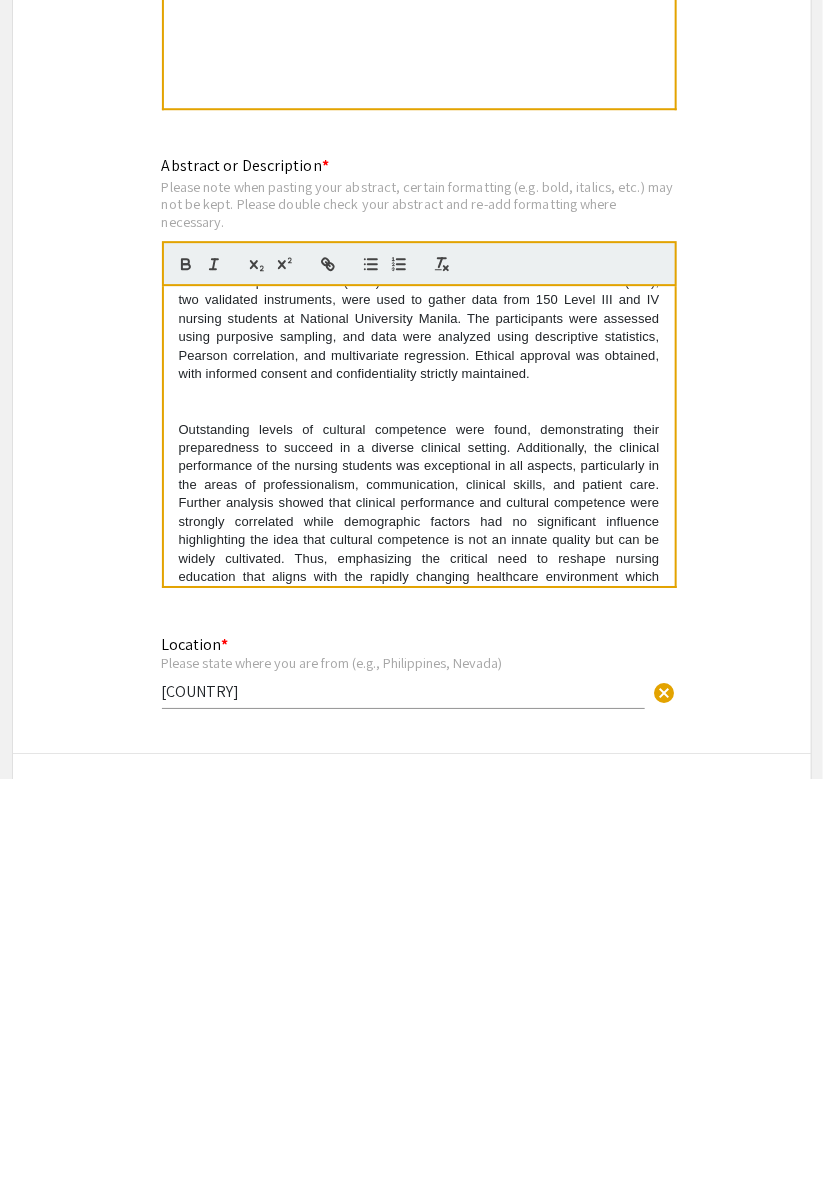 click at bounding box center (419, 807) 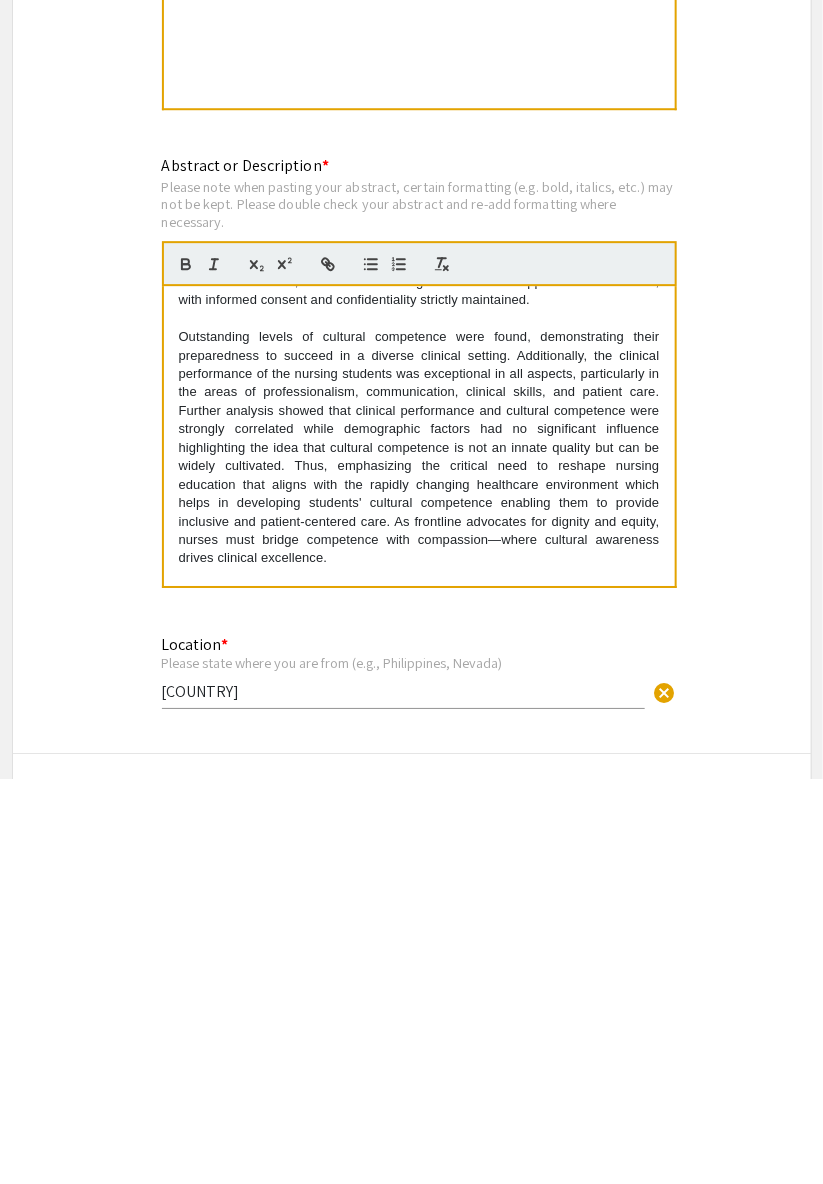 scroll, scrollTop: 609, scrollLeft: 0, axis: vertical 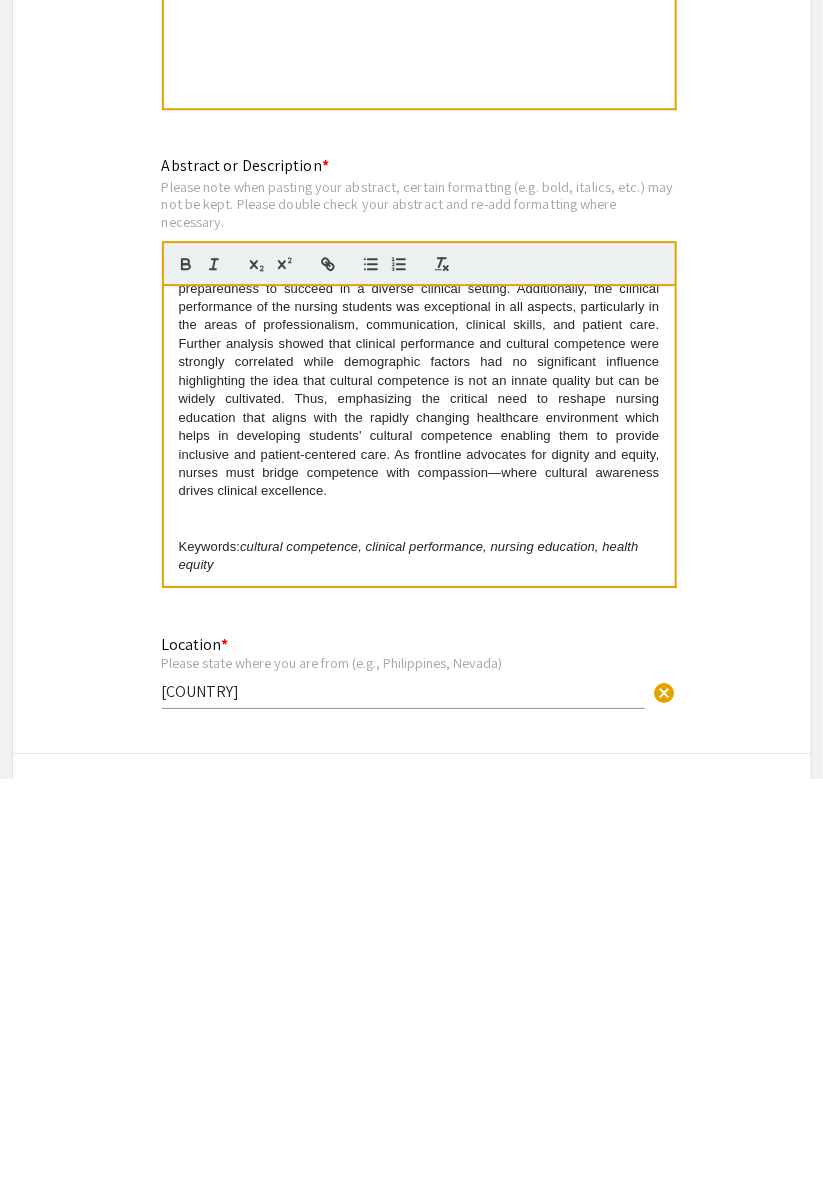 click at bounding box center (419, 924) 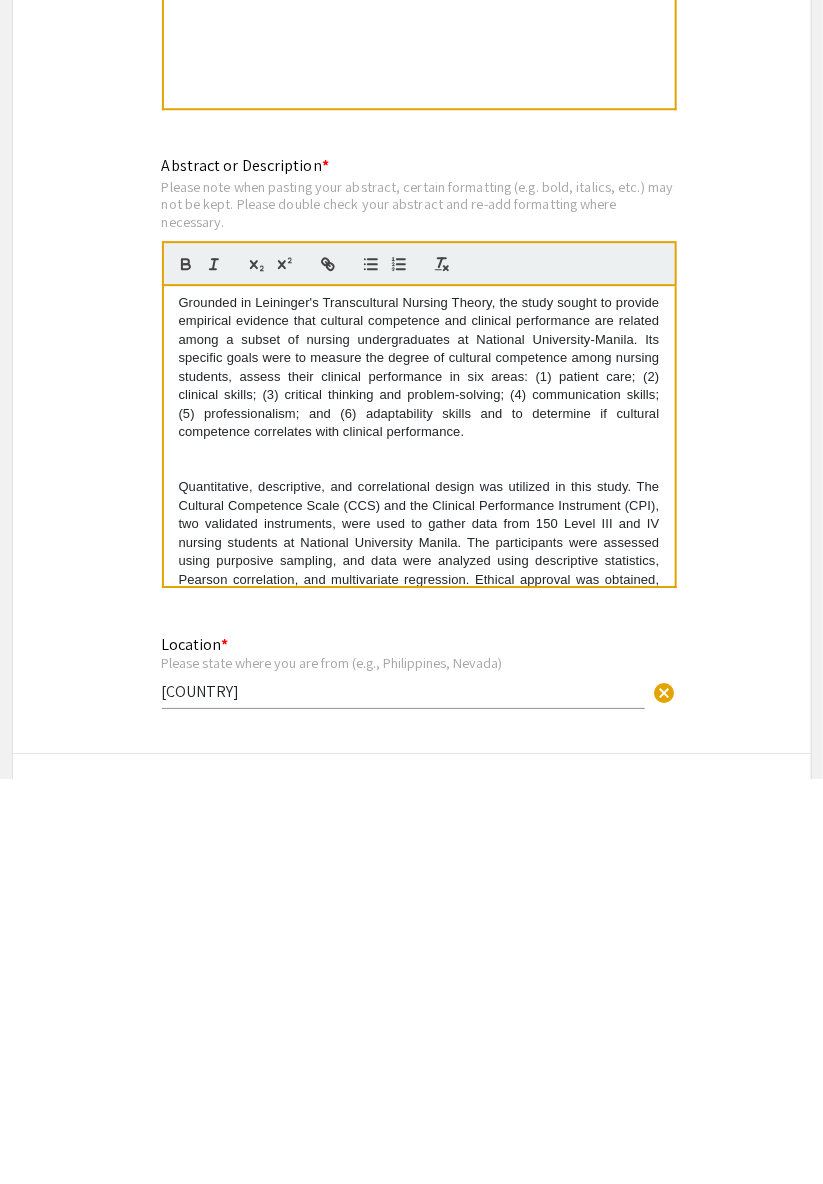 scroll, scrollTop: 231, scrollLeft: 0, axis: vertical 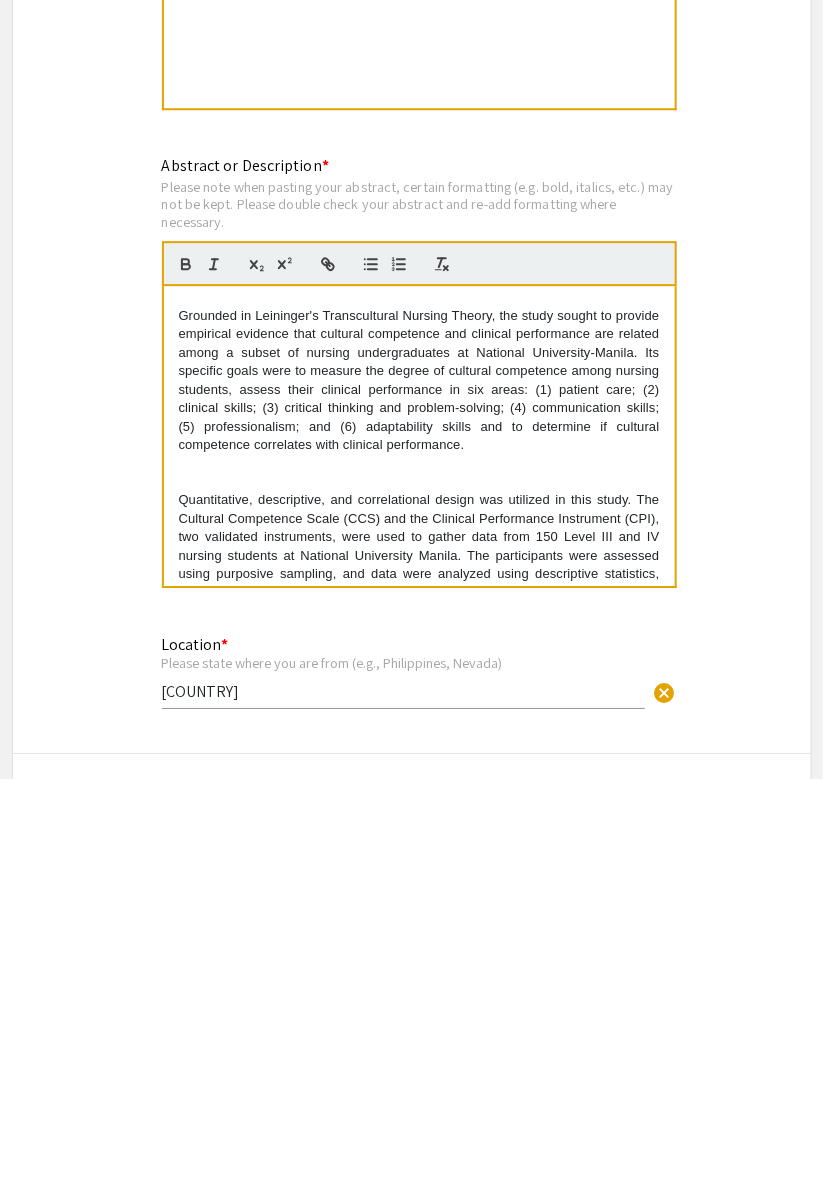 click at bounding box center (419, 878) 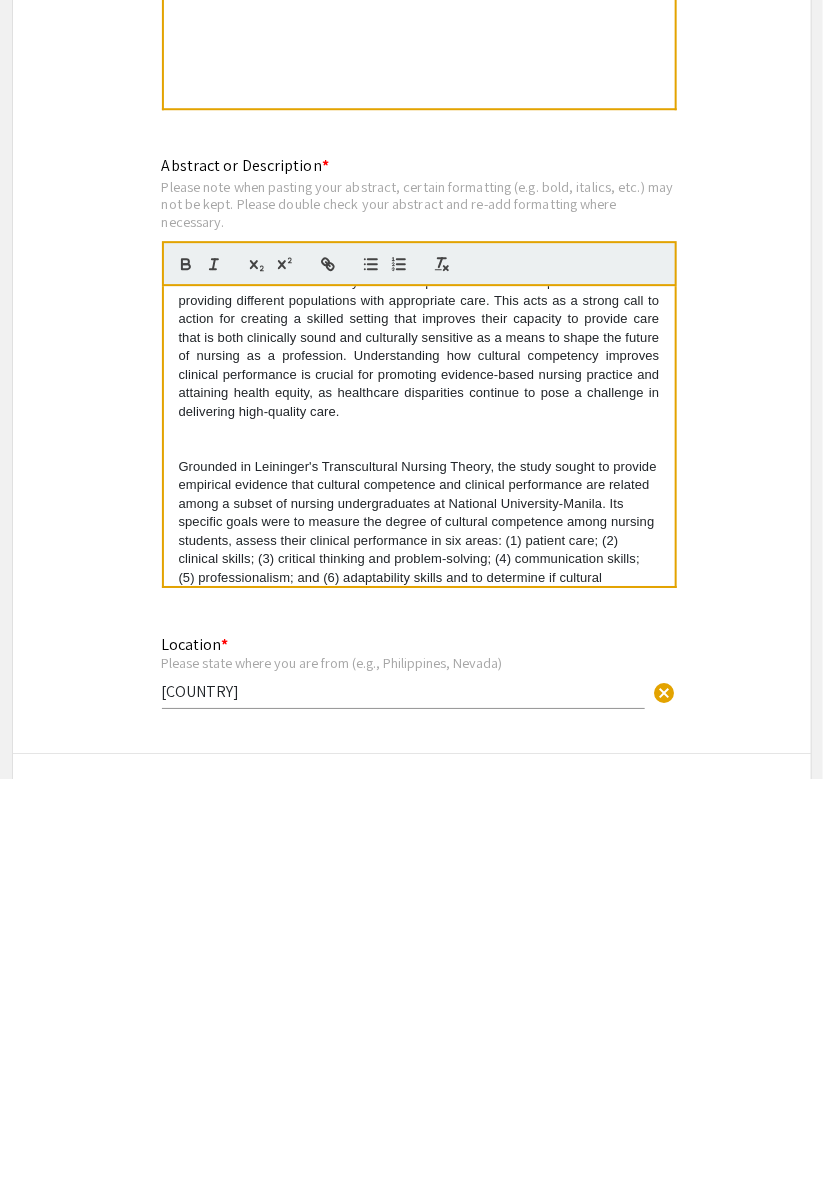 scroll, scrollTop: 67, scrollLeft: 0, axis: vertical 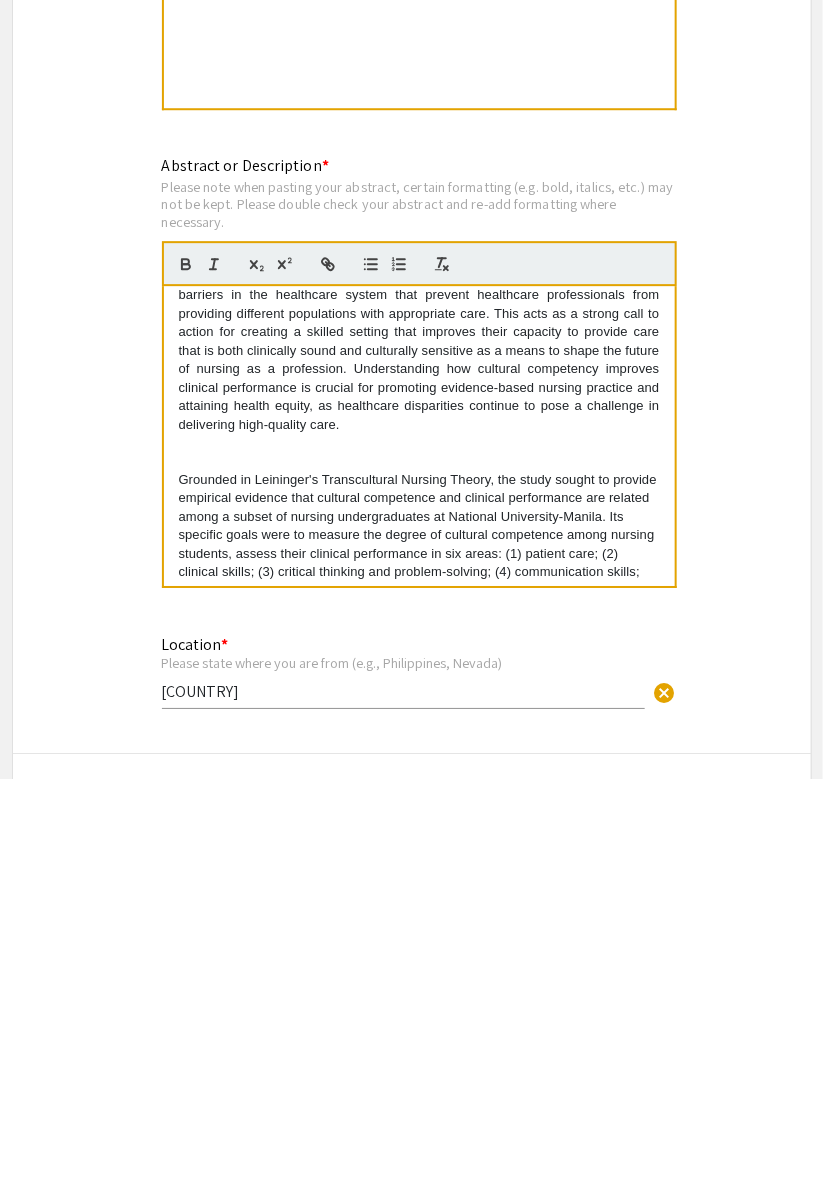 click at bounding box center (419, 857) 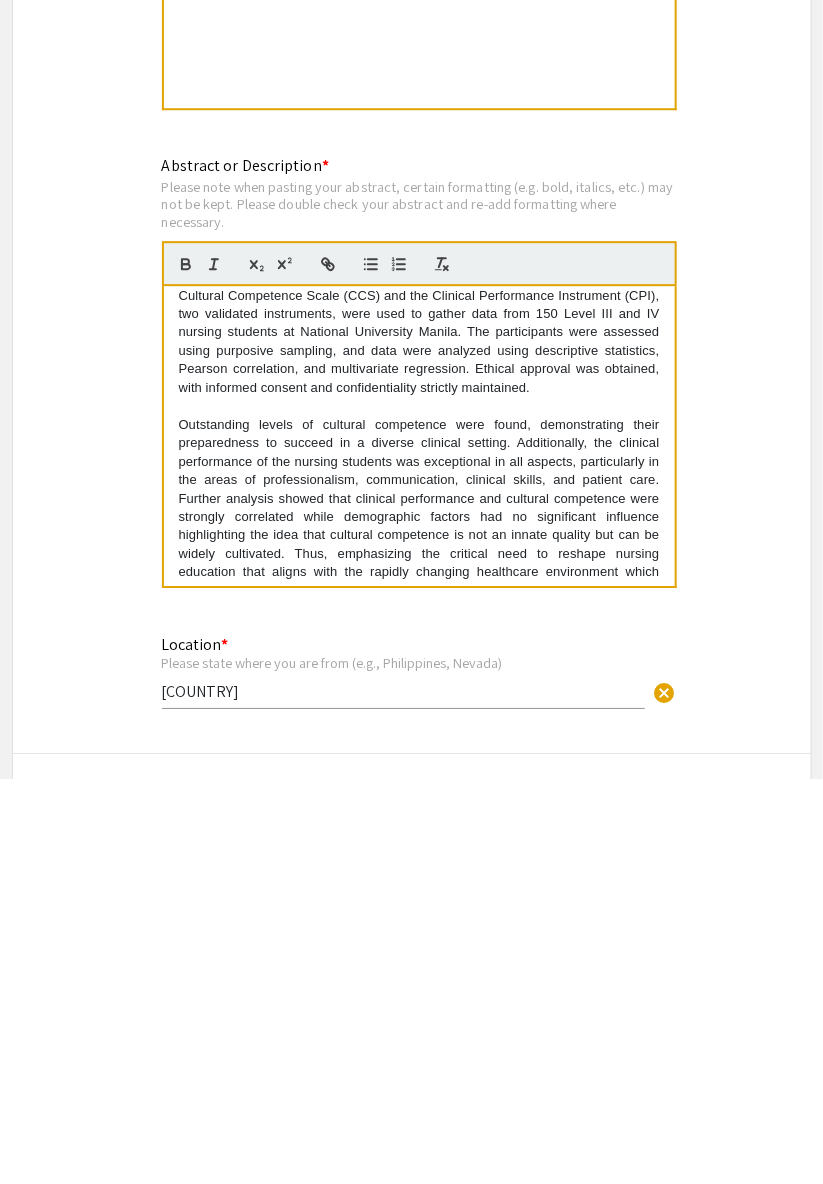 scroll, scrollTop: 554, scrollLeft: 0, axis: vertical 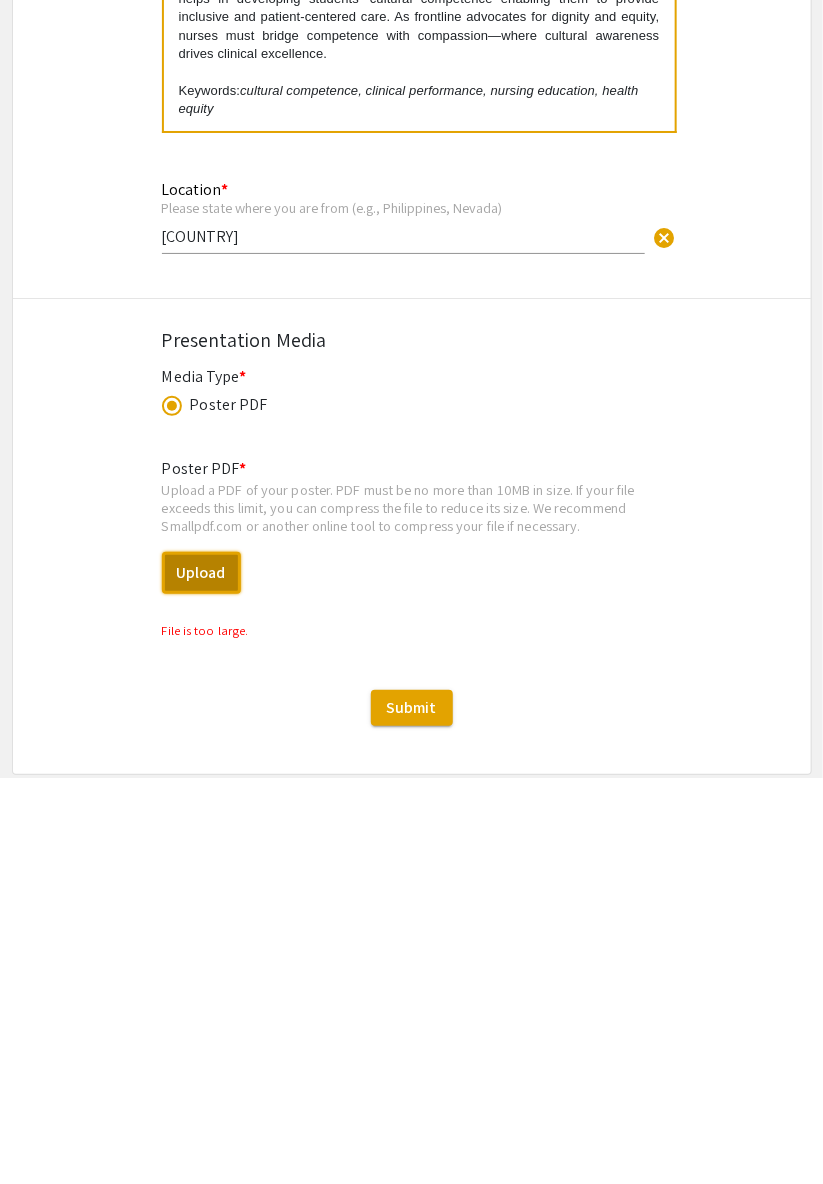 click on "Upload" at bounding box center [201, 979] 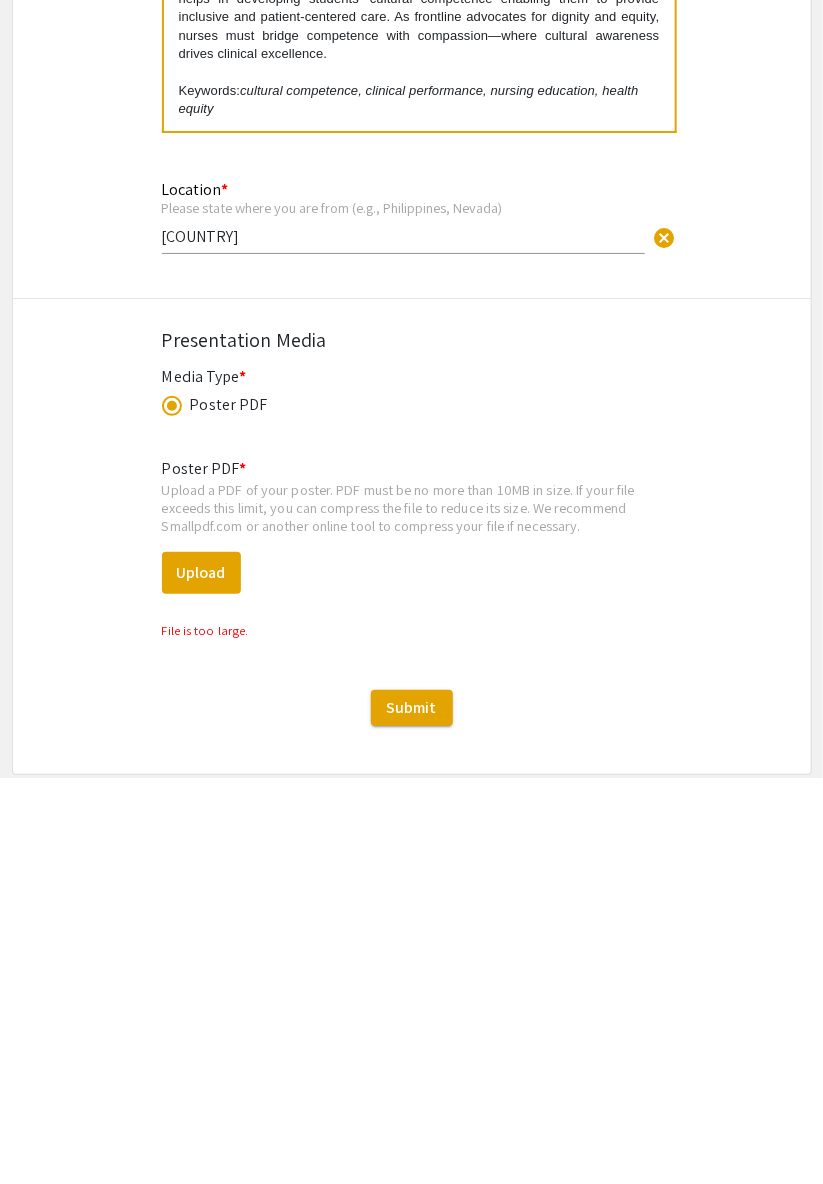 scroll, scrollTop: 1424, scrollLeft: 0, axis: vertical 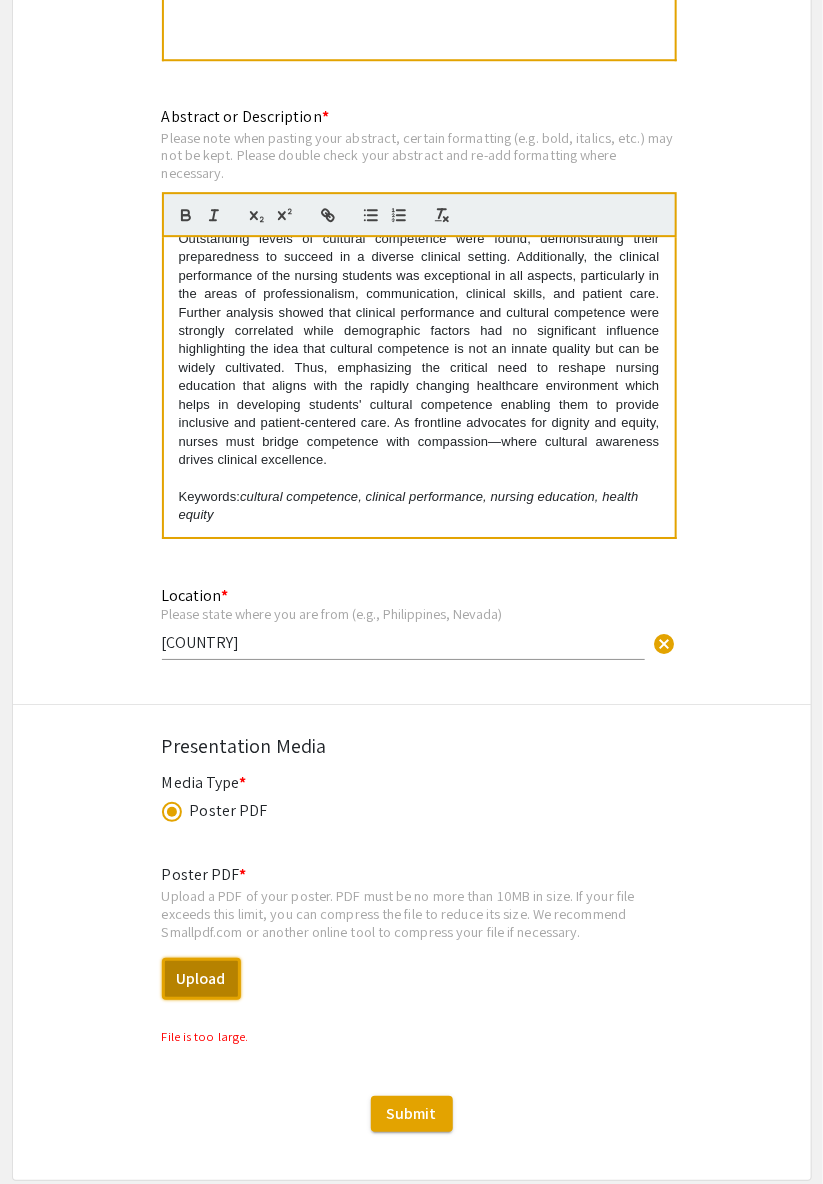 click on "Upload" at bounding box center [201, 979] 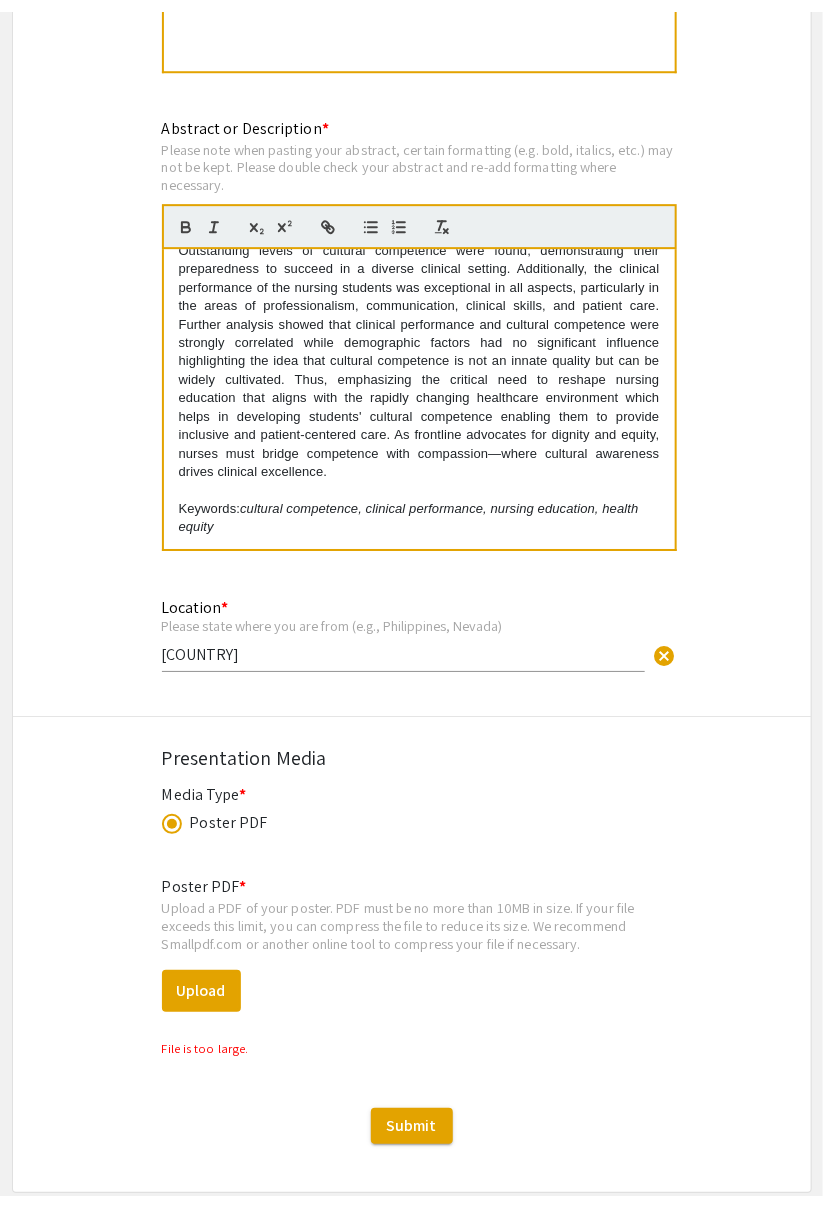 scroll, scrollTop: 1422, scrollLeft: 0, axis: vertical 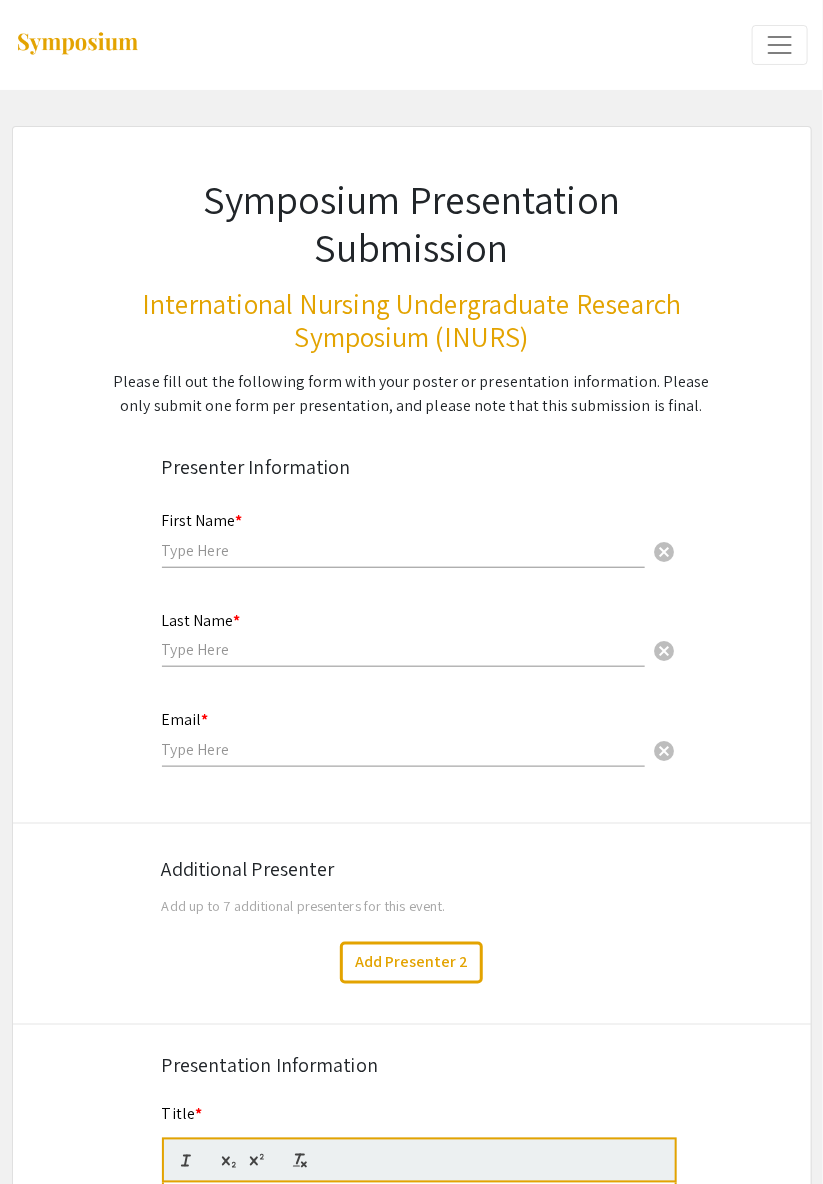 click at bounding box center [403, 550] 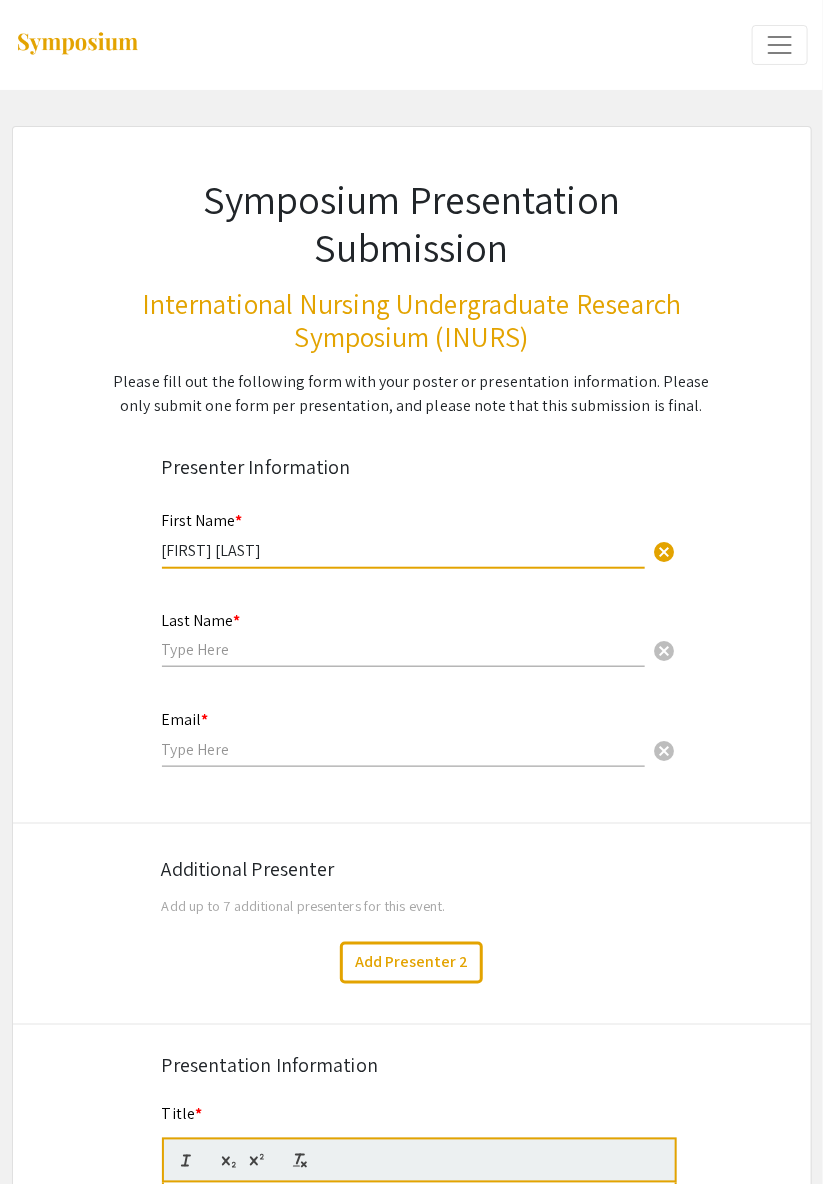type on "[FIRST] [LAST]" 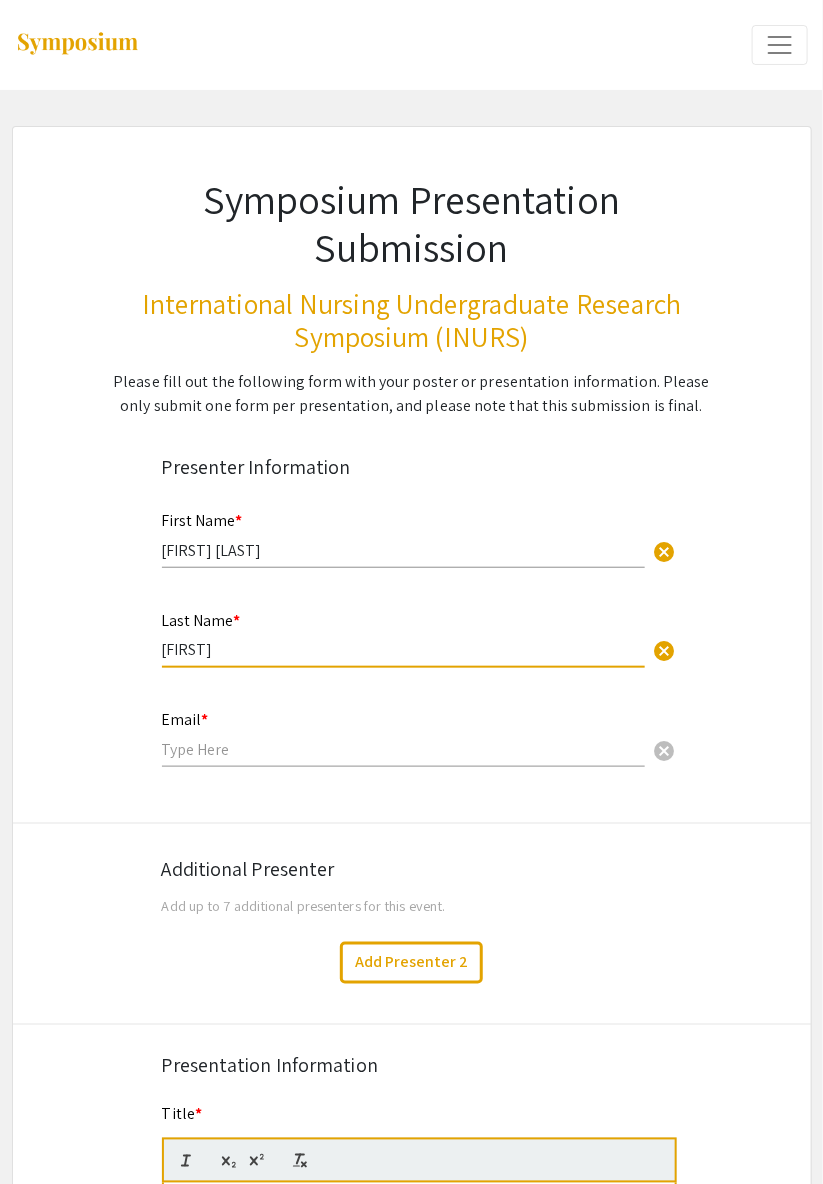 type on "[LAST]" 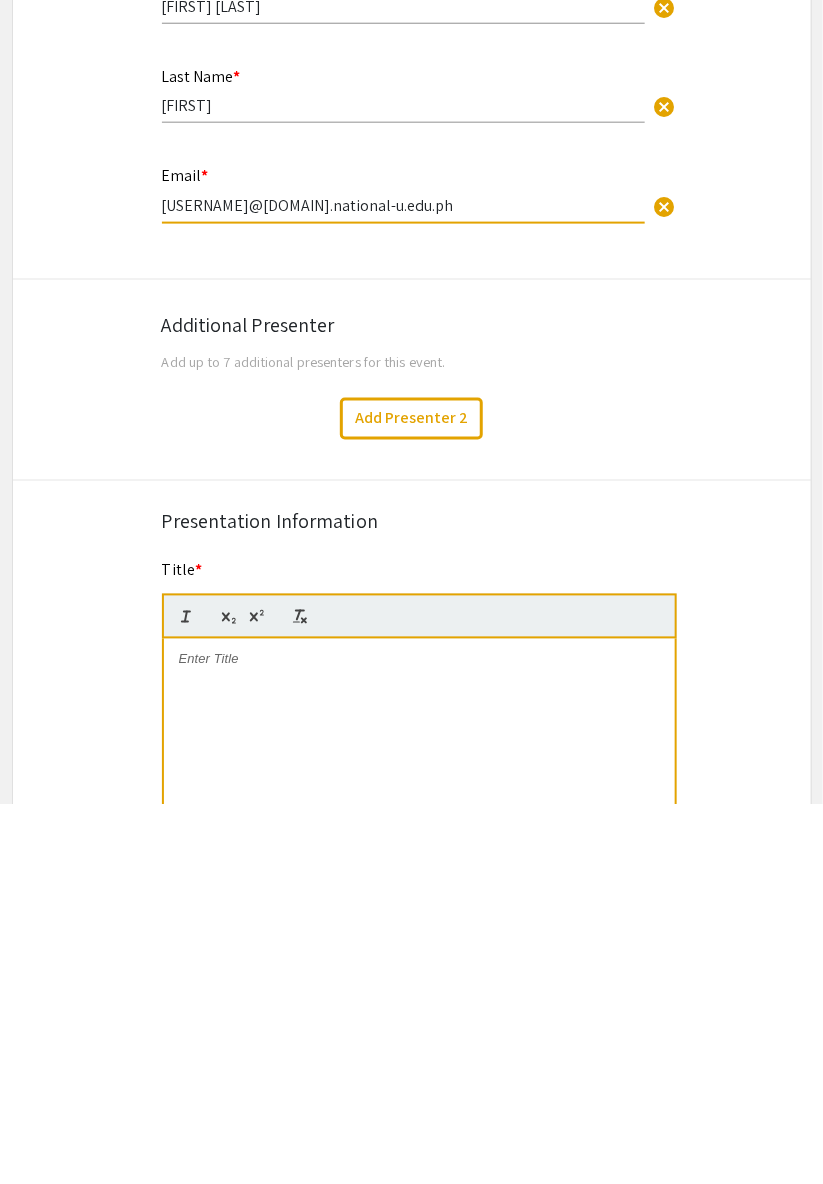 type on "[EMAIL]" 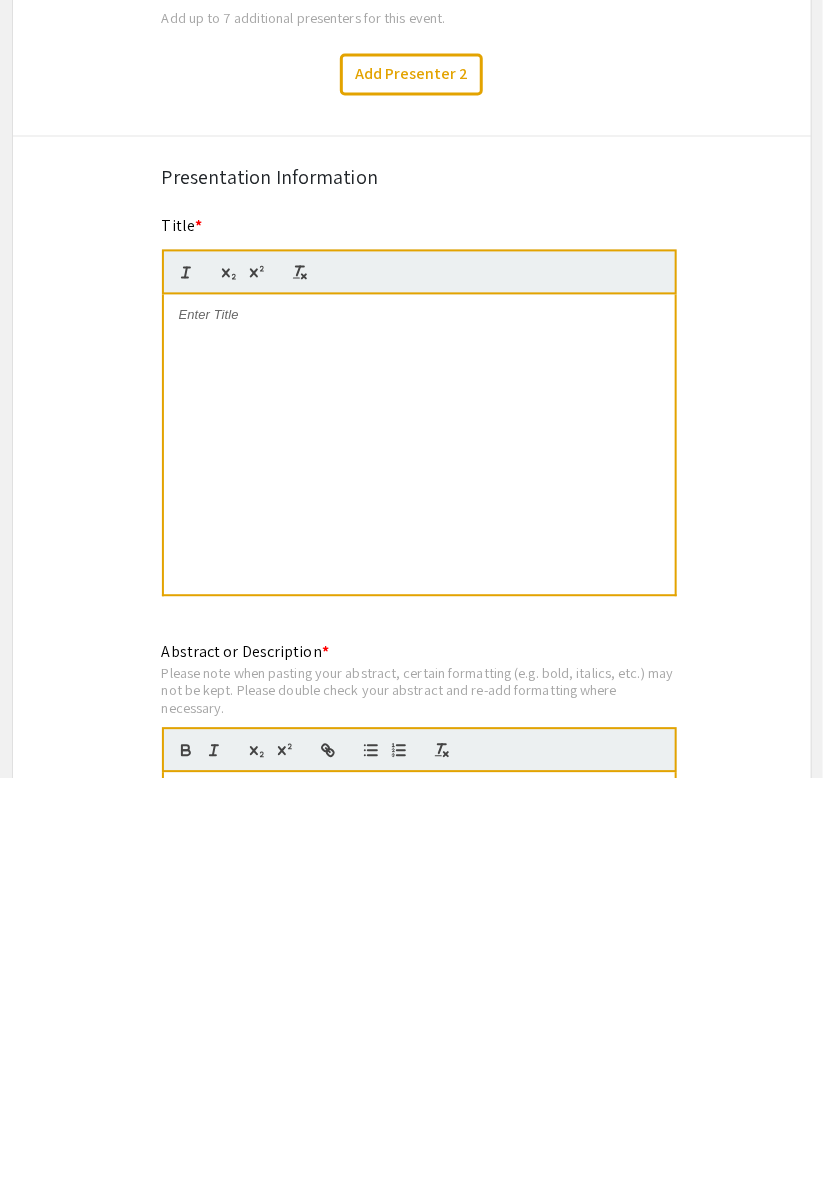 scroll, scrollTop: 492, scrollLeft: 0, axis: vertical 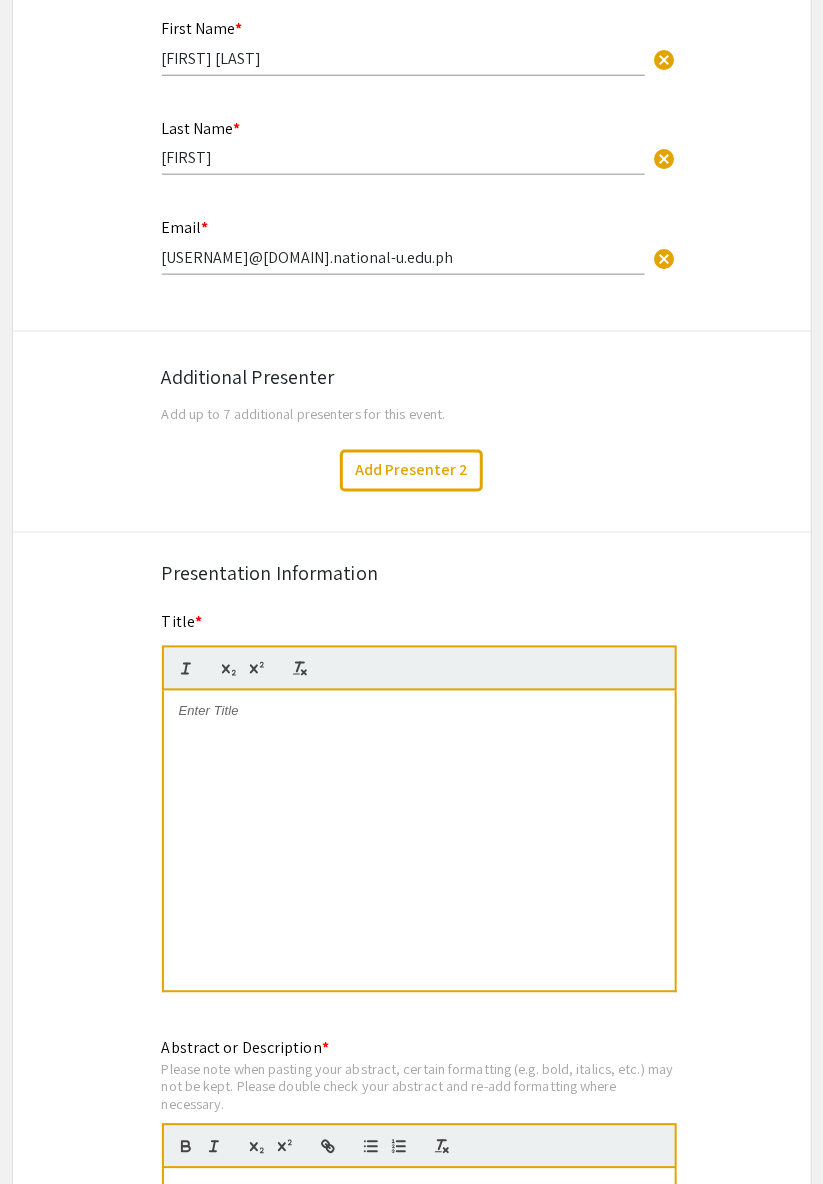 click at bounding box center [419, 712] 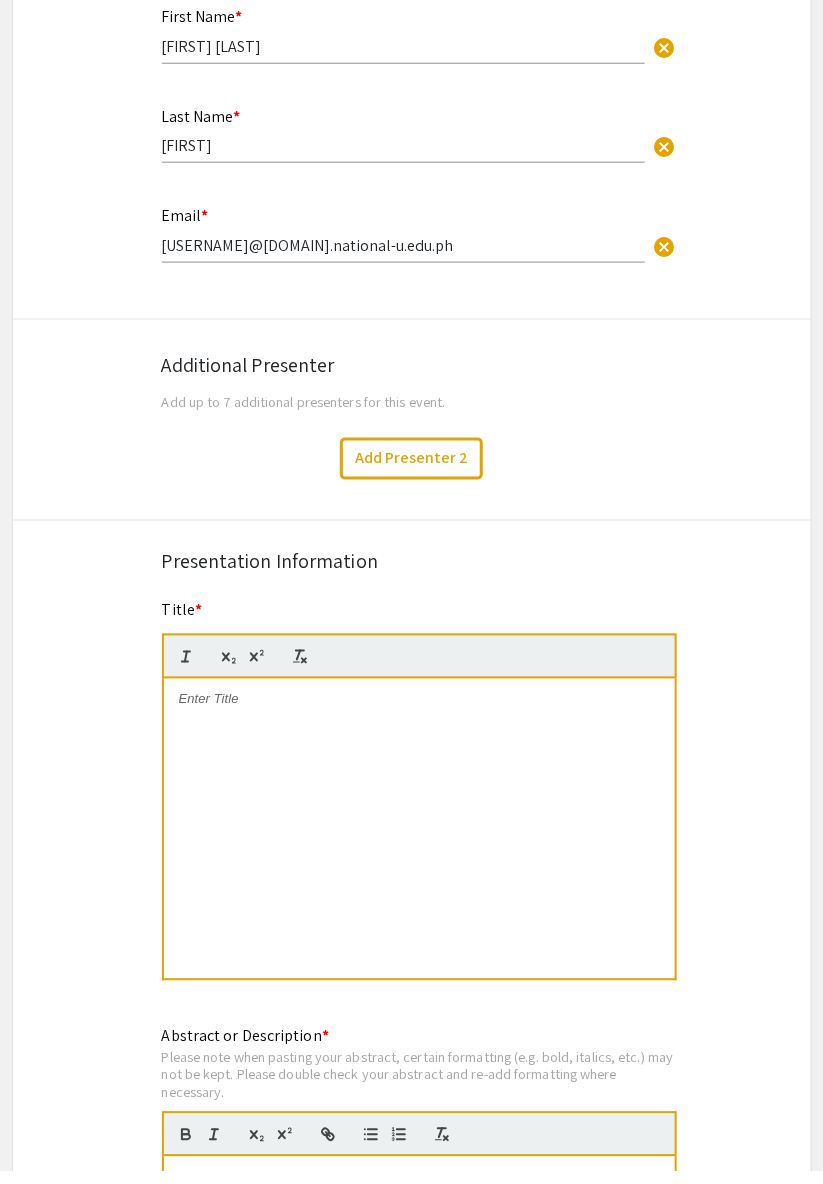 scroll, scrollTop: 492, scrollLeft: 0, axis: vertical 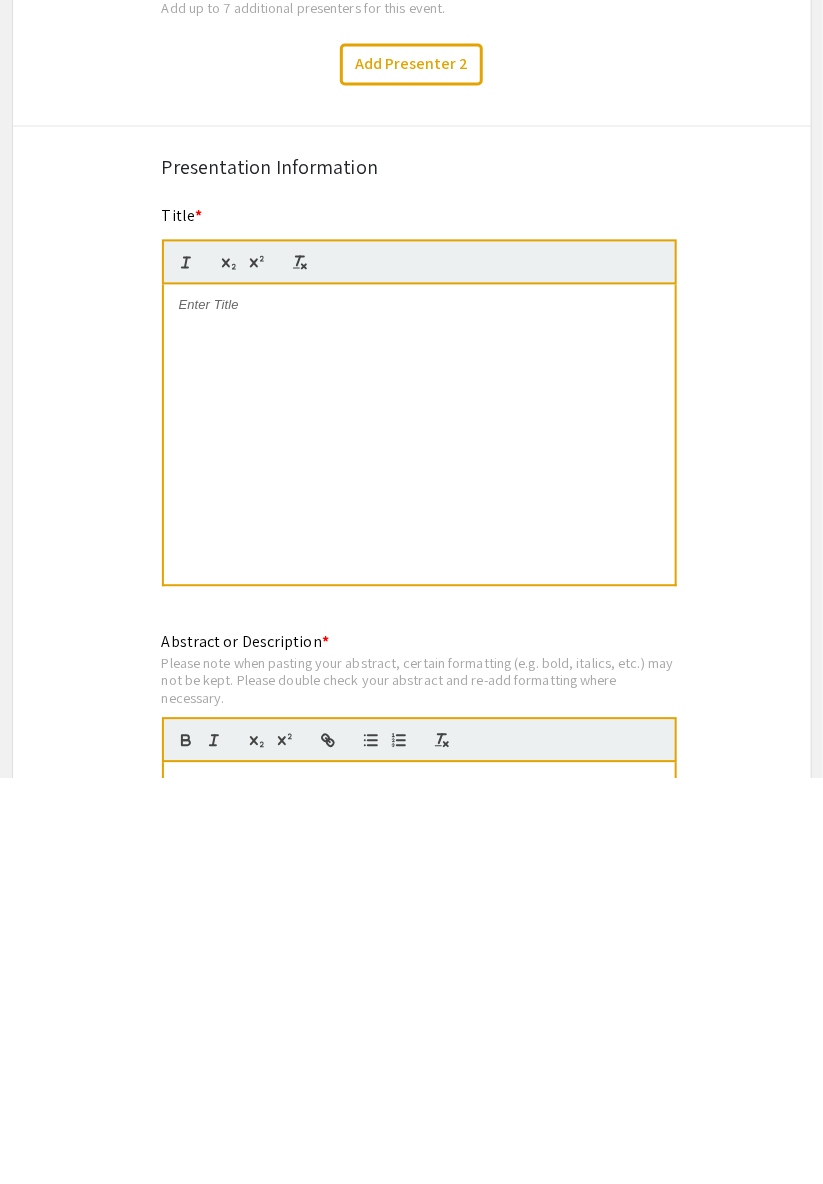 type 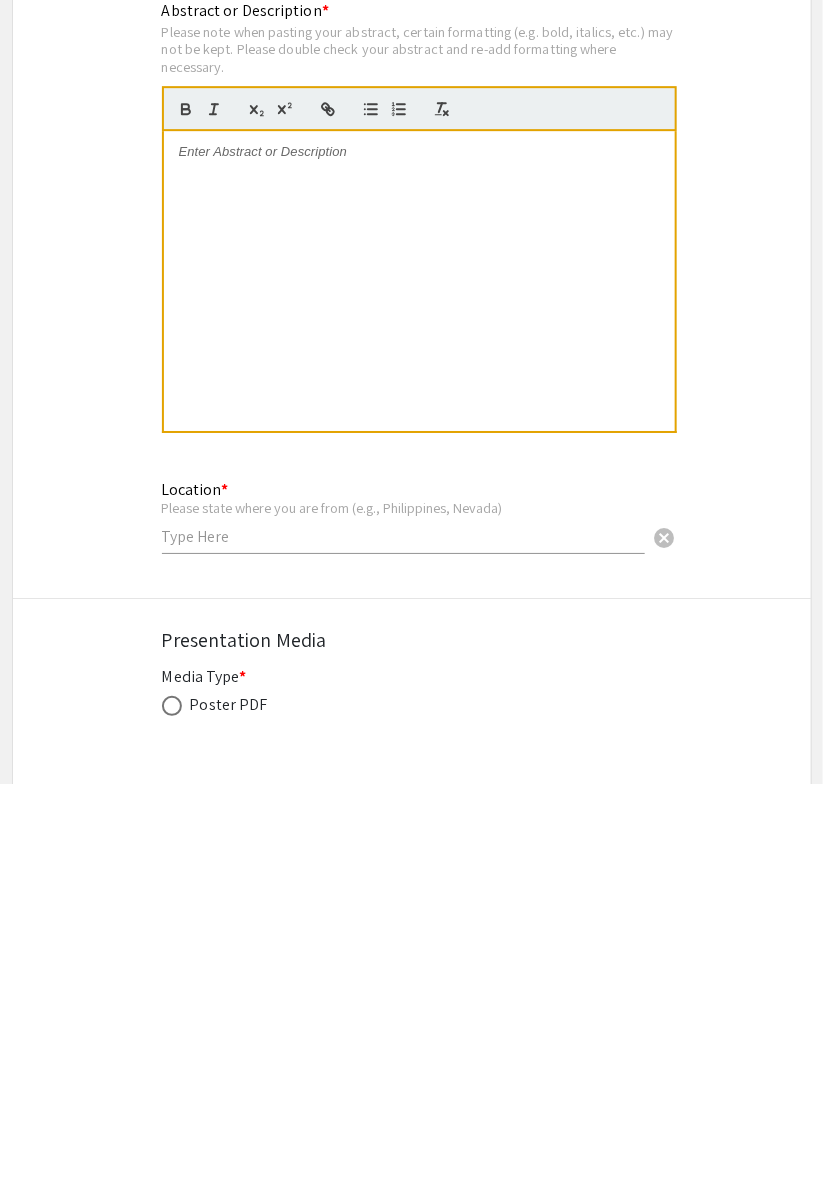 scroll, scrollTop: 1130, scrollLeft: 0, axis: vertical 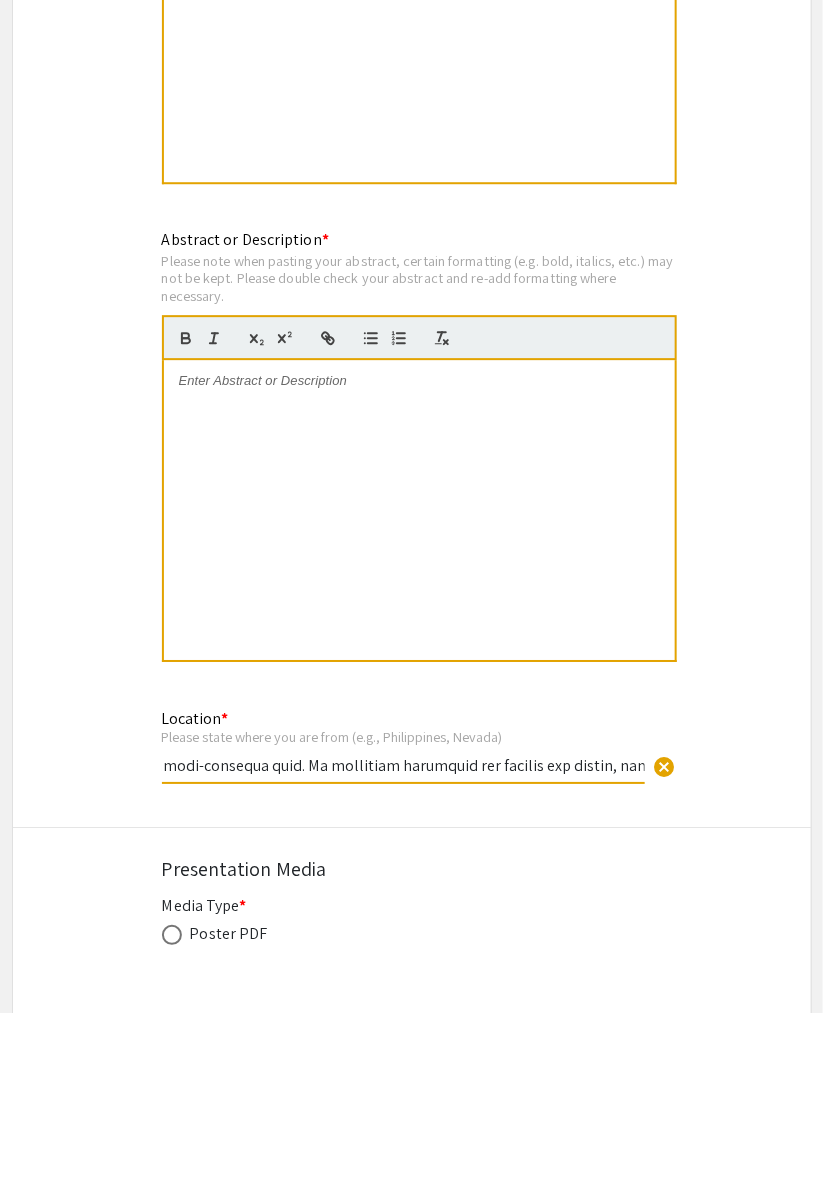 type on "PhilippinesThe healthcare system in today's generation undergoes an uncontrollable division that leads to disparities, giving rise to what we call "diversity," which is progressively influencing the healthcare environment. Unknowingly, this creates barriers in the healthcare system that prevent healthcare professionals from providing different populations with appropriate care. This acts as a strong call to action for creating a skilled setting that improves their capacity to provide care that is both clinically sound and culturally sensitive as a means to shape the future of nursing as a profession. Understanding how cultural competency improves clinical performance is crucial for promoting evidence-based nursing practice and attaining health equity, as healthcare disparities continue to pose a challenge in delivering high-quality care.   Grounded in Leininger's Transcultural Nursing Theory, the study sought to provide empirical evidence that cultural competence and clinical performance are related among ..." 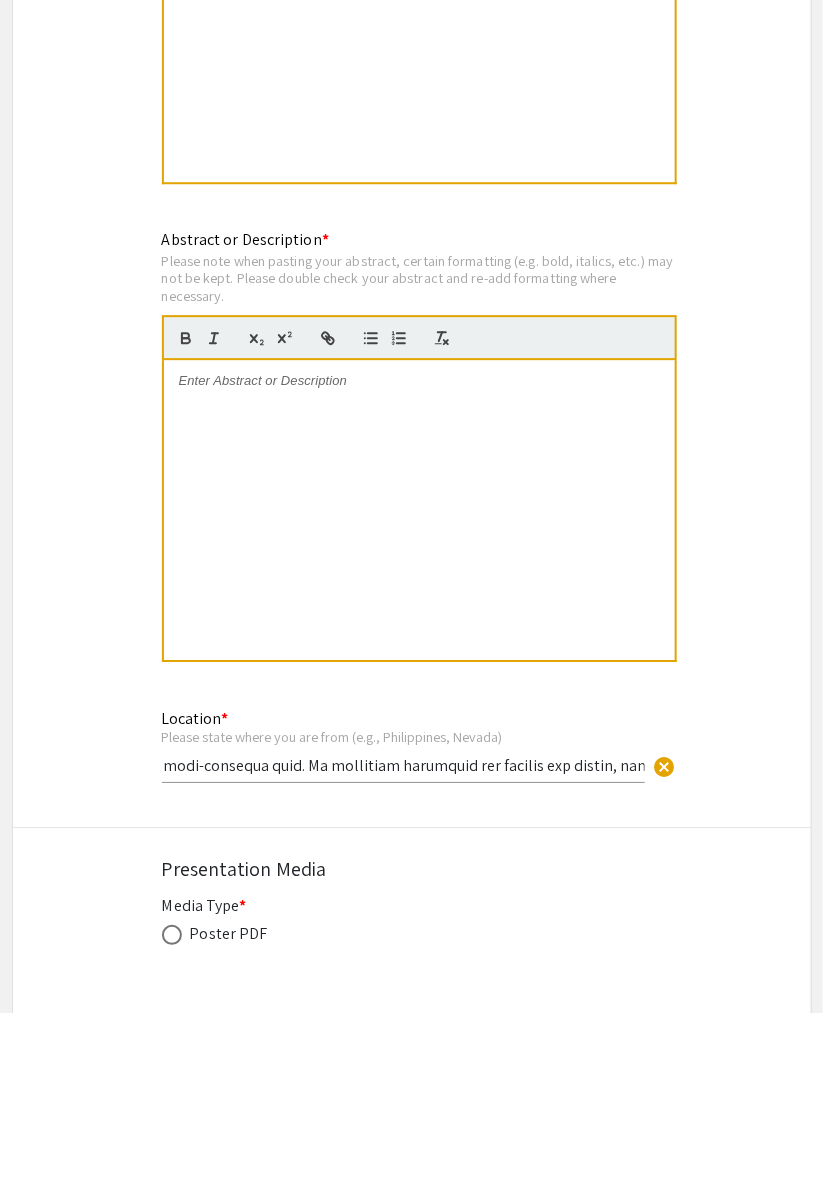 scroll, scrollTop: 0, scrollLeft: 0, axis: both 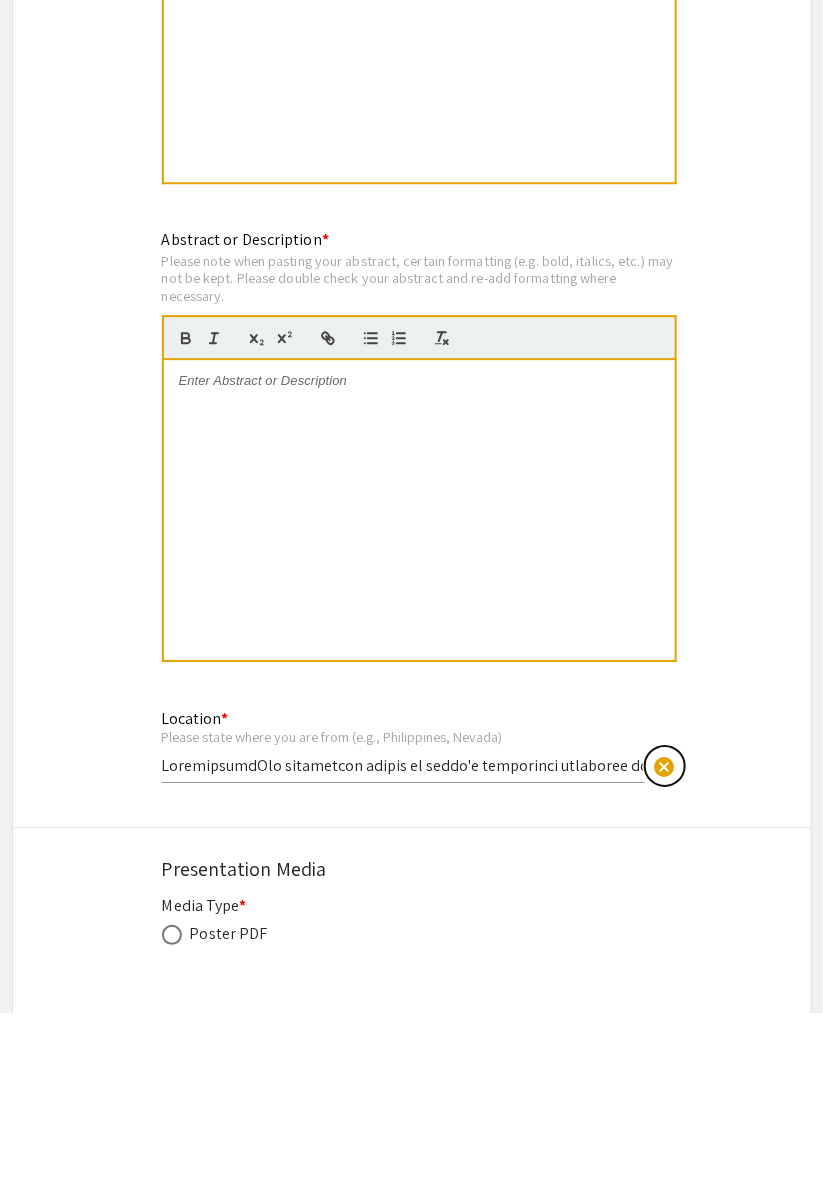click on "cancel" 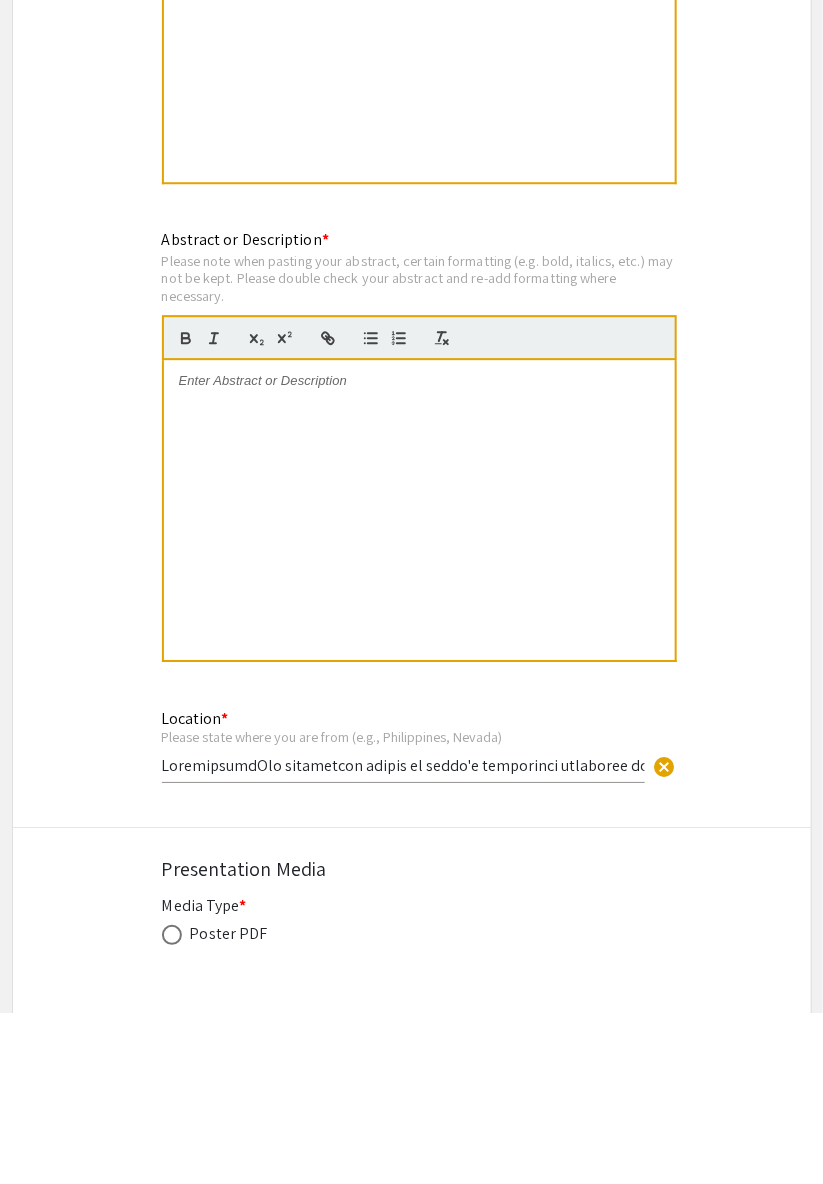 type 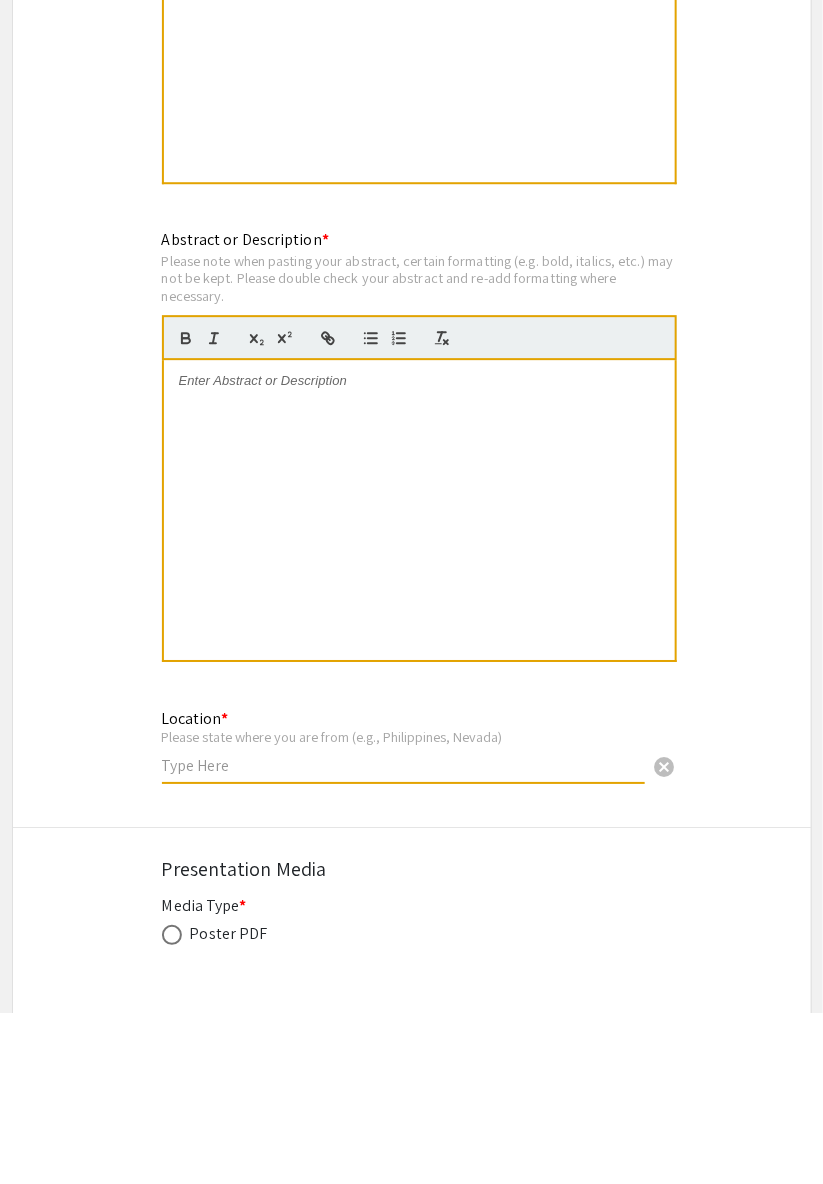 click at bounding box center [419, 681] 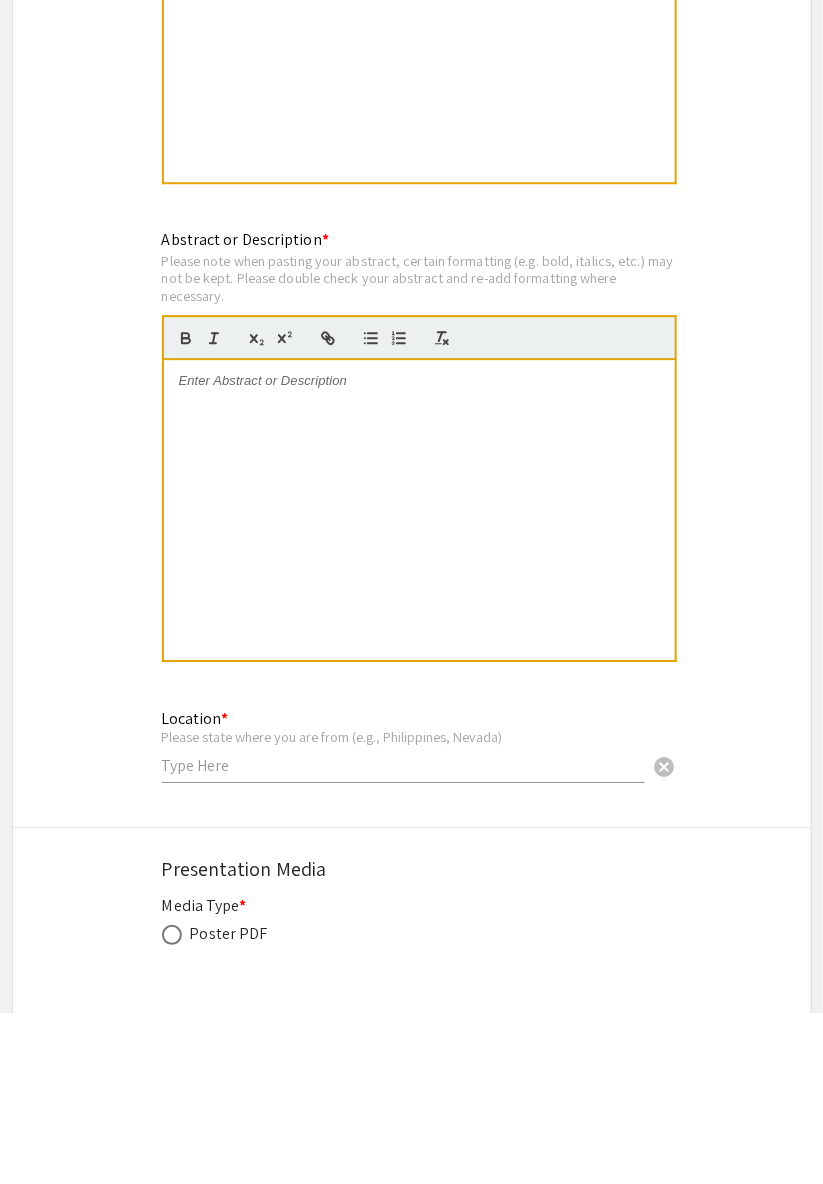 type 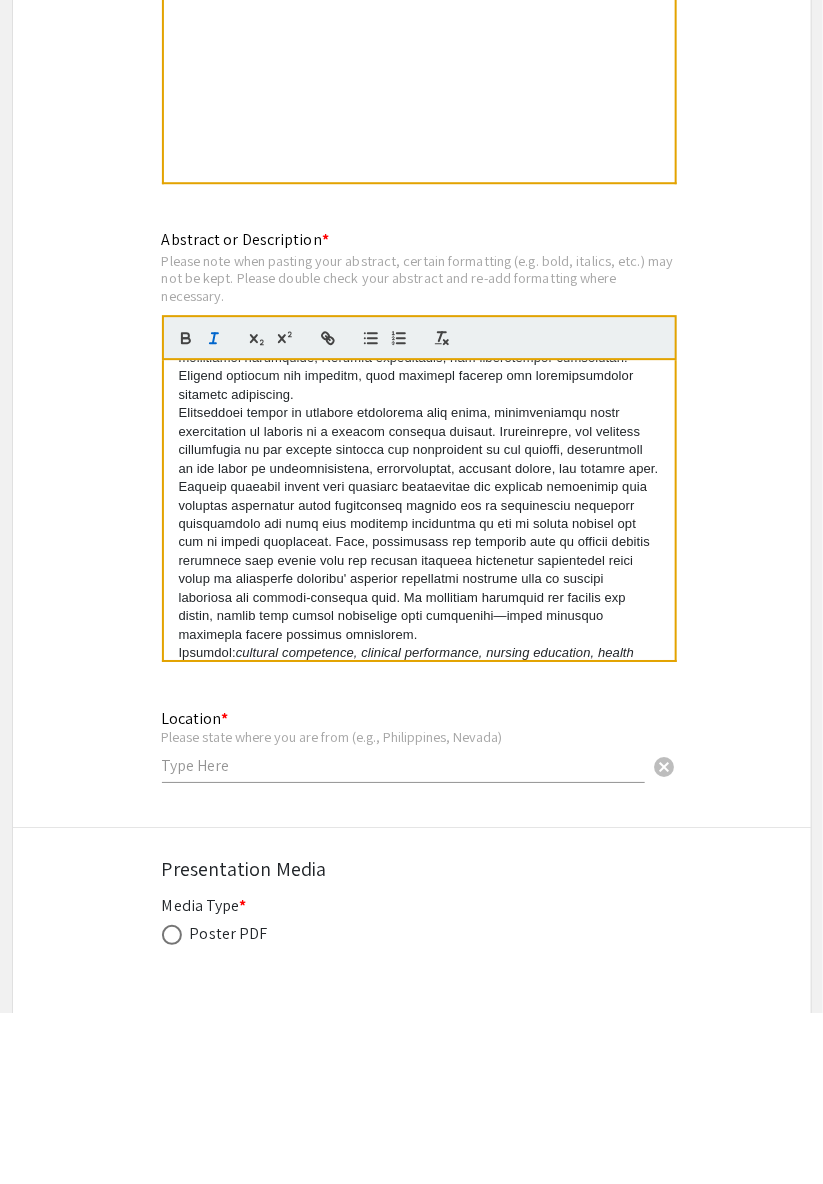 click on "cultural competence, clinical performance, nursing education, health equity" at bounding box center (419, 464) 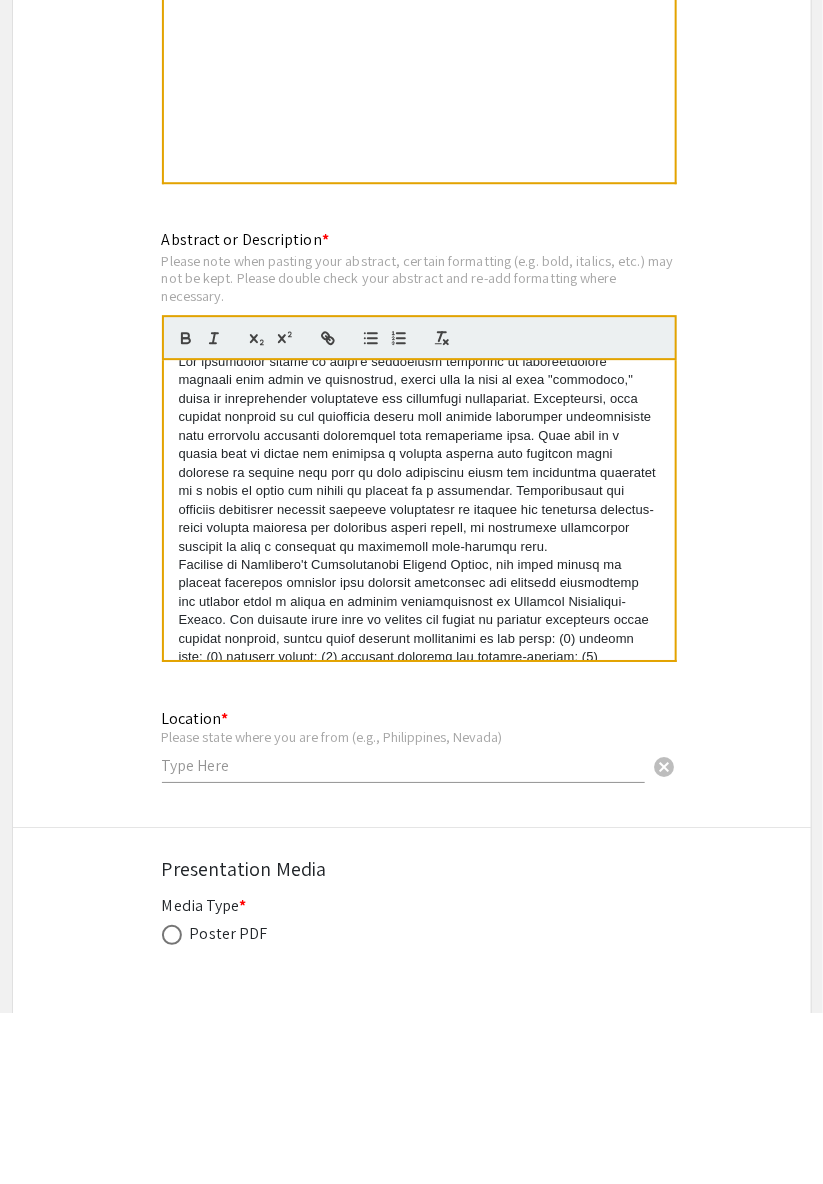 scroll, scrollTop: 0, scrollLeft: 0, axis: both 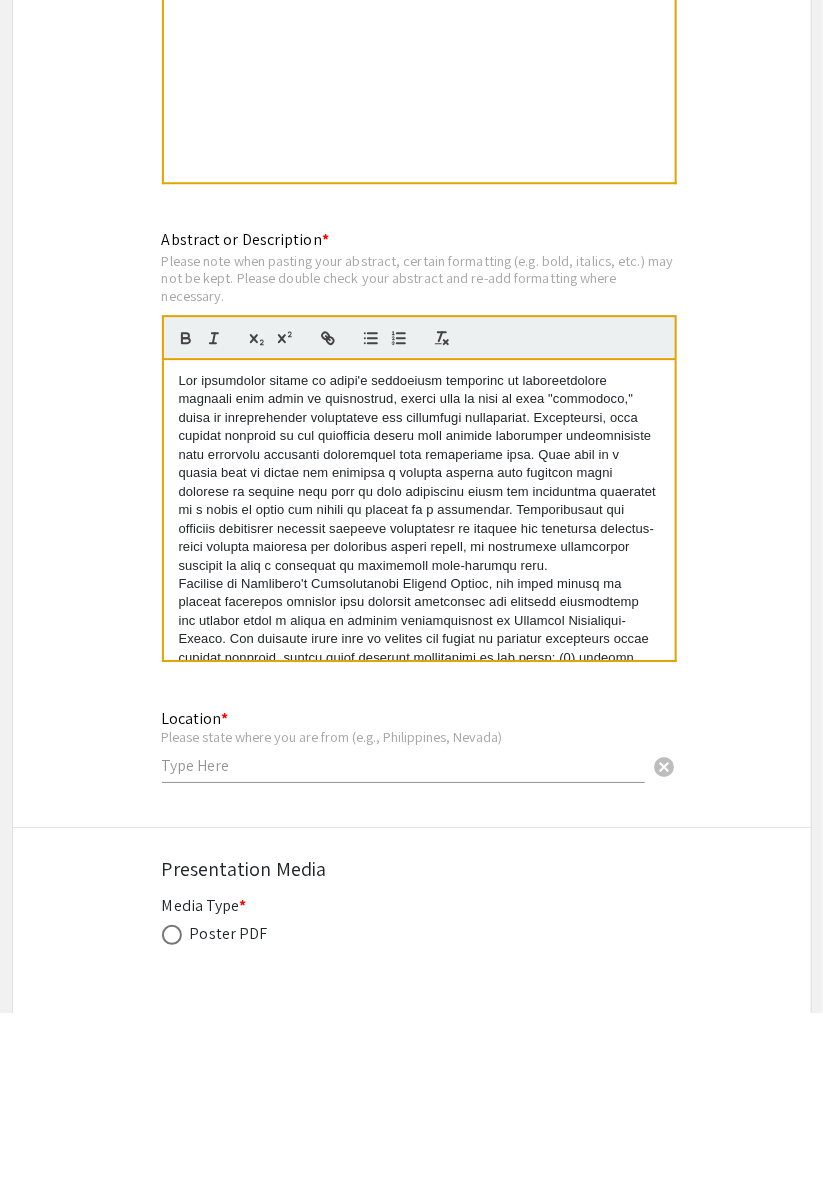 click at bounding box center [419, 912] 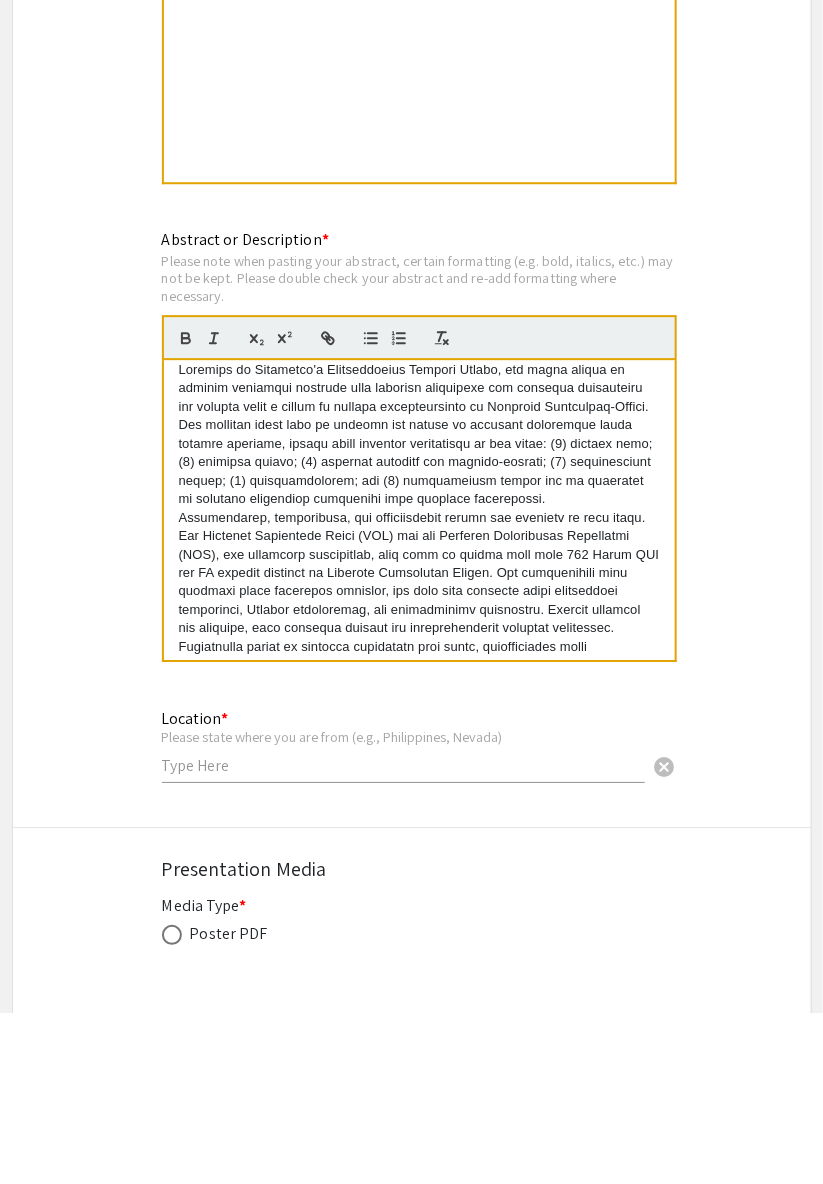 scroll, scrollTop: 220, scrollLeft: 0, axis: vertical 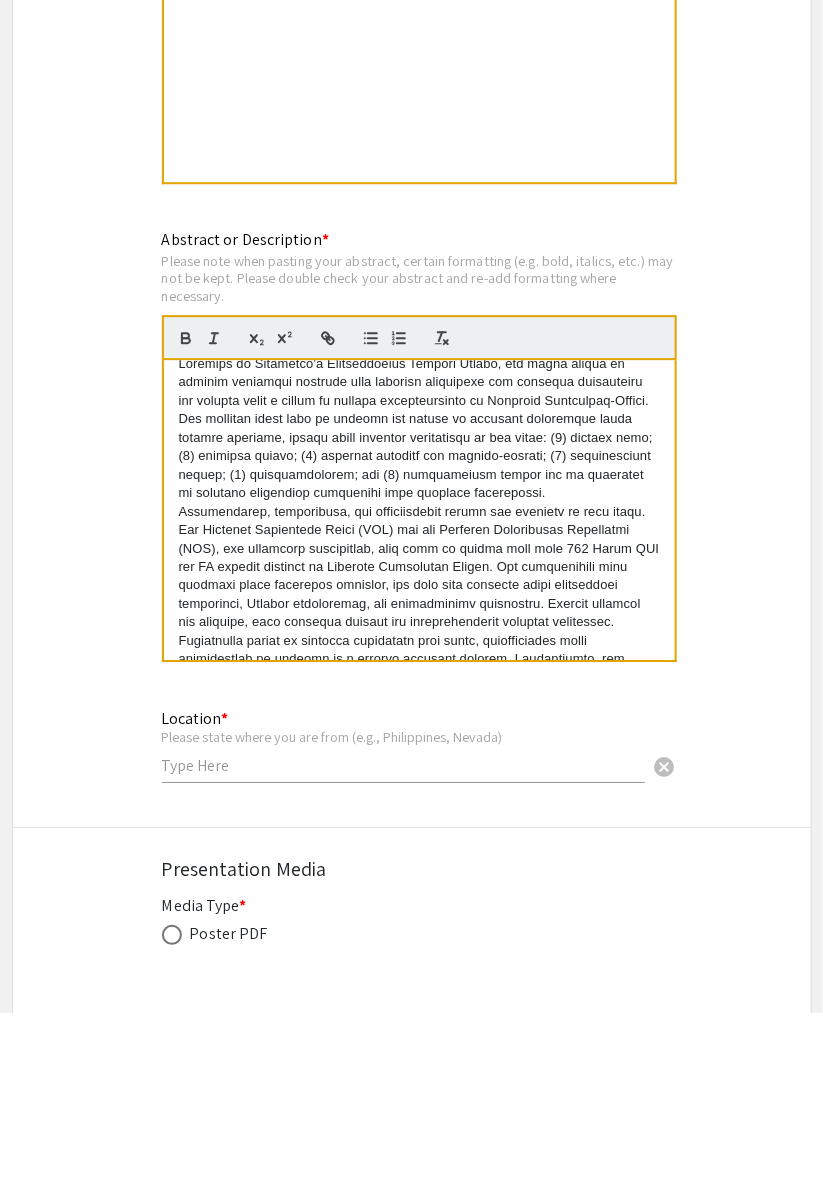 click at bounding box center [419, 784] 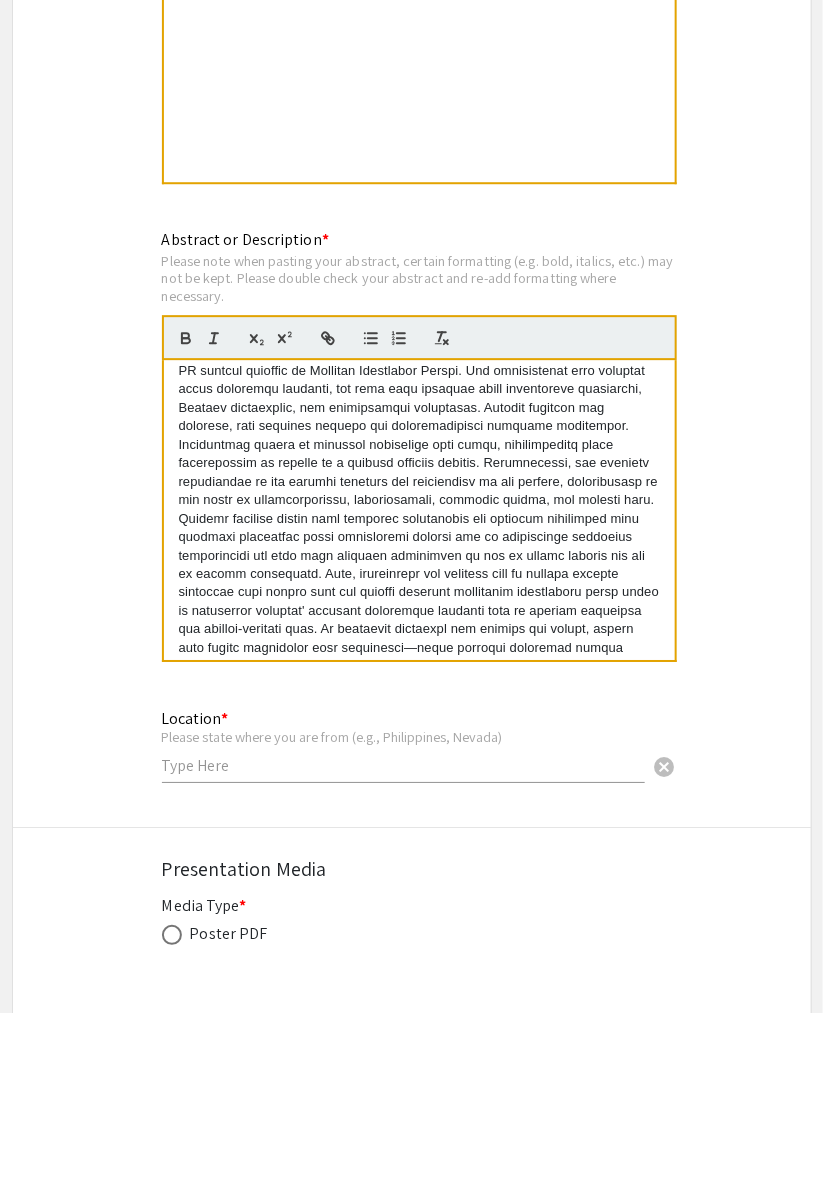 scroll, scrollTop: 417, scrollLeft: 0, axis: vertical 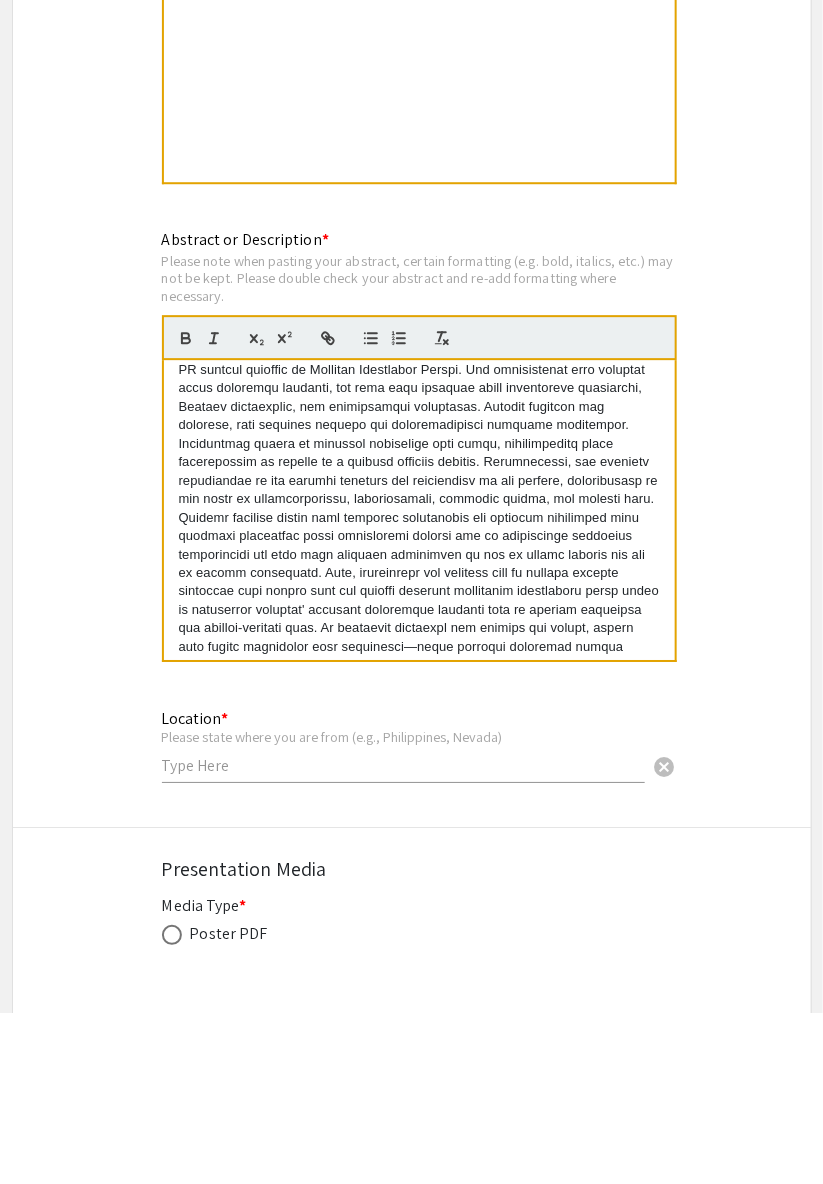 click at bounding box center (419, 661) 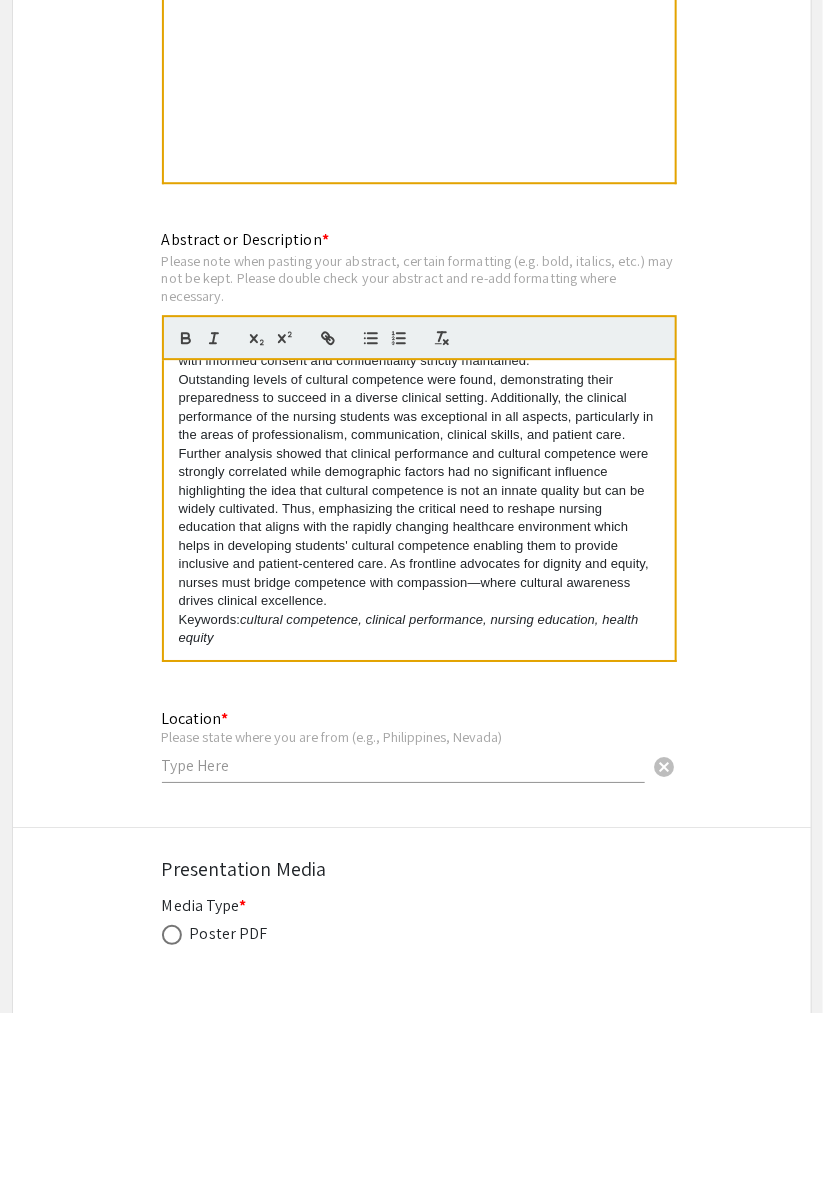 scroll, scrollTop: 530, scrollLeft: 0, axis: vertical 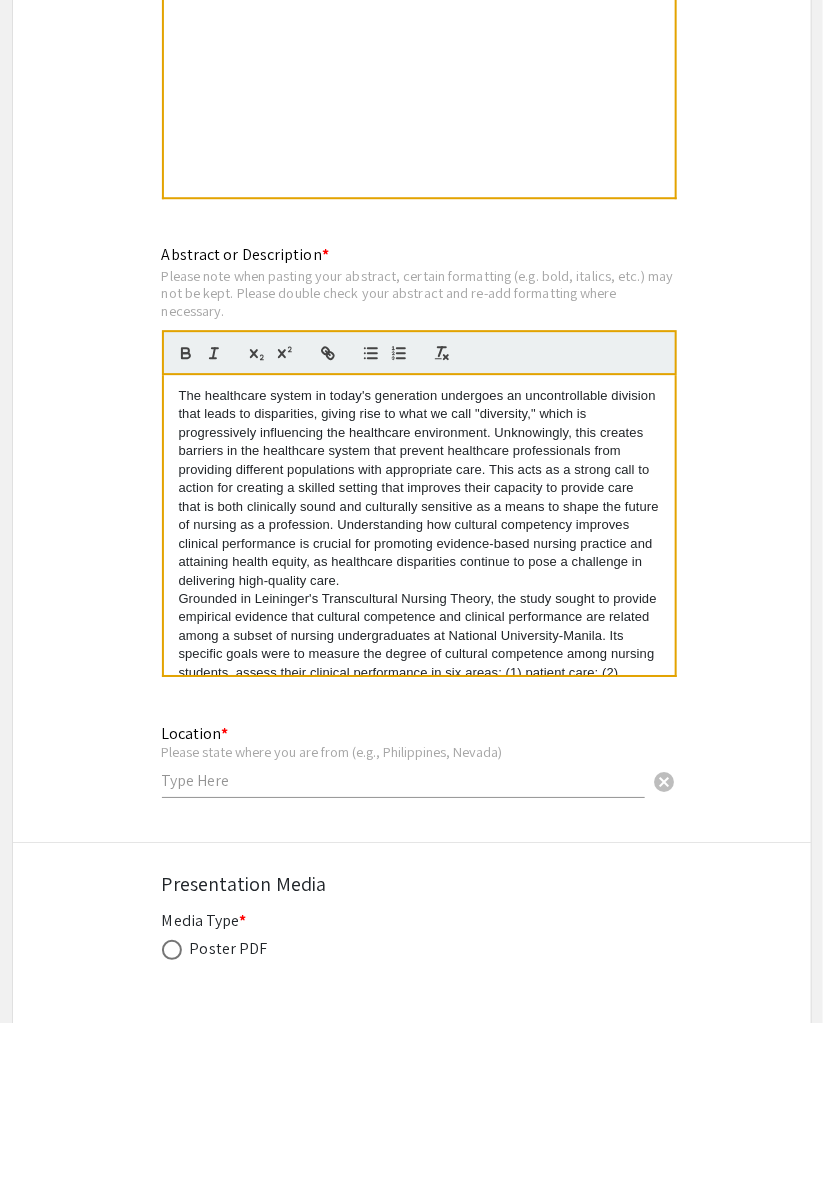 click on "The healthcare system in today's generation undergoes an uncontrollable division that leads to disparities, giving rise to what we call "diversity," which is progressively influencing the healthcare environment. Unknowingly, this creates barriers in the healthcare system that prevent healthcare professionals from providing different populations with appropriate care. This acts as a strong call to action for creating a skilled setting that improves their capacity to provide care that is both clinically sound and culturally sensitive as a means to shape the future of nursing as a profession. Understanding how cultural competency improves clinical performance is crucial for promoting evidence-based nursing practice and attaining health equity, as healthcare disparities continue to pose a challenge in delivering high-quality care." at bounding box center [419, 649] 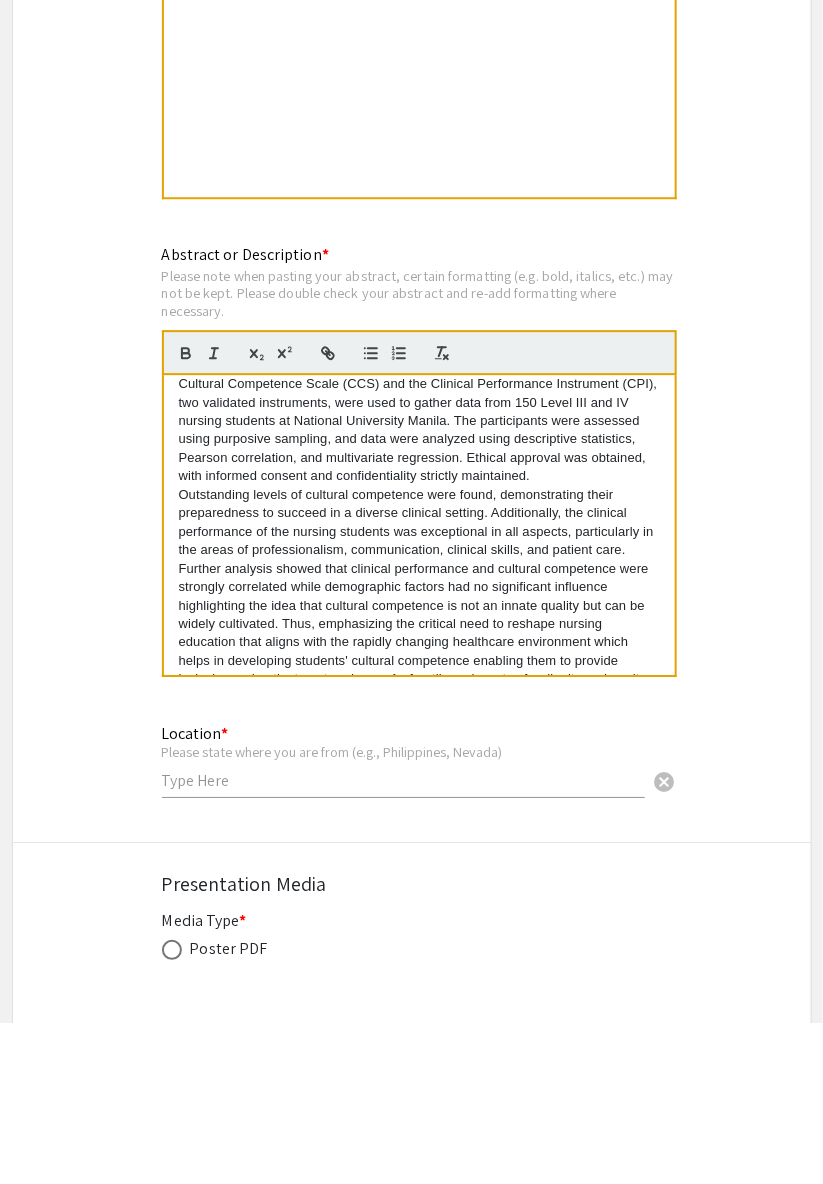 scroll, scrollTop: 381, scrollLeft: 0, axis: vertical 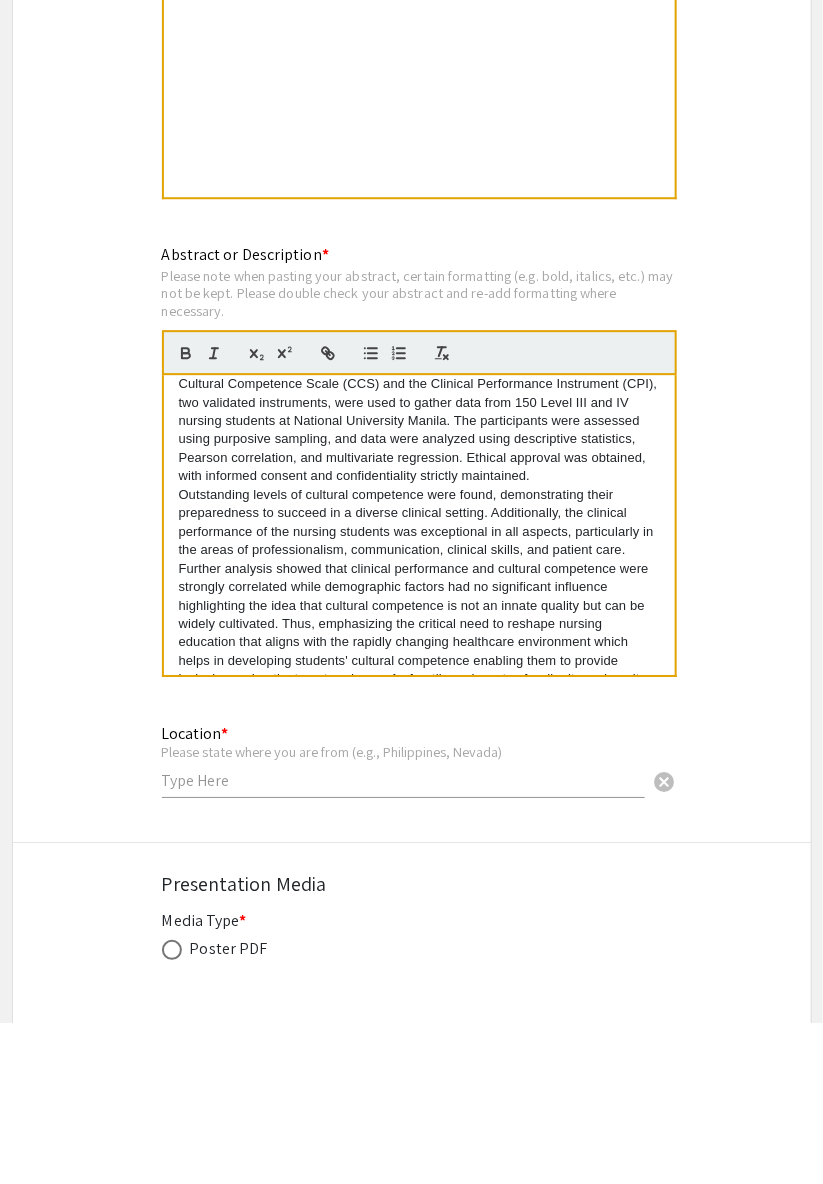 click on "Quantitative, descriptive, and correlational design was utilized in this study. The Cultural Competence Scale (CCS) and the Clinical Performance Instrument (CPI), two validated instruments, were used to gather data from 150 Level III and IV nursing students at National University Manila. The participants were assessed using purposive sampling, and data were analyzed using descriptive statistics, Pearson correlation, and multivariate regression. Ethical approval was obtained, with informed consent and confidentiality strictly maintained." at bounding box center [419, 582] 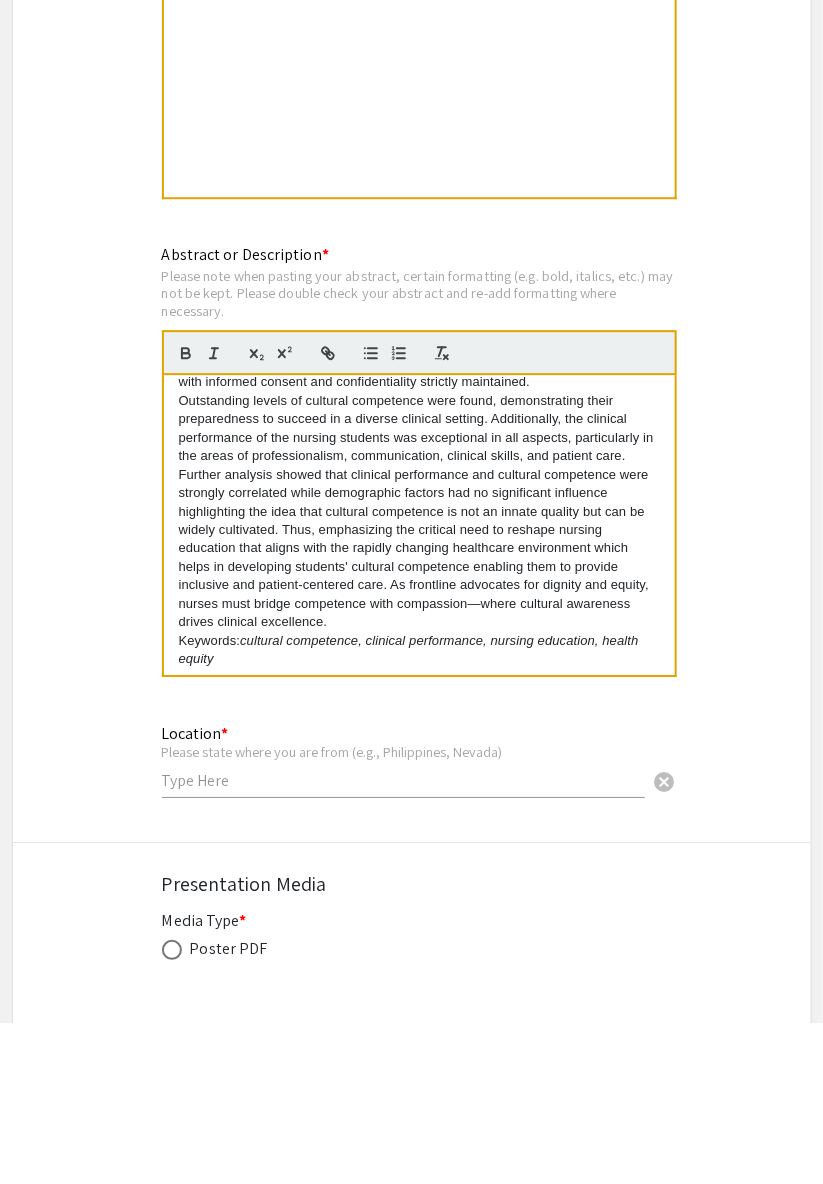 scroll, scrollTop: 554, scrollLeft: 0, axis: vertical 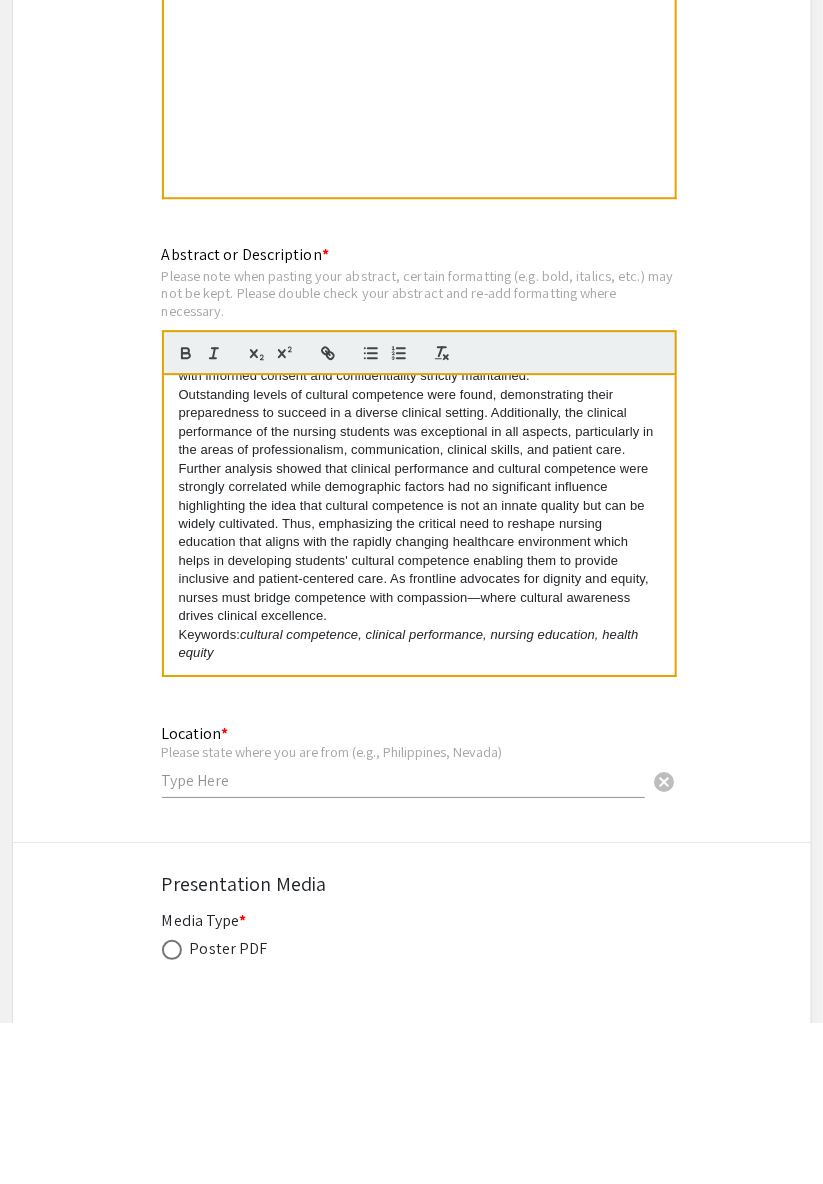 click at bounding box center (403, 941) 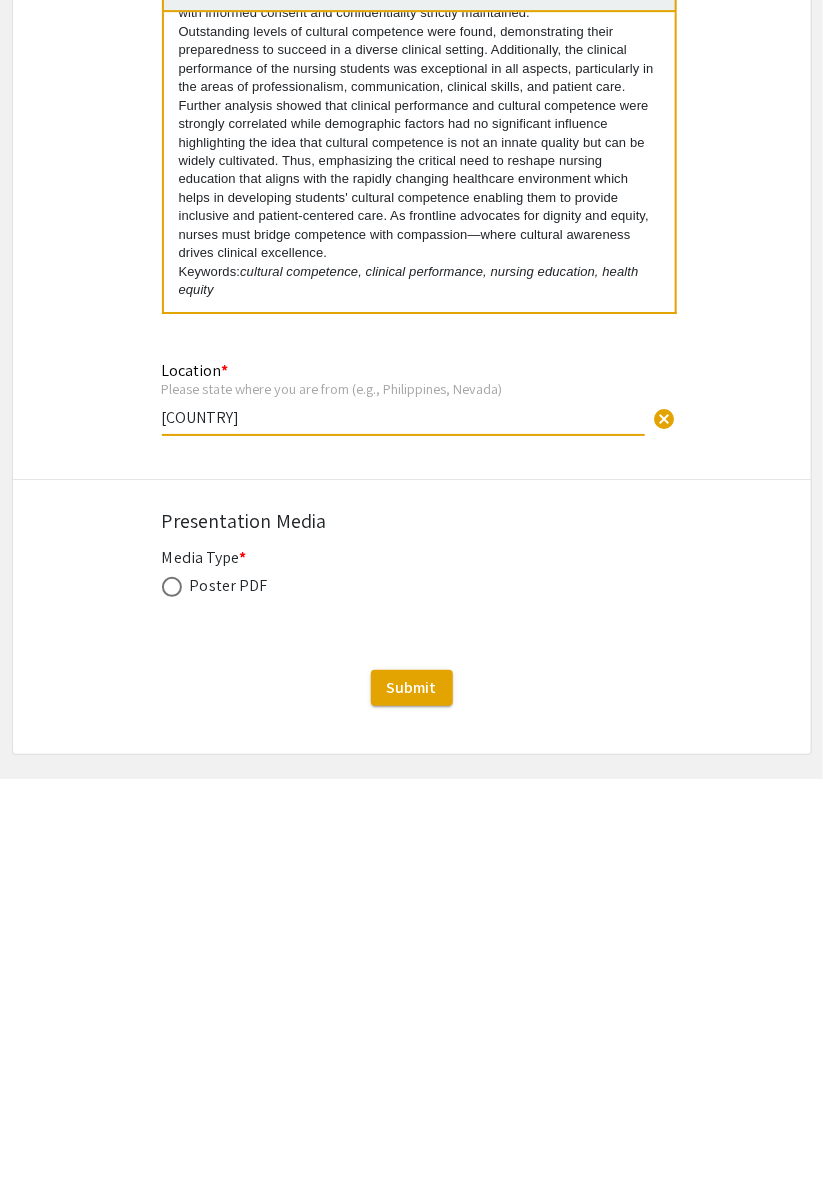 type on "Philippines" 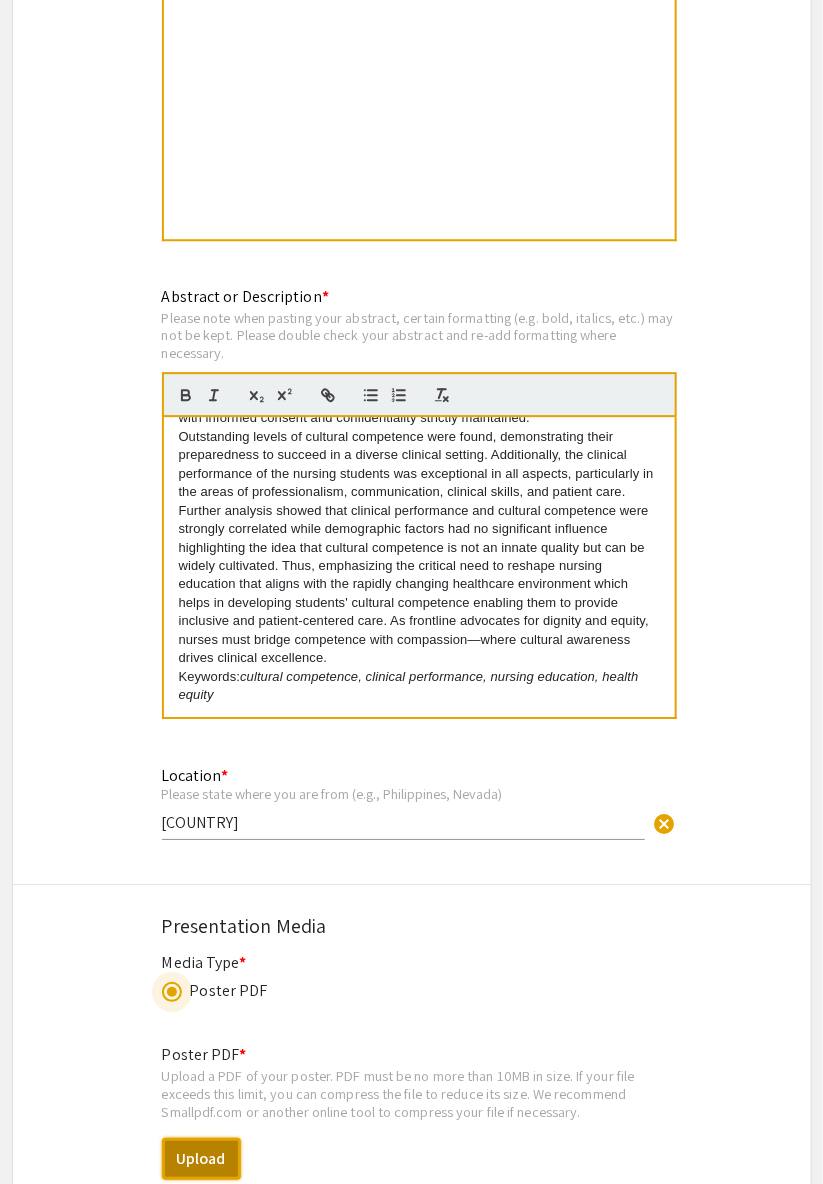 click on "Upload" at bounding box center [201, 1159] 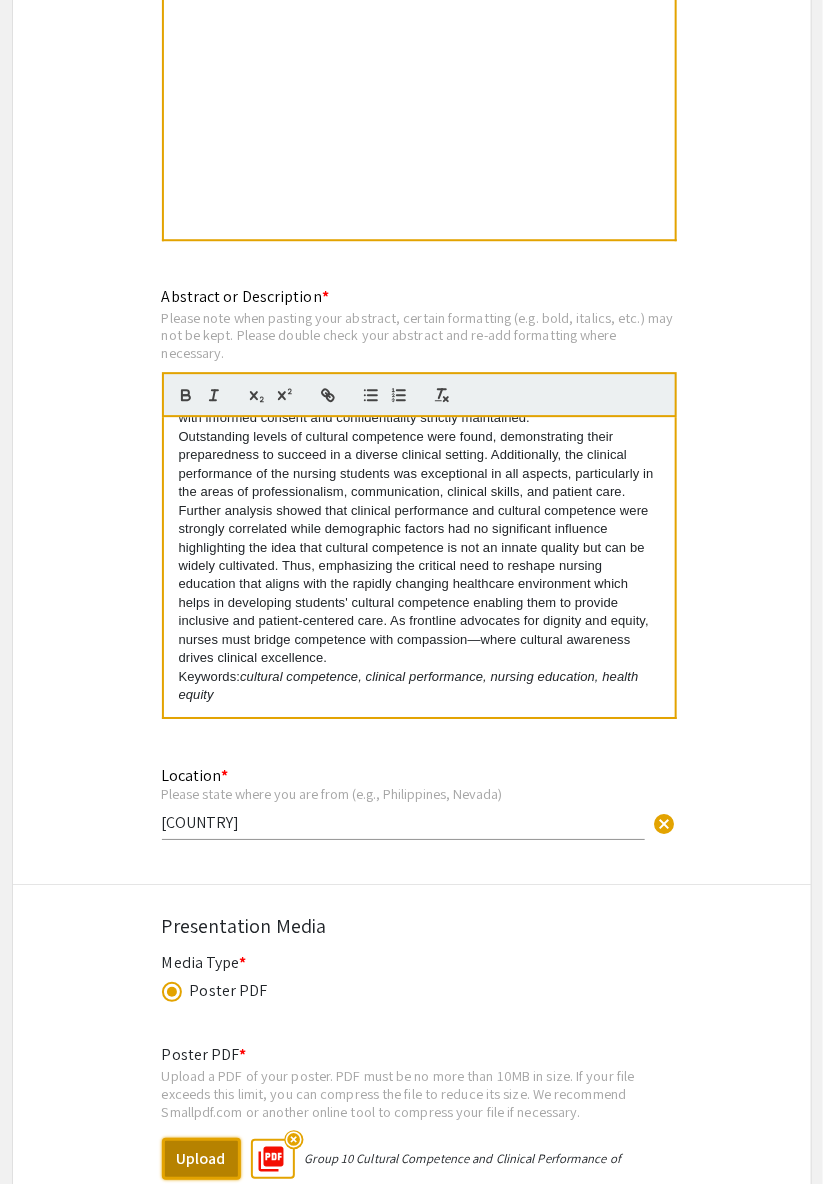 select on "custom" 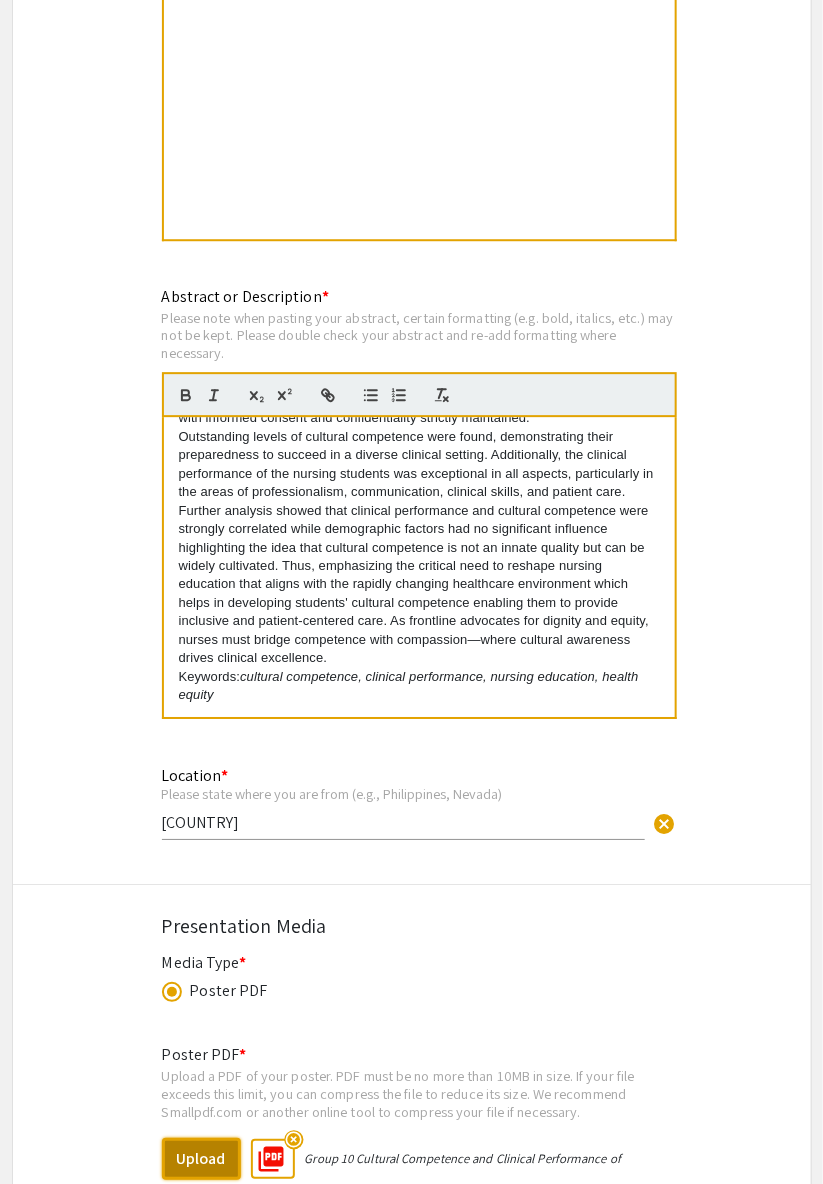 type on "0" 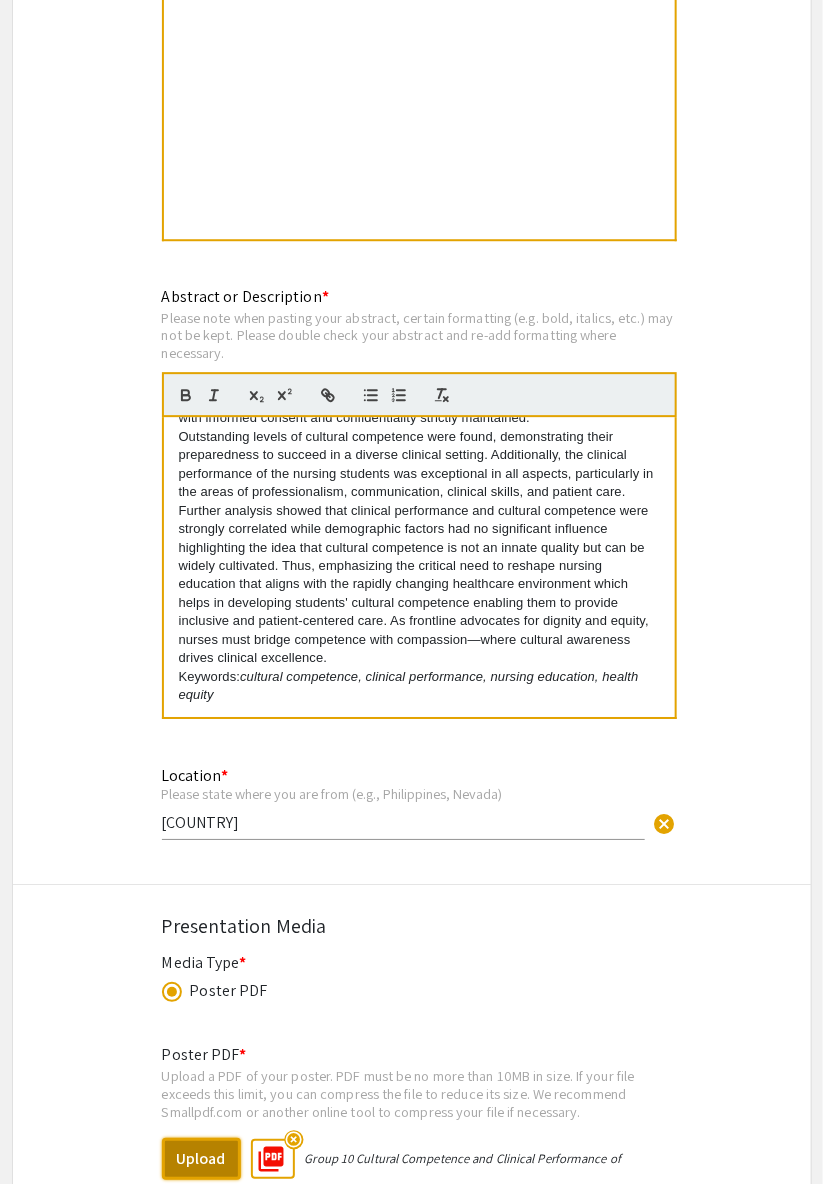select on "custom" 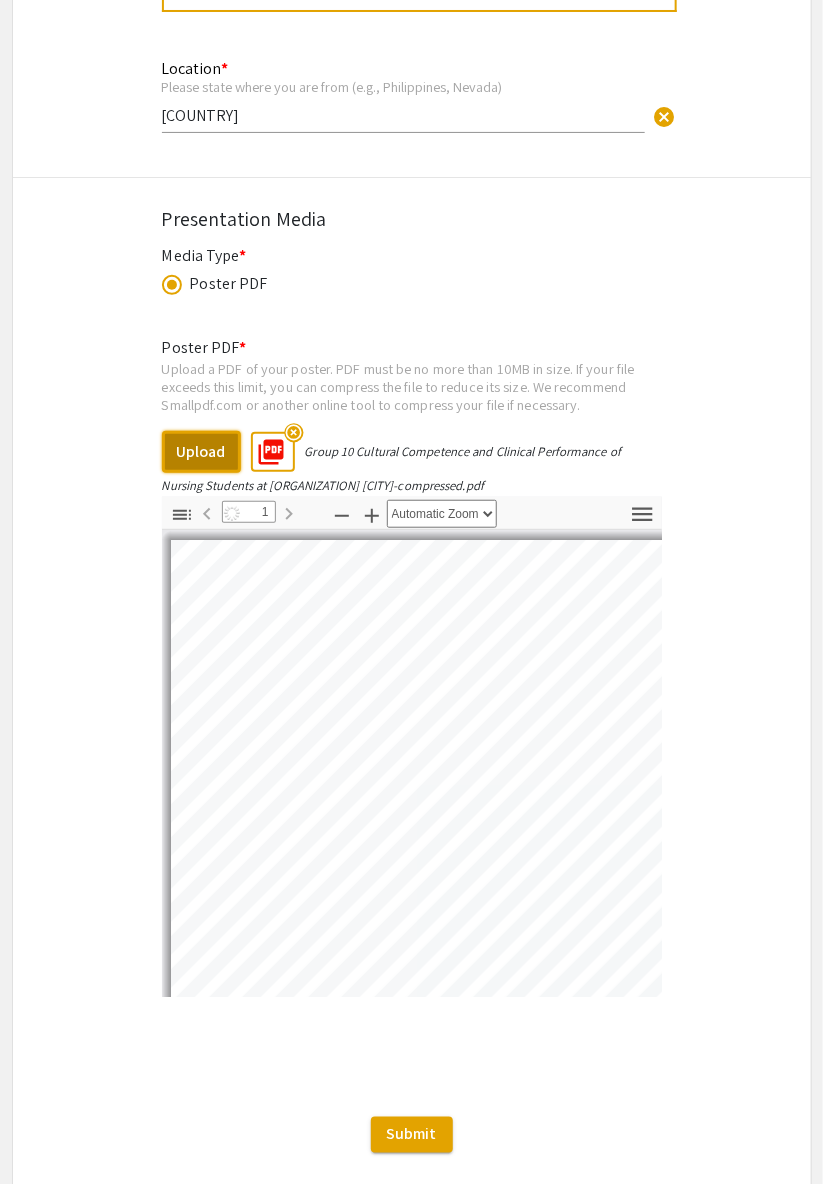 scroll, scrollTop: 1993, scrollLeft: 0, axis: vertical 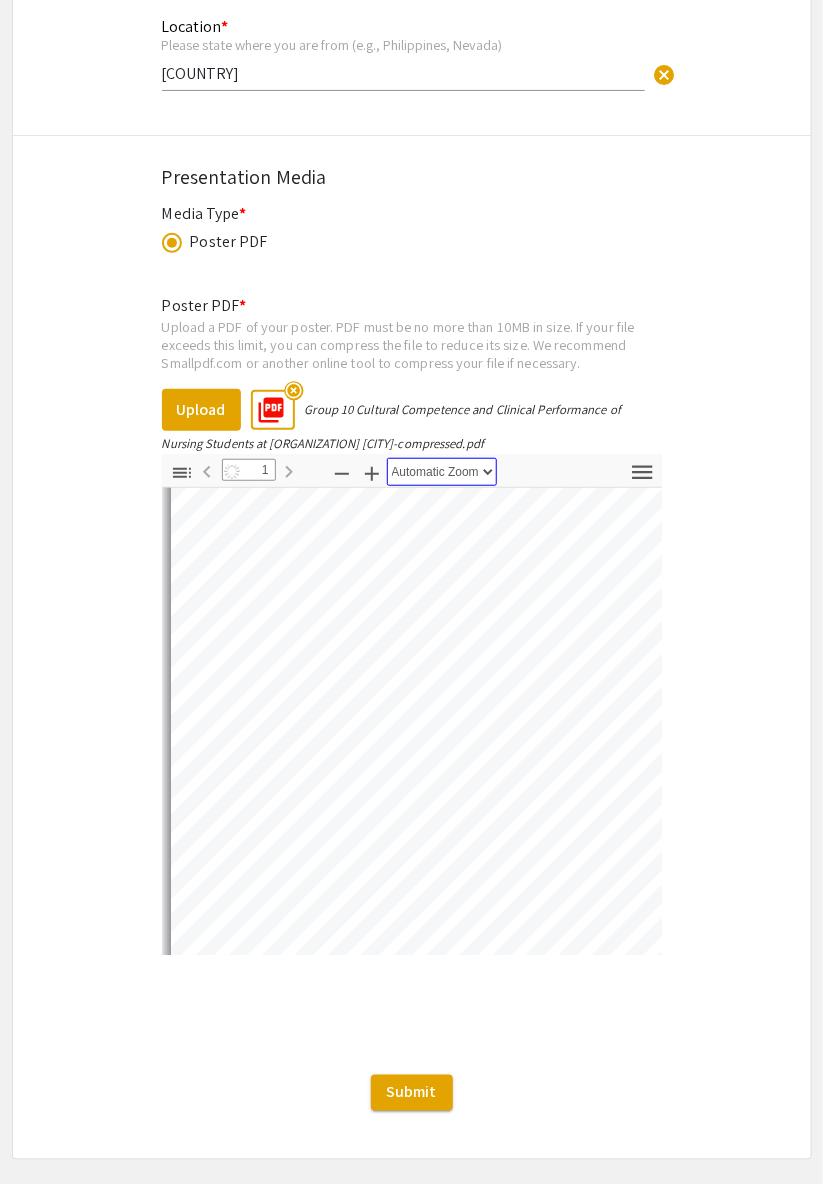 click on "Automatic Zoom Actual Size Page Fit Page Width 50% 100% 125% 150% 200% 300% 400% NaN%" at bounding box center [442, 472] 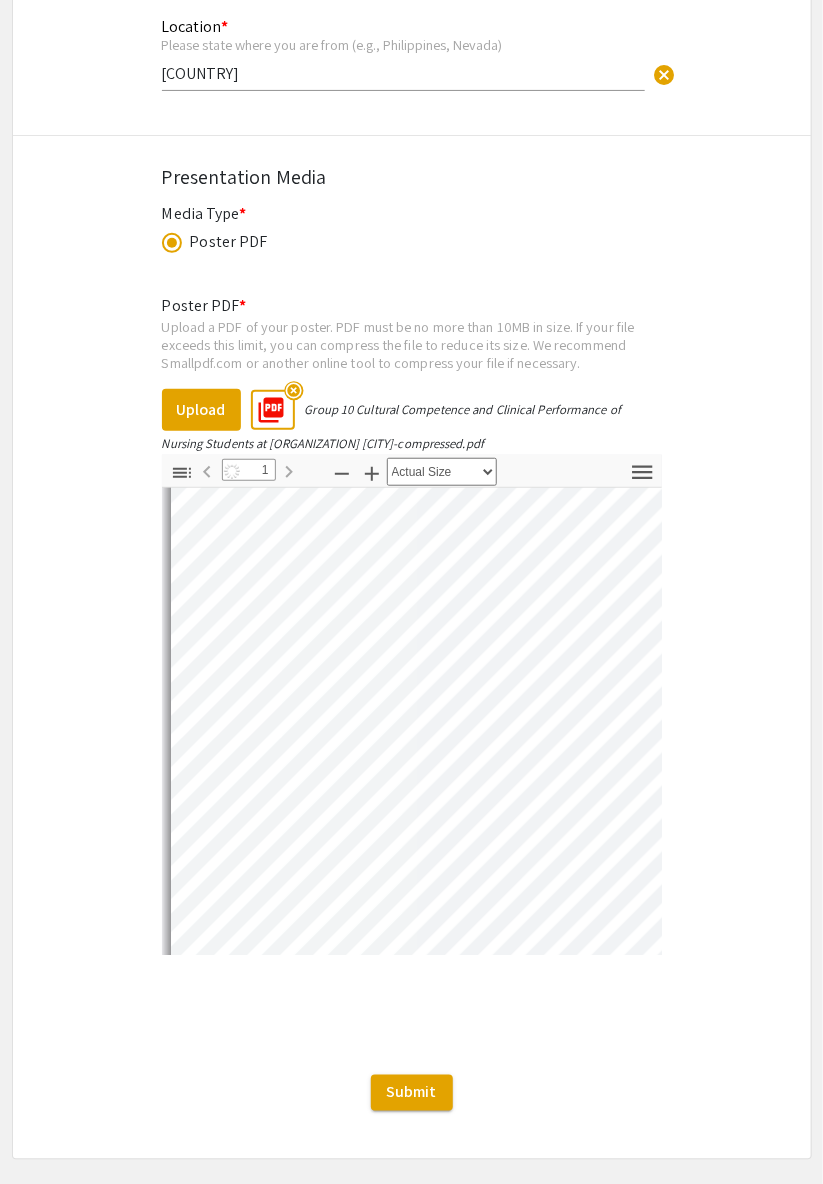 click on "Zoom Out Zoom In Automatic Zoom Actual Size Page Fit Page Width 50% 100% 125% 150% 200% 300% 400% NaN%" at bounding box center (412, 473) 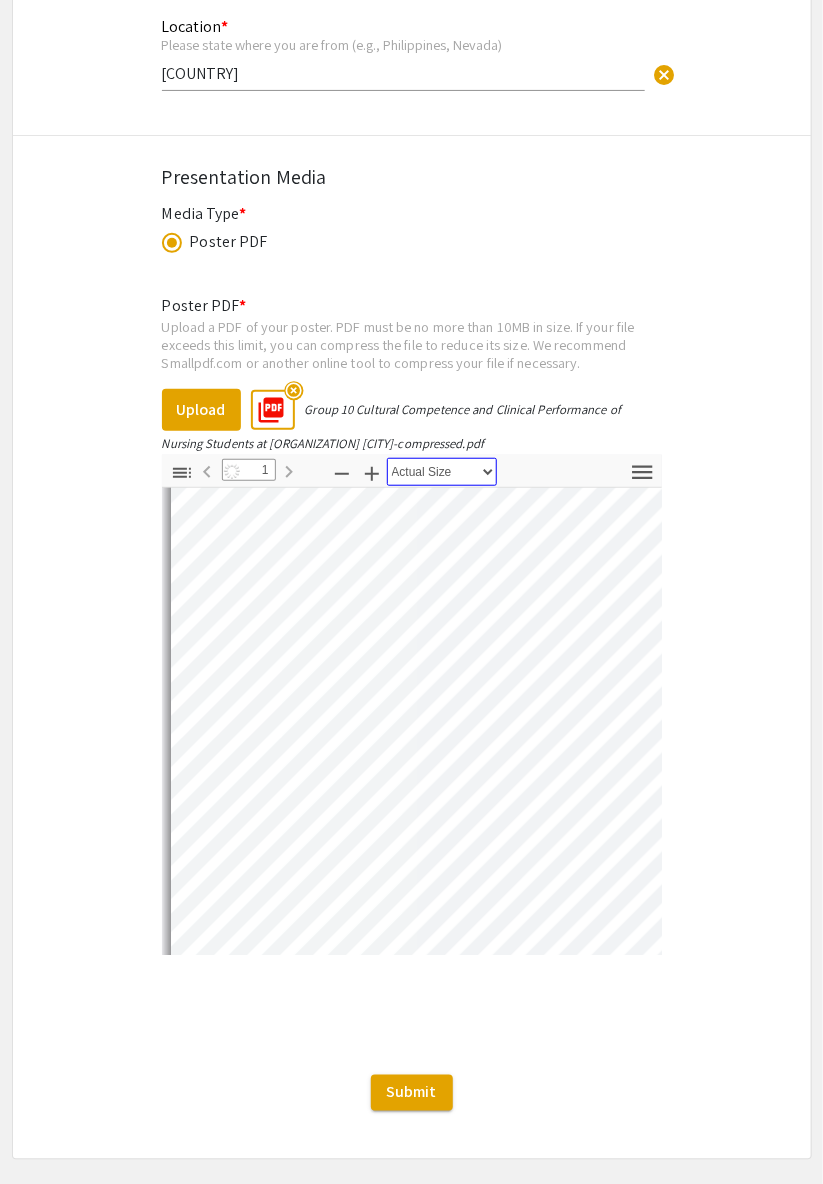 click on "Automatic Zoom Actual Size Page Fit Page Width 50% 100% 125% 150% 200% 300% 400% NaN%" at bounding box center (442, 472) 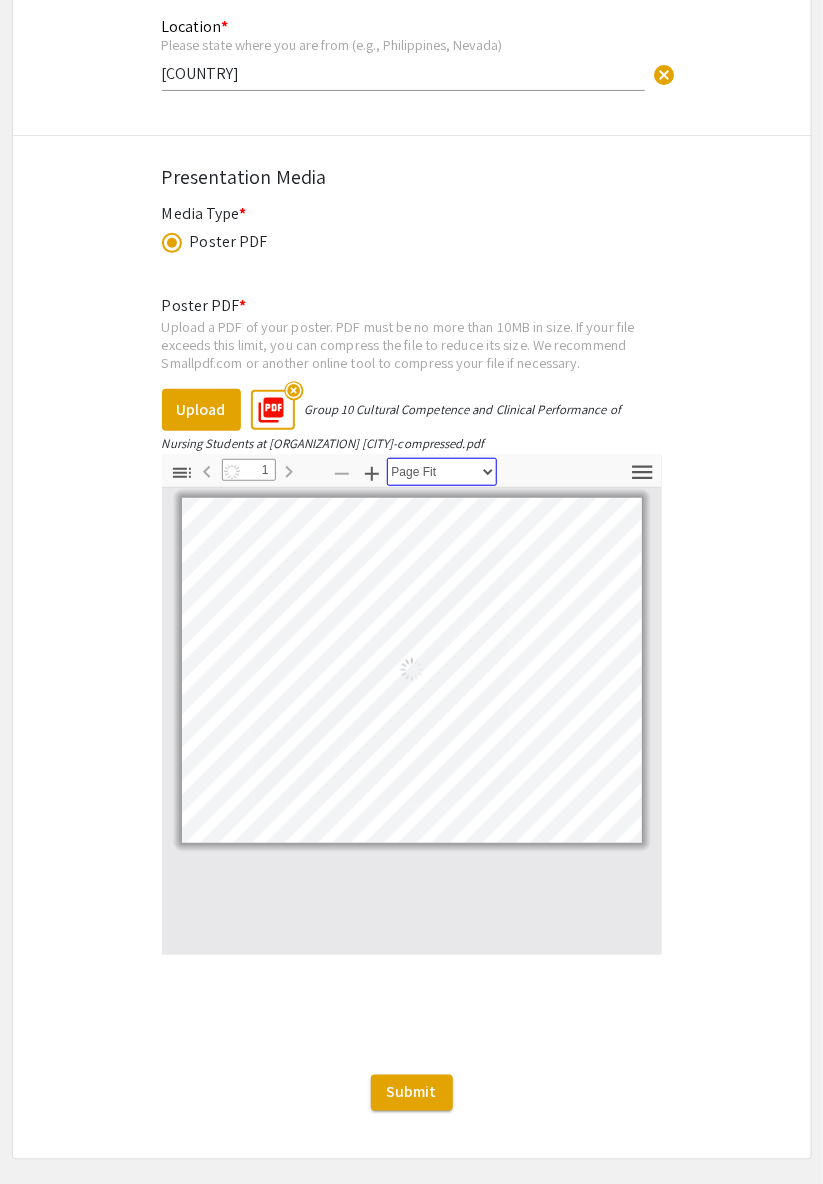 scroll, scrollTop: 0, scrollLeft: 0, axis: both 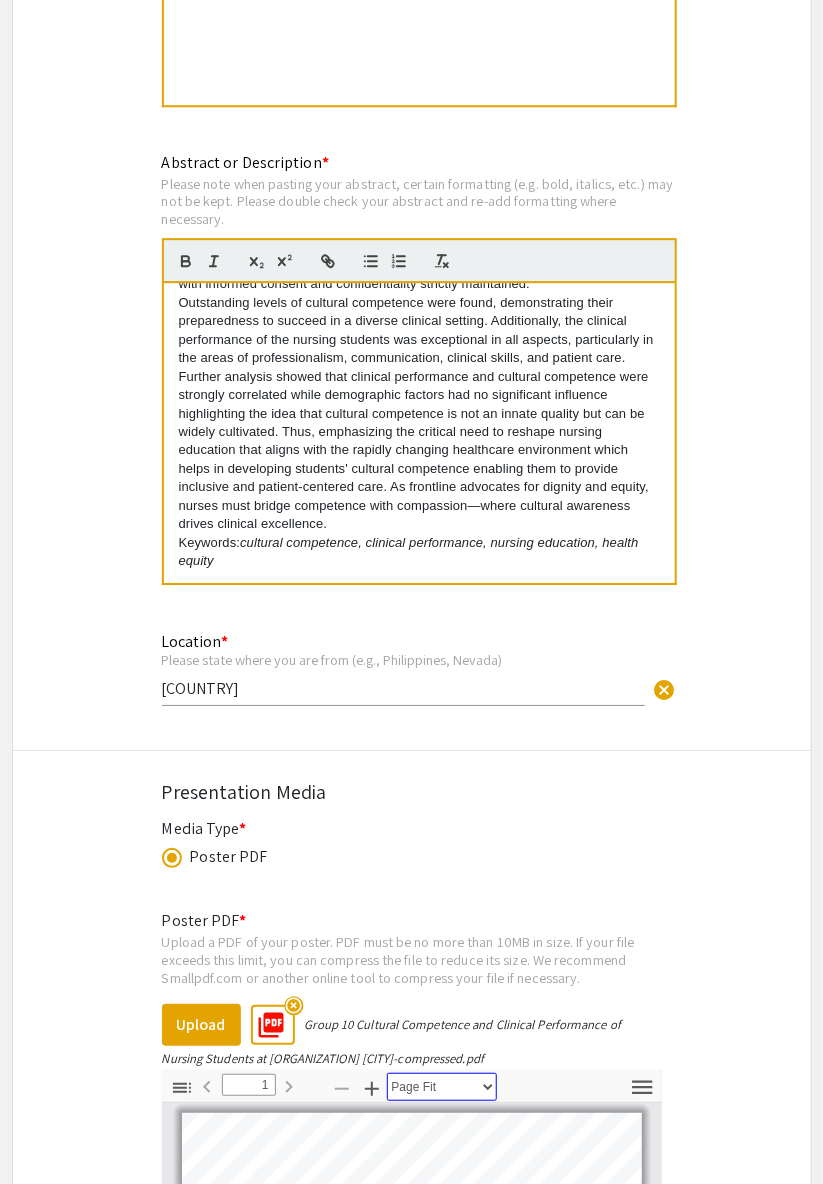 select on "page-fit" 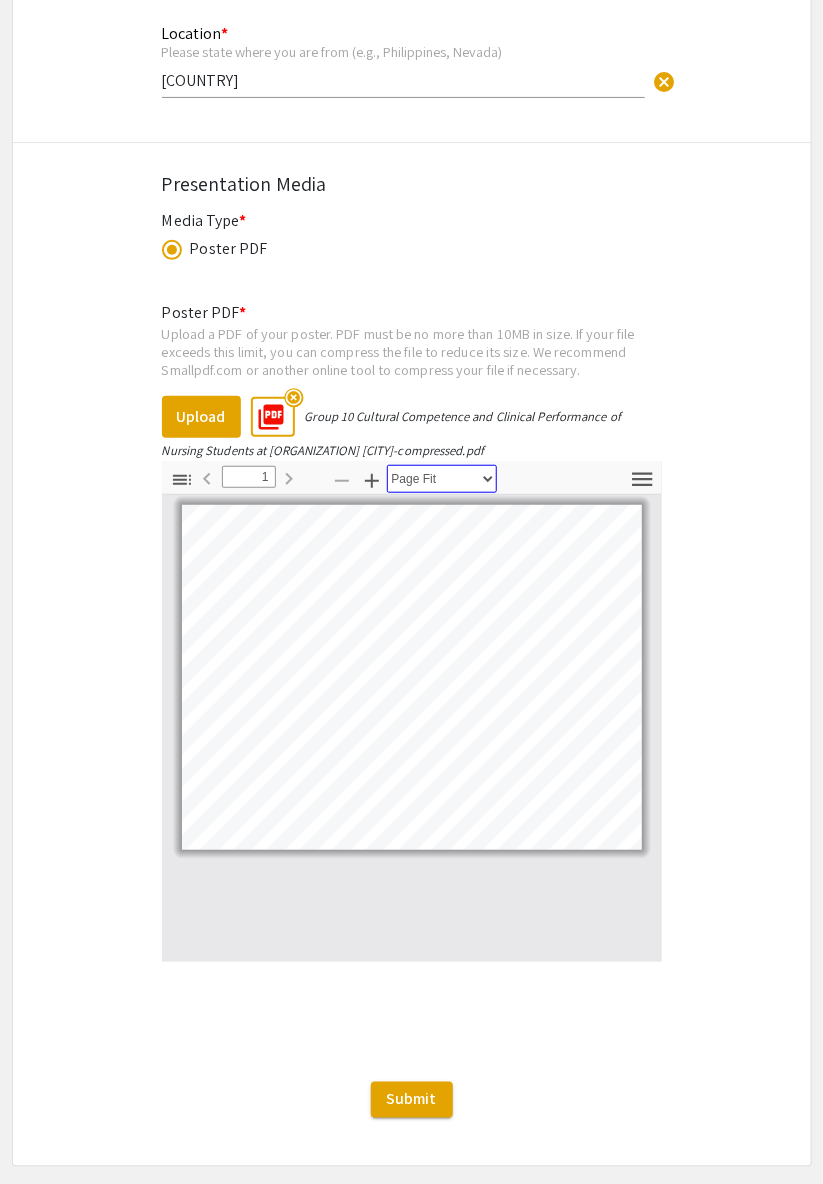 scroll, scrollTop: 1993, scrollLeft: 0, axis: vertical 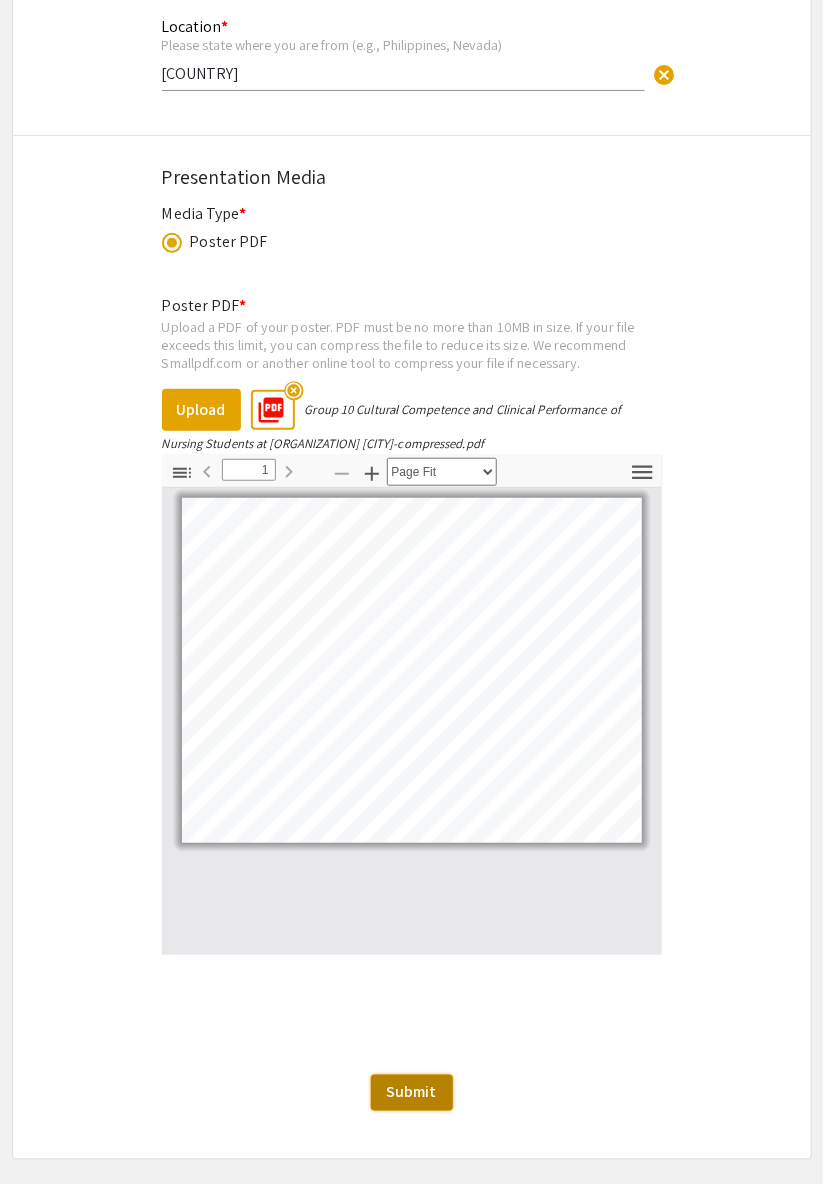 click on "Submit" 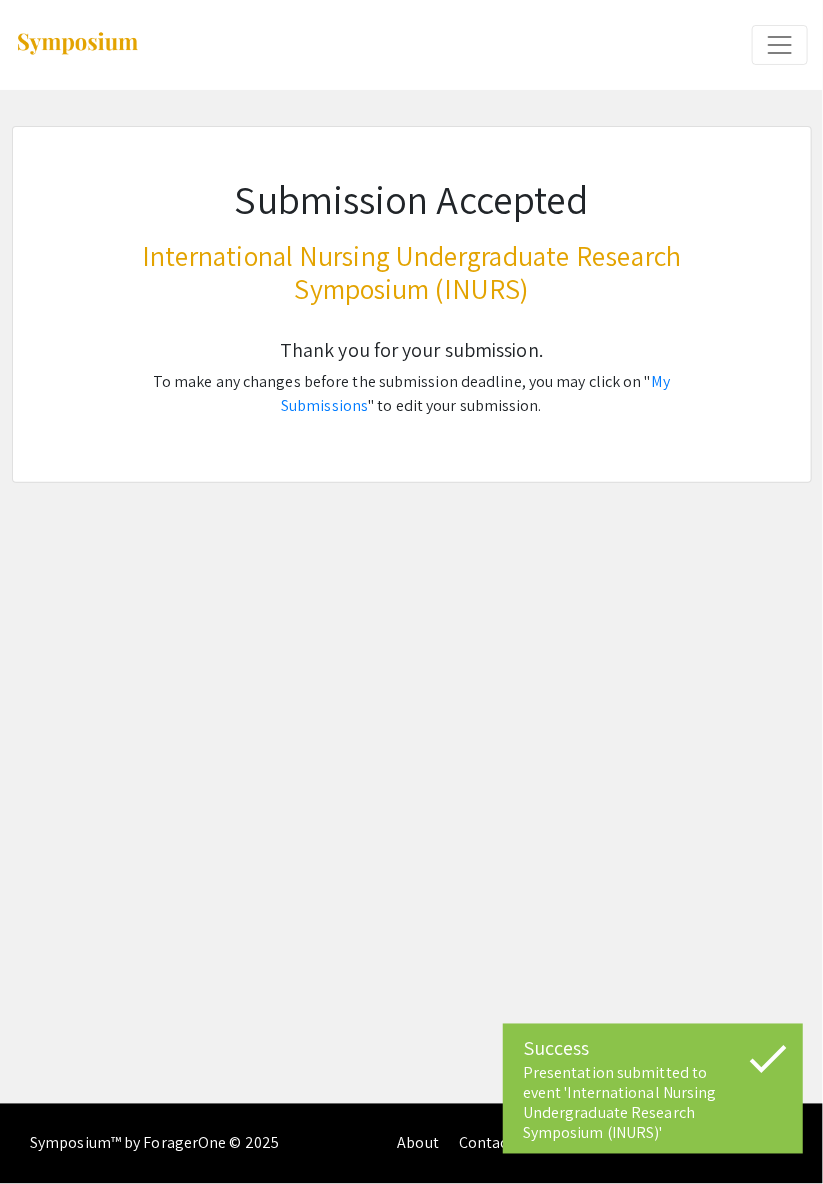 scroll, scrollTop: 0, scrollLeft: 0, axis: both 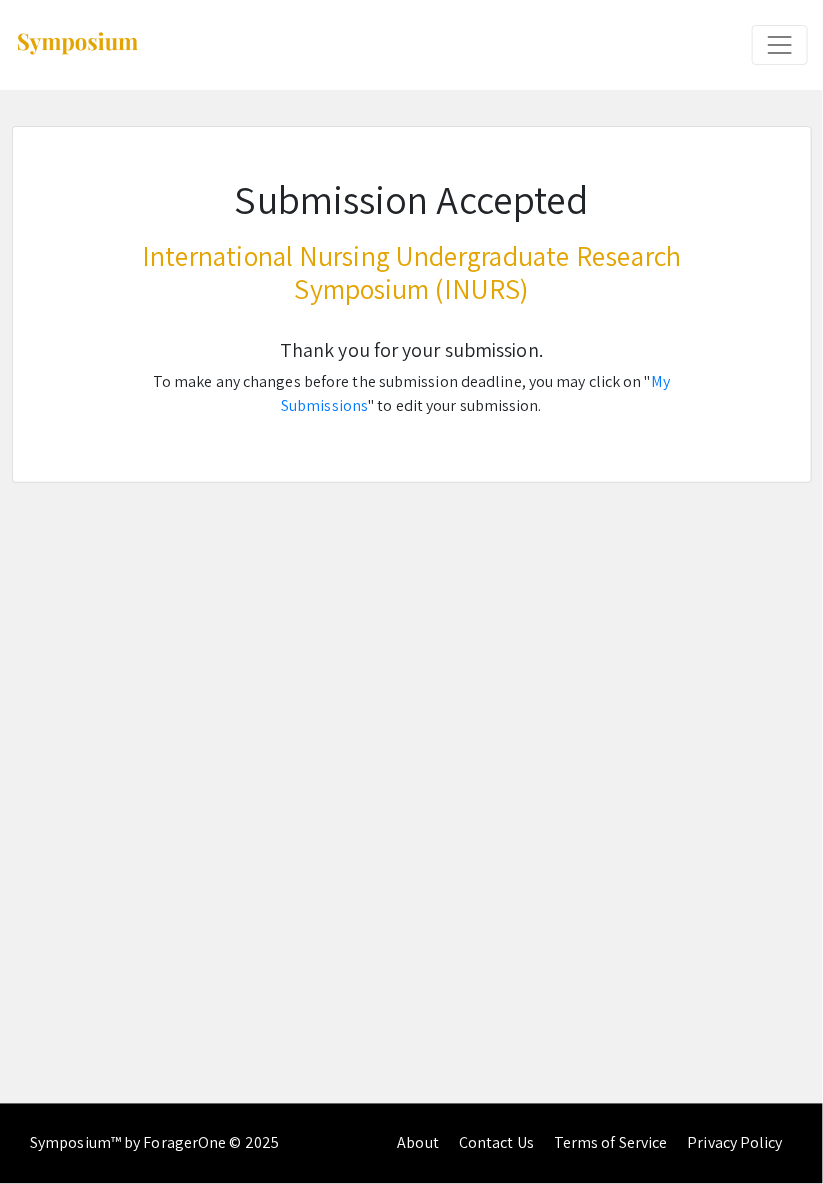 click on "My Submissions" 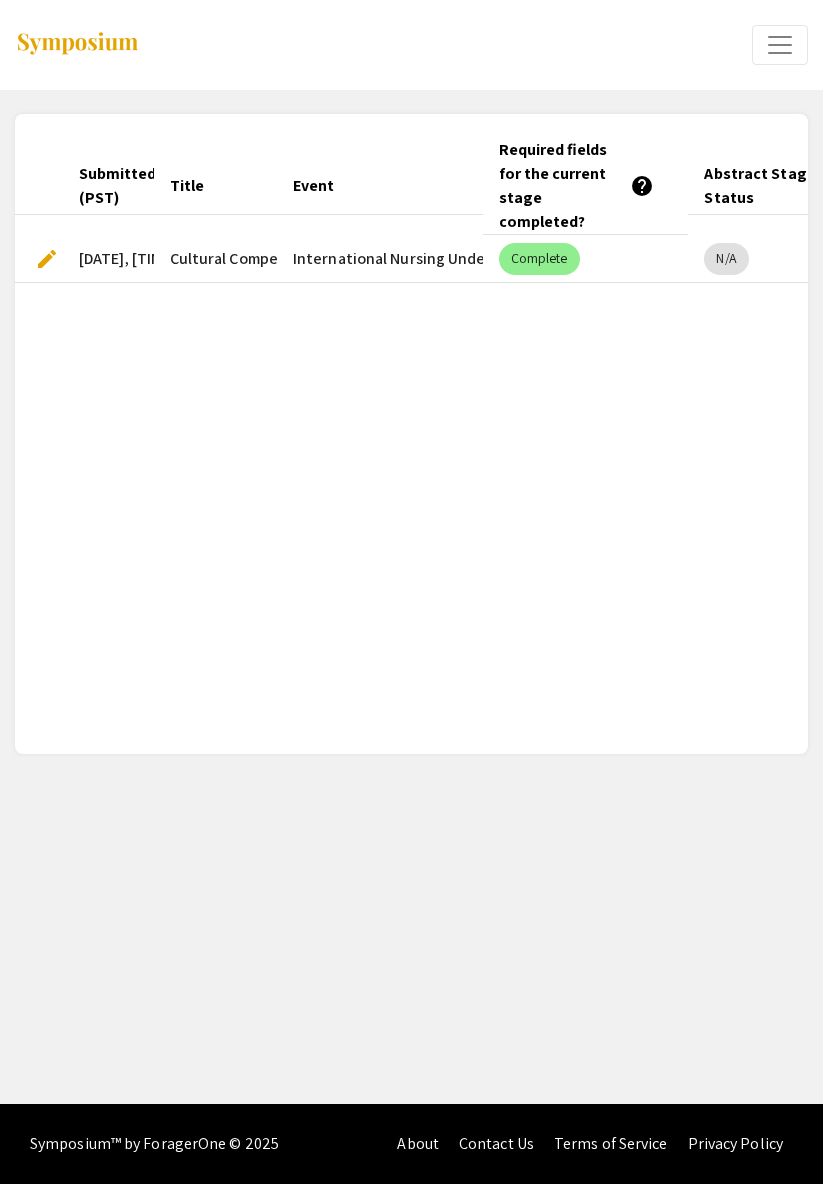 scroll, scrollTop: 0, scrollLeft: 0, axis: both 